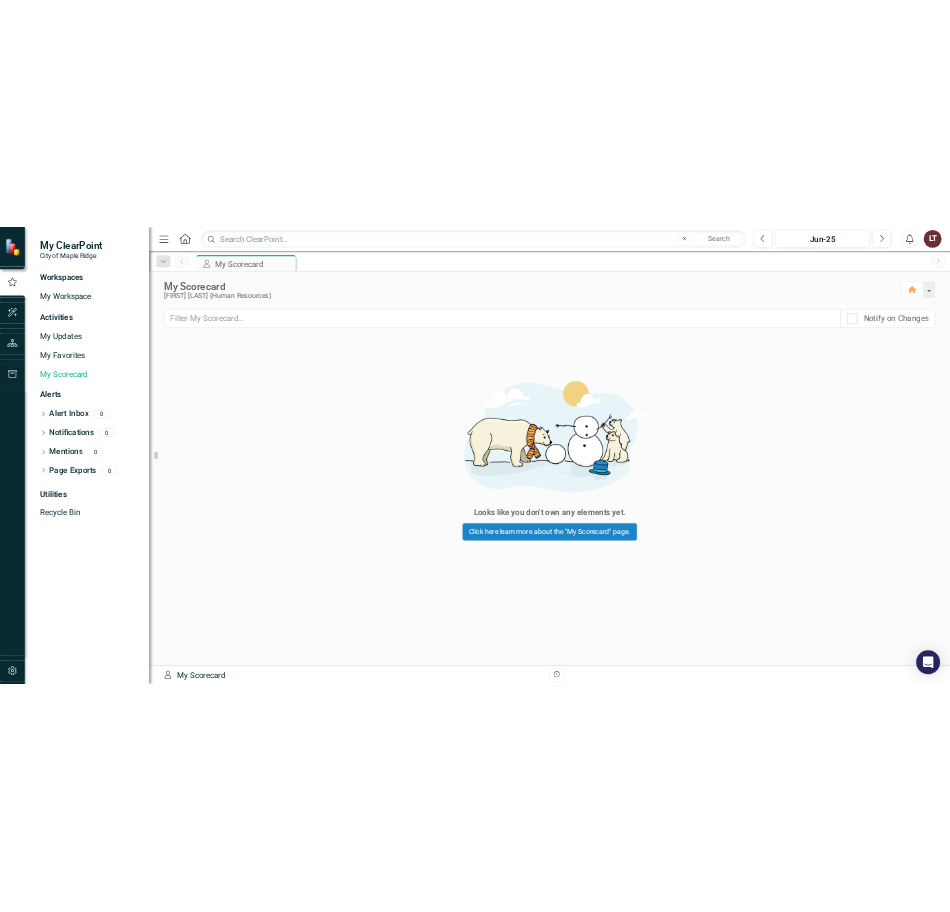 scroll, scrollTop: 0, scrollLeft: 0, axis: both 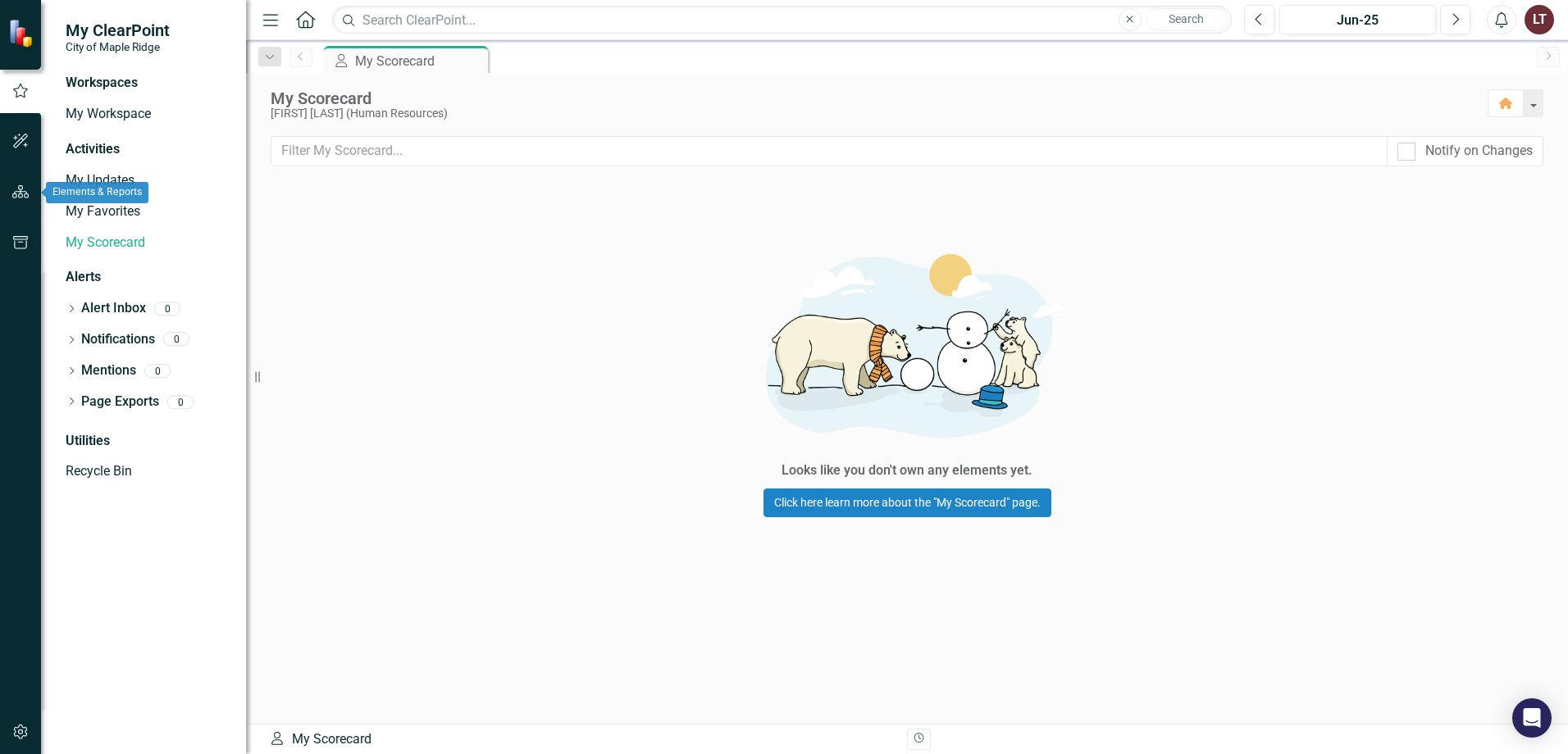 click at bounding box center [21, 193] 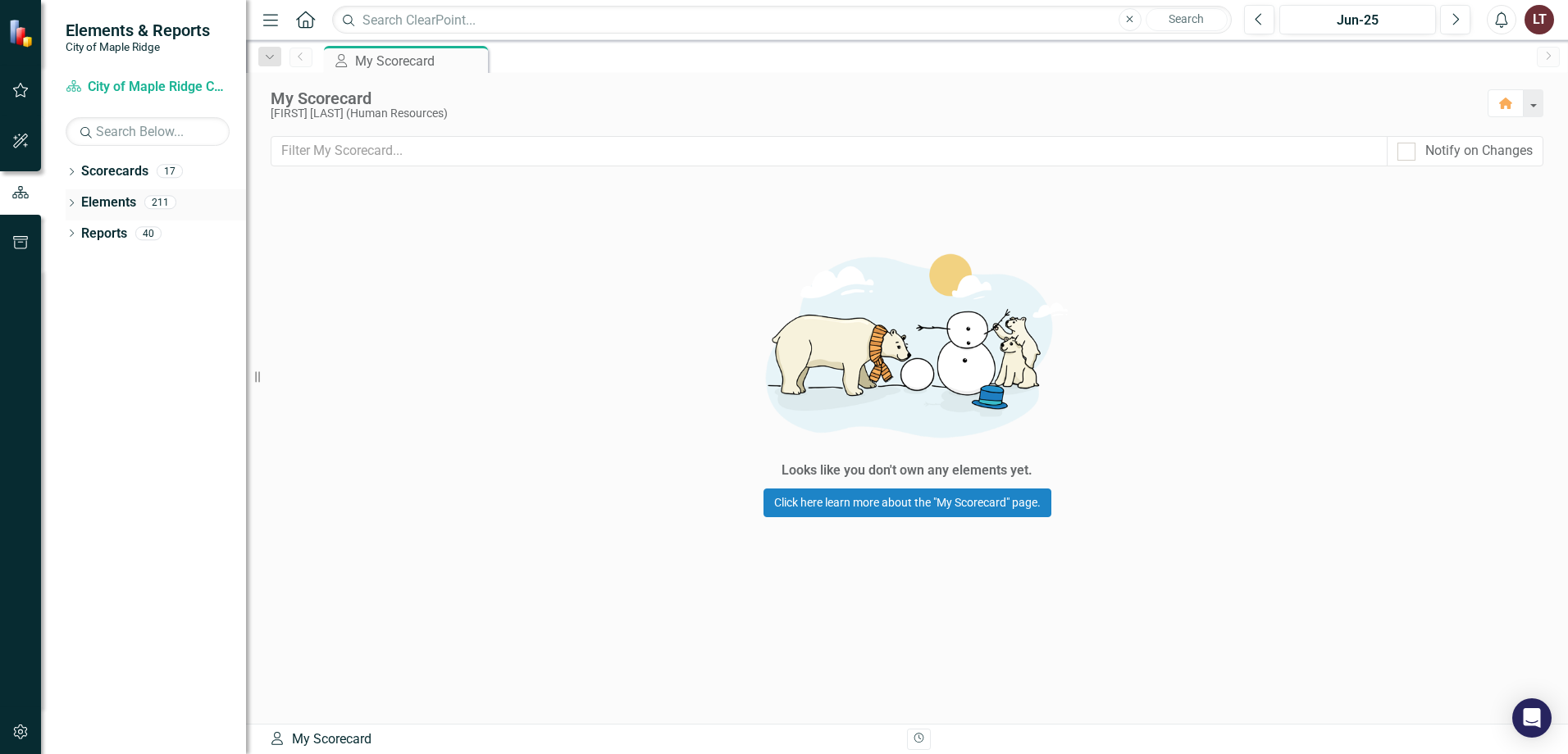 click on "Dropdown" at bounding box center (71, 204) 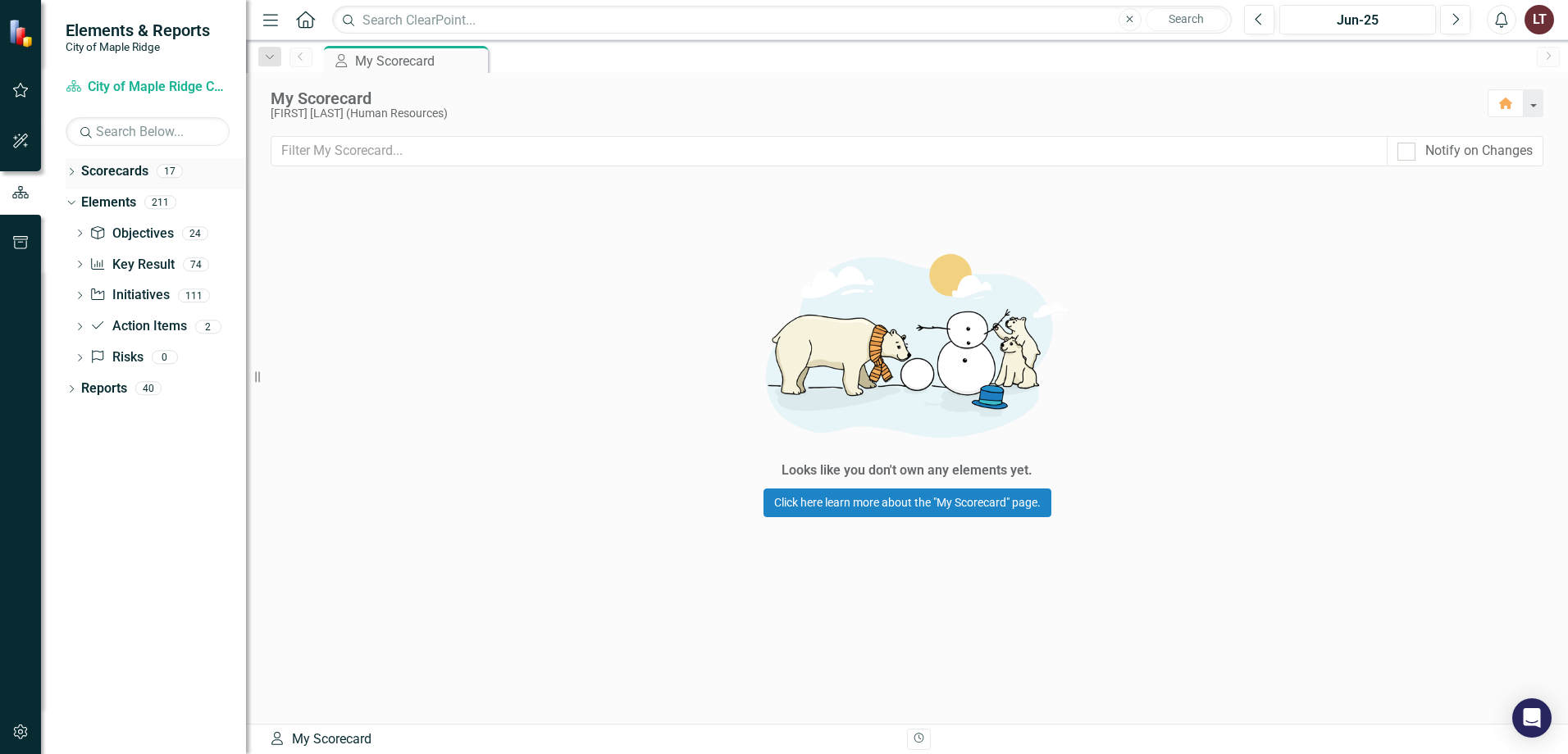 click on "Dropdown" at bounding box center [71, 173] 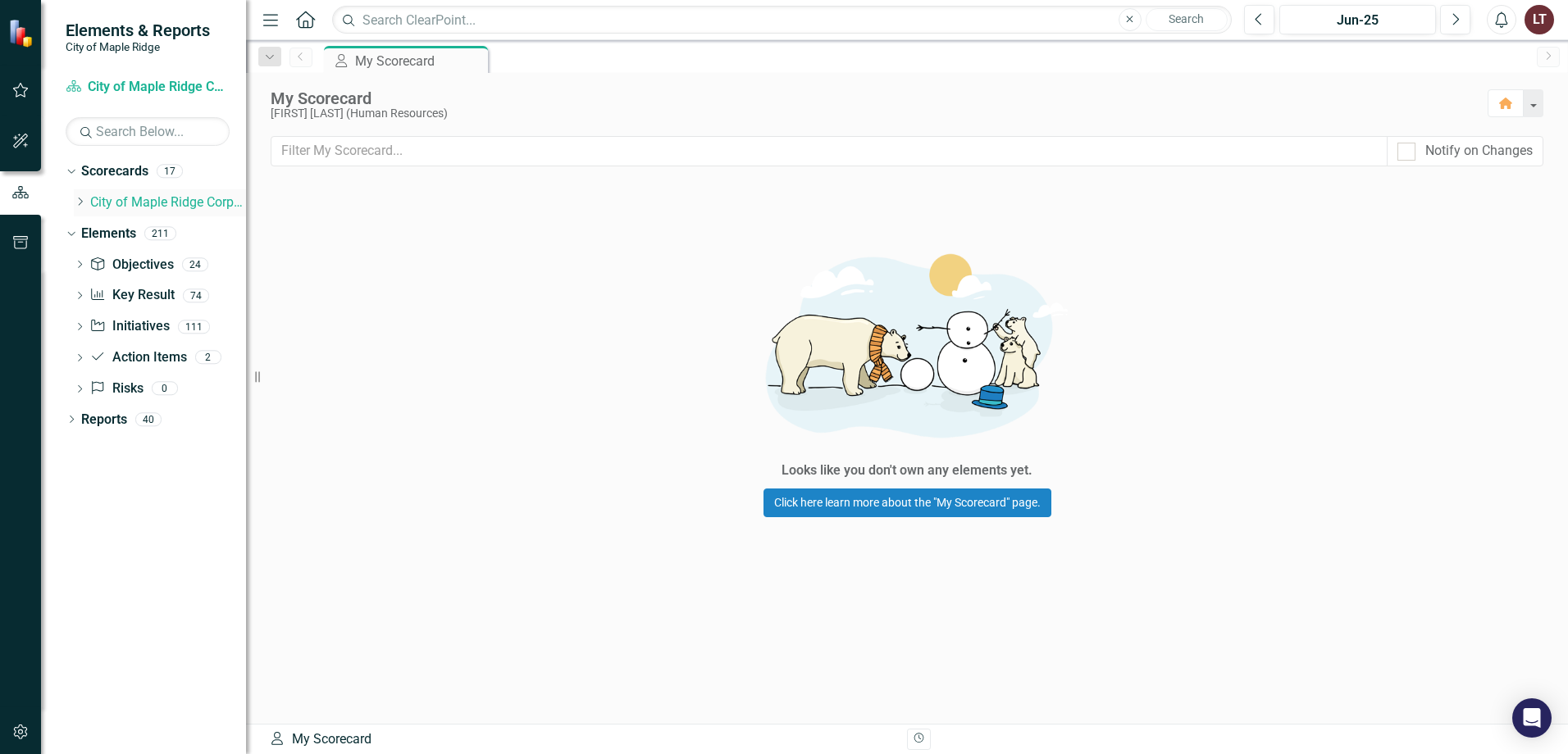 click on "City of Maple Ridge Corporate Plan" at bounding box center [168, 202] 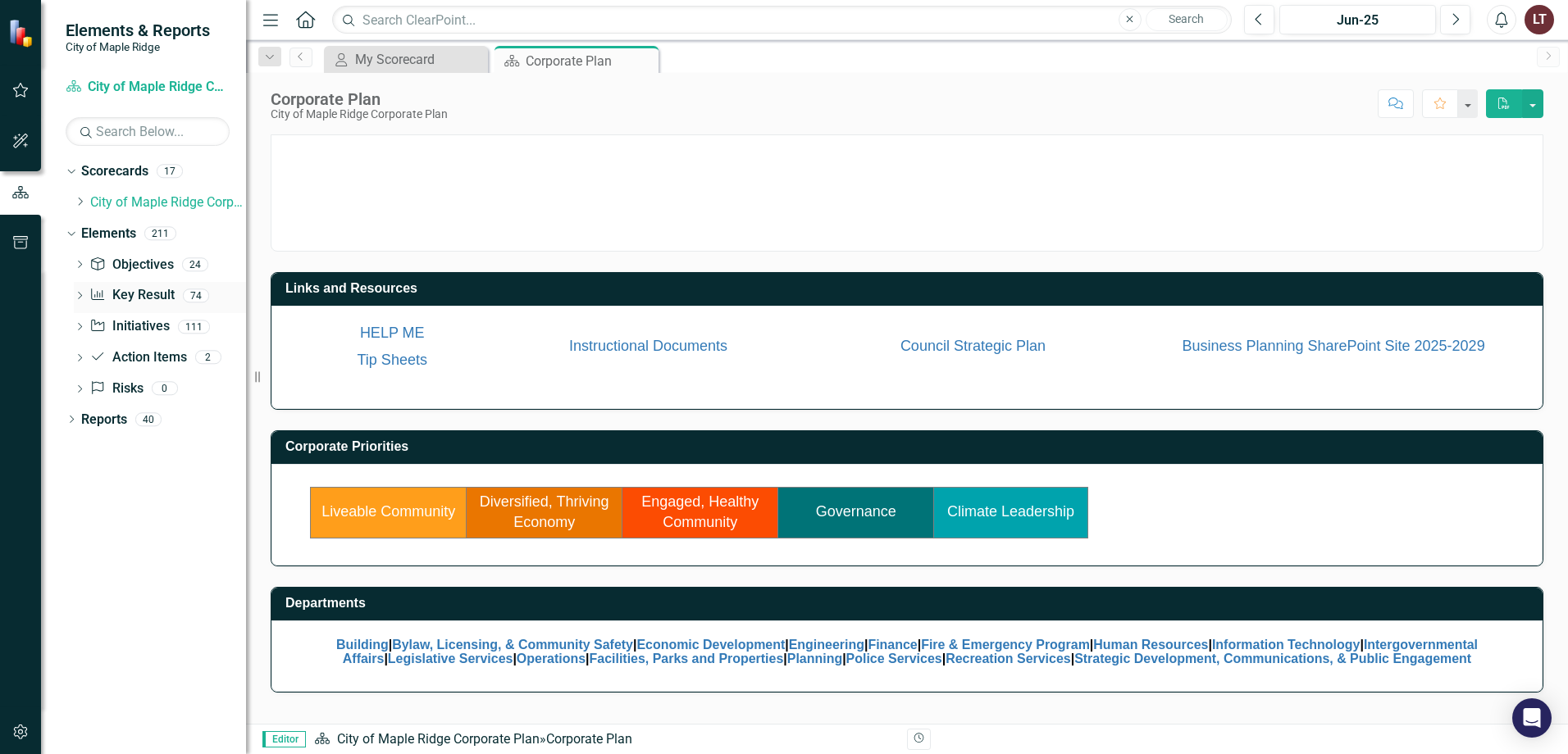 click on "Key Result Key Result" at bounding box center (131, 295) 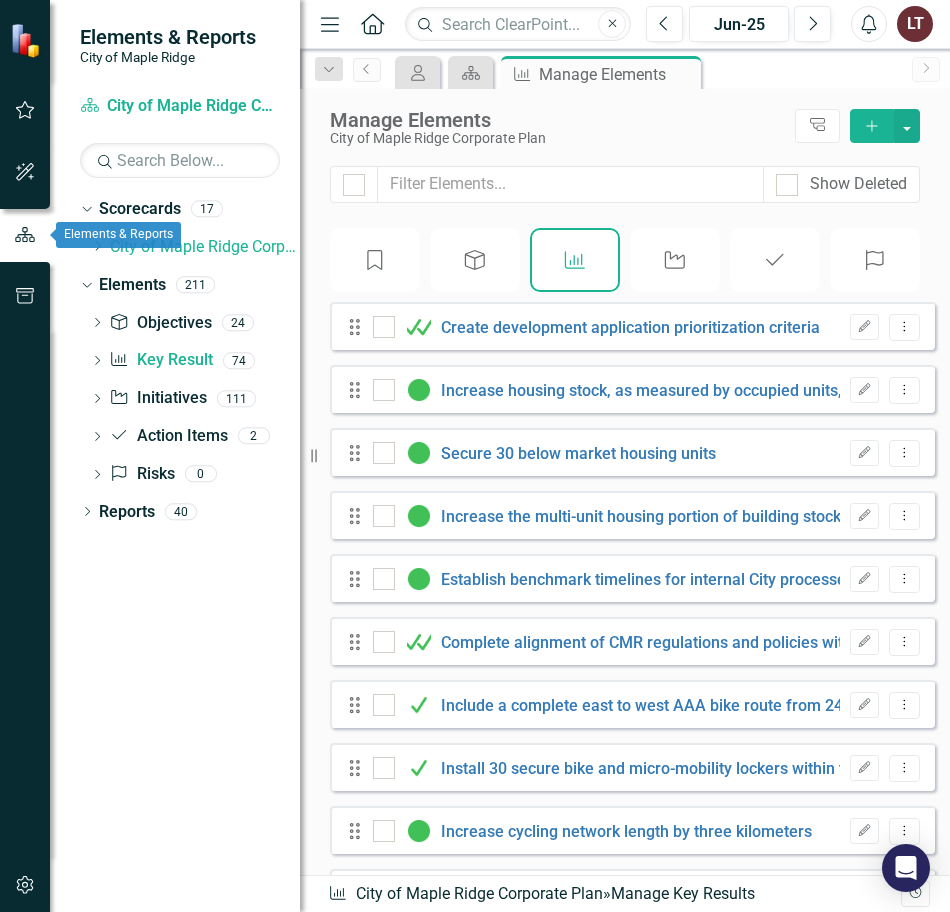 click at bounding box center (25, 235) 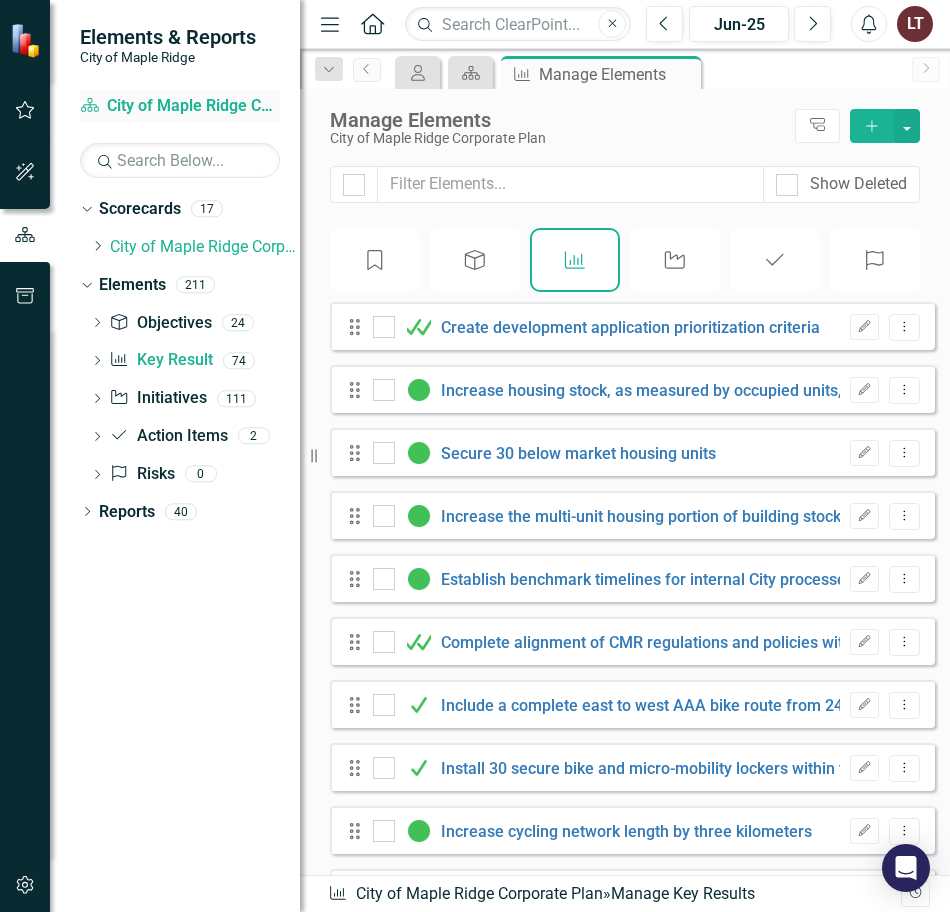 drag, startPoint x: 303, startPoint y: 75, endPoint x: 240, endPoint y: 95, distance: 66.09841 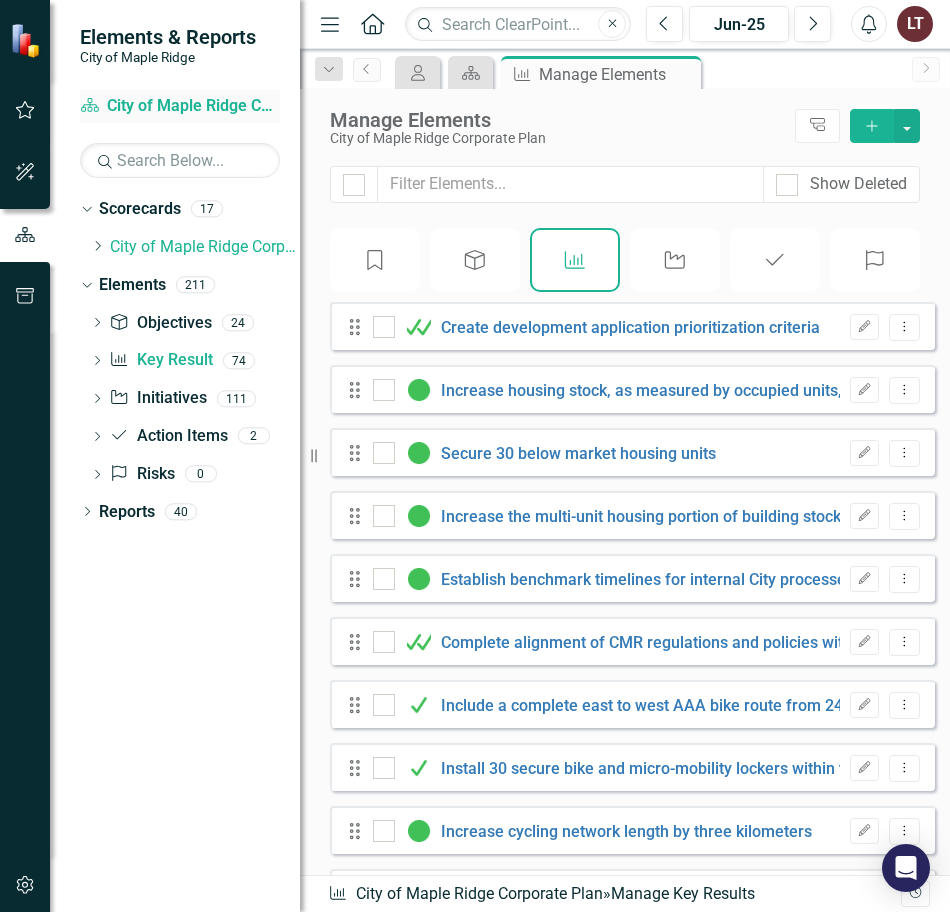 click on "Elements & Reports City of [CITY] Scorecard City of [CITY] Corporate Plan Search Dropdown Scorecards 17 Dropdown City of [CITY] Corporate Plan Building Bylaw, Licensing, & Community Safety Economic Development Engineering Facilities, Parks and Properties Finance Fire & Emergency Program Human Resources Information Technology Intergovernmental Affairs Legislative Services Operations Planning Police Services Recreation Services Strategic Development, Communications, & Public Engagement Dropdown Elements 211 Dropdown Objective Objectives 24 Facilitate expanded housing diversity and supply, to promote attainability Improve mobility with safe, sustainable and effective transportation options Develop infrastructure that positions the City to provide accessible and sustainable services while accommodating growth Foundational Initiatives for Liveable Community Mitigate and adapt to the impacts of climate change Reduce municipal and community greenhouse gas emissions in alignment with adopted targets 74" at bounding box center [150, 456] 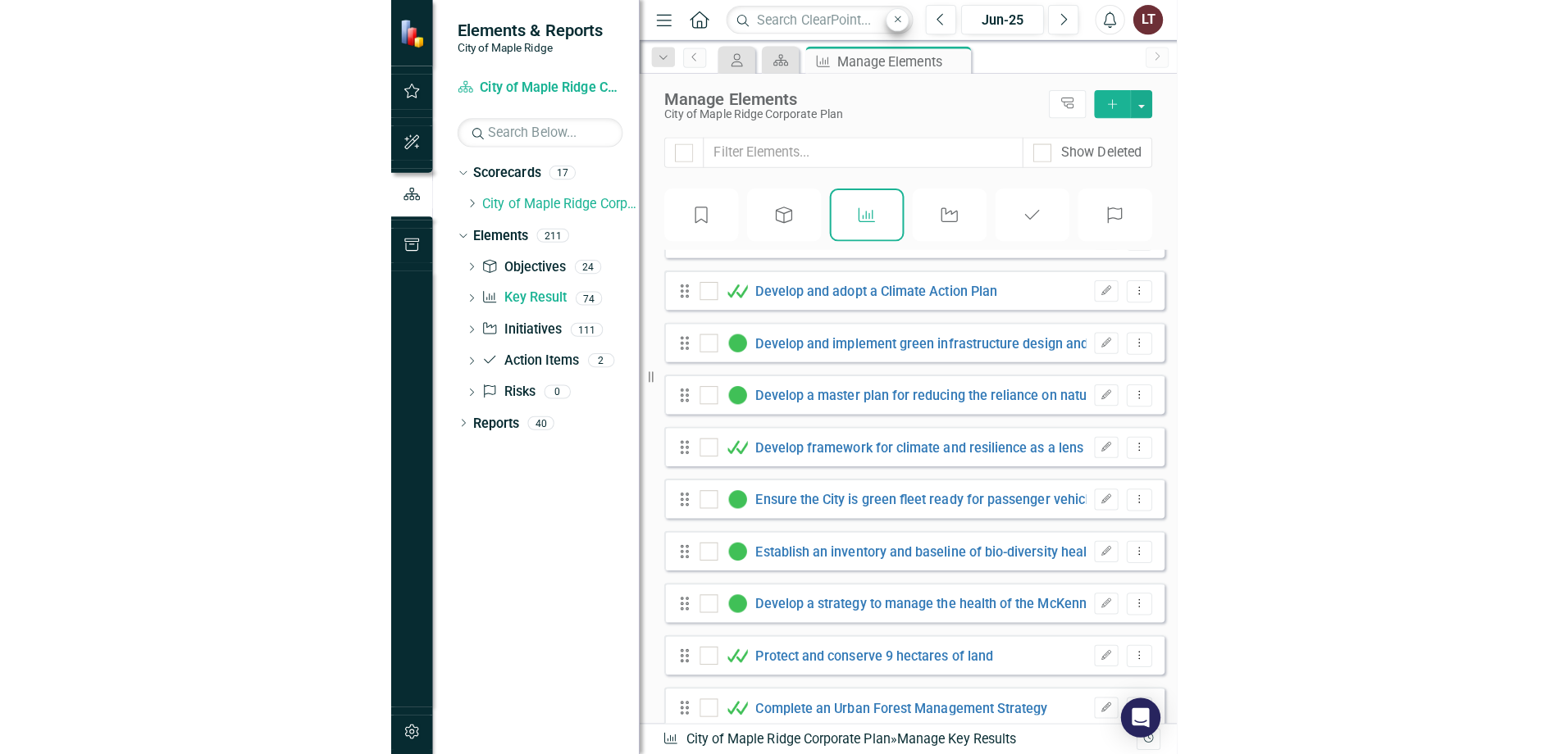 scroll, scrollTop: 492, scrollLeft: 0, axis: vertical 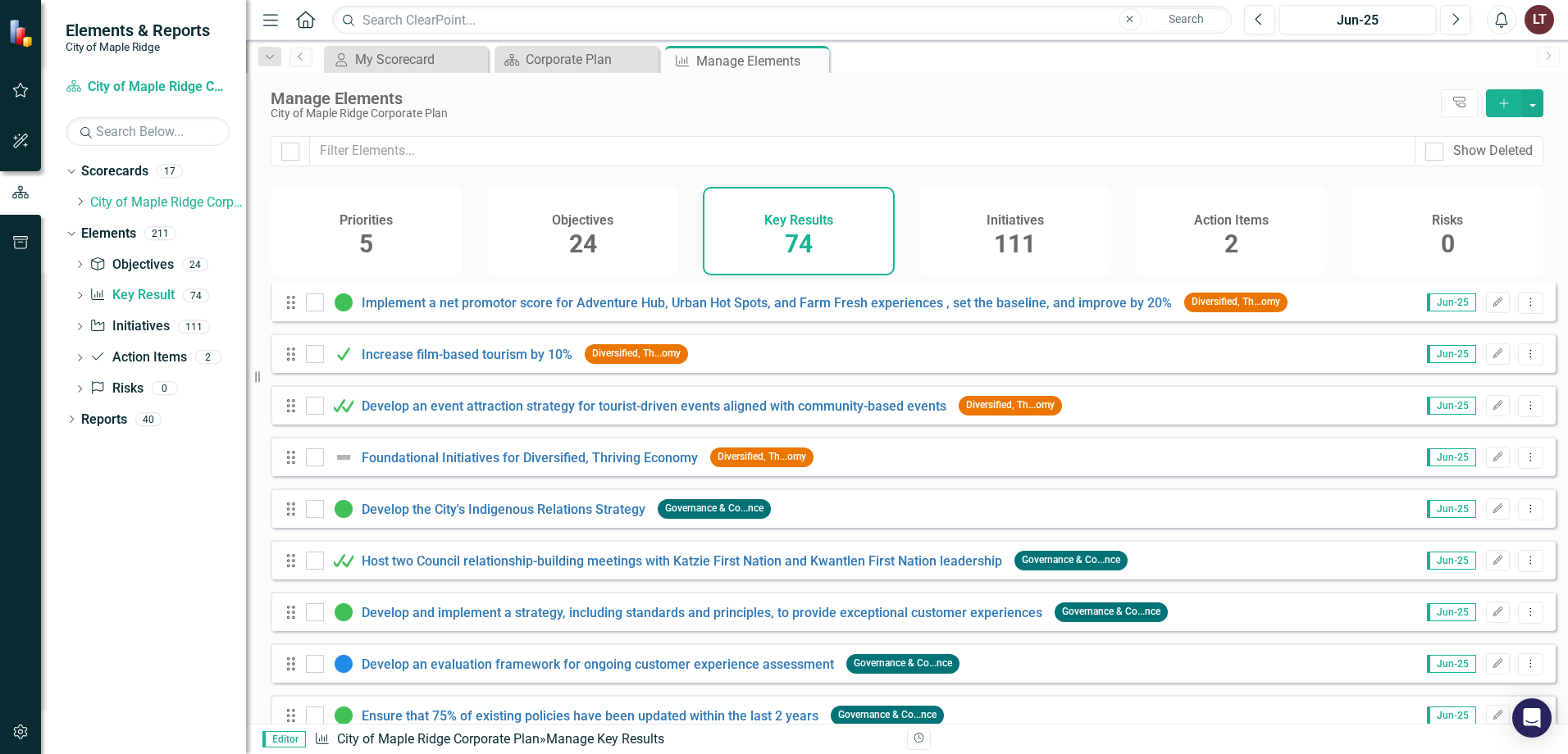 click on "Manage Elements" at bounding box center [851, 98] 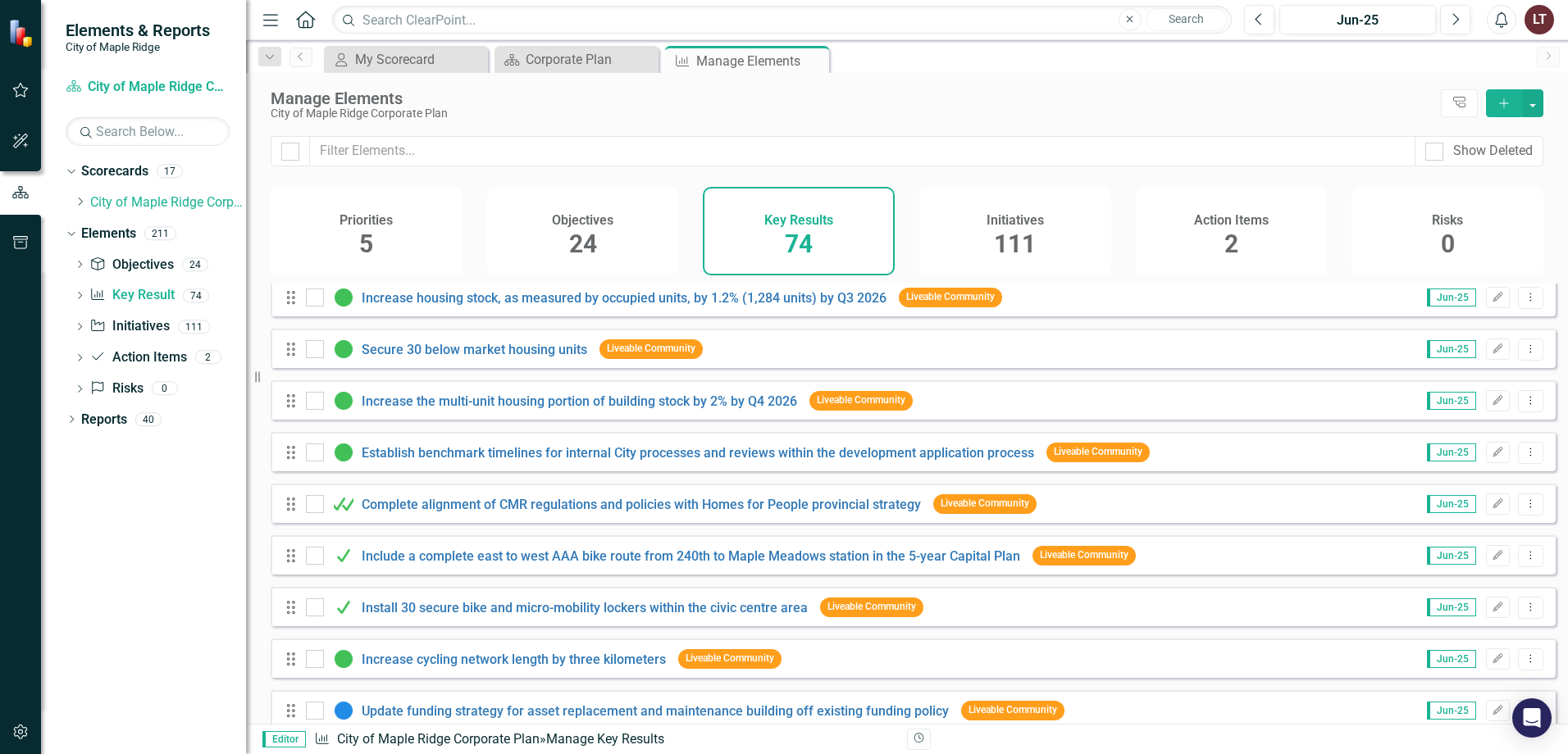 scroll, scrollTop: 0, scrollLeft: 0, axis: both 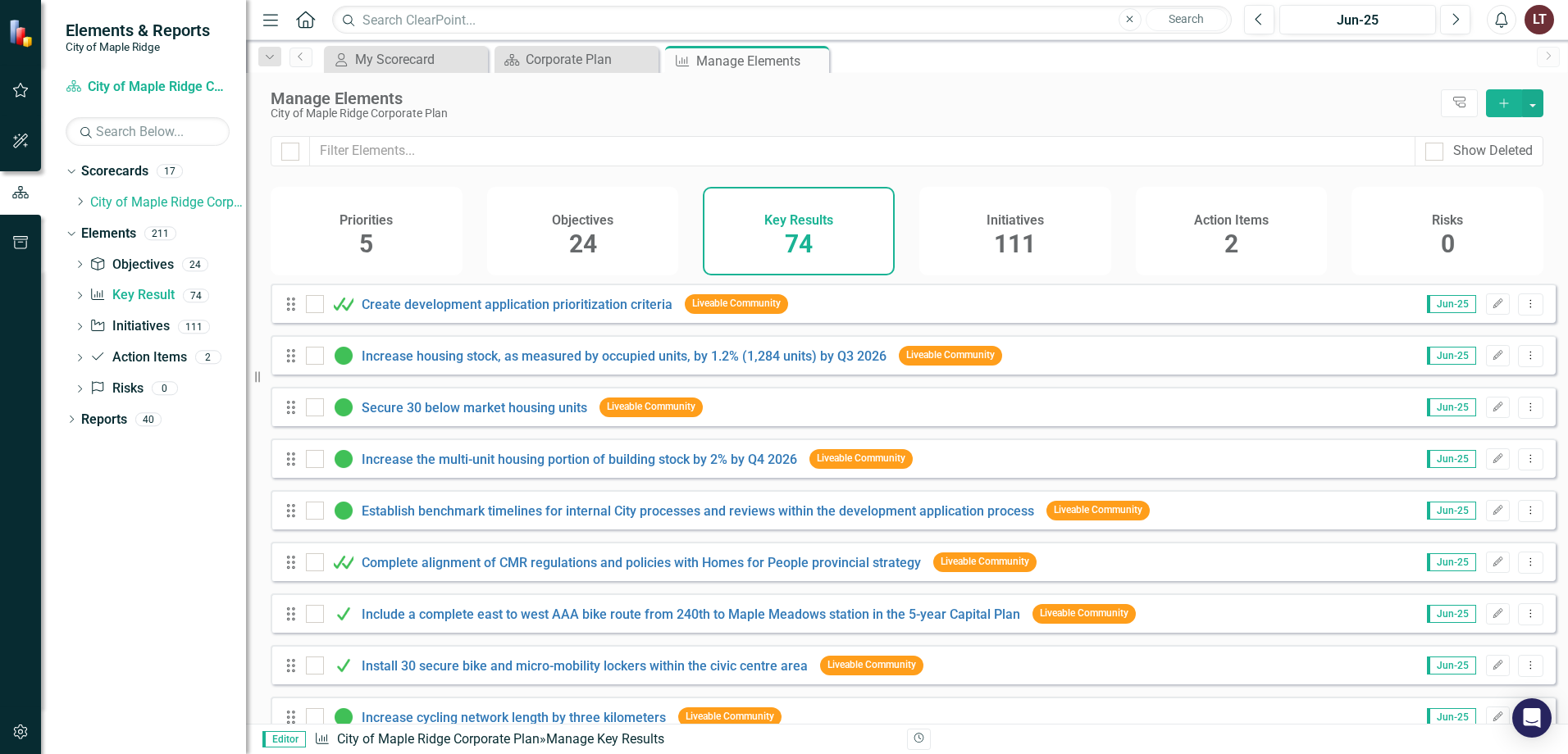 click on "Manage Elements City of Maple Ridge Corporate Plan Tree Explorer Add" at bounding box center [907, 104] 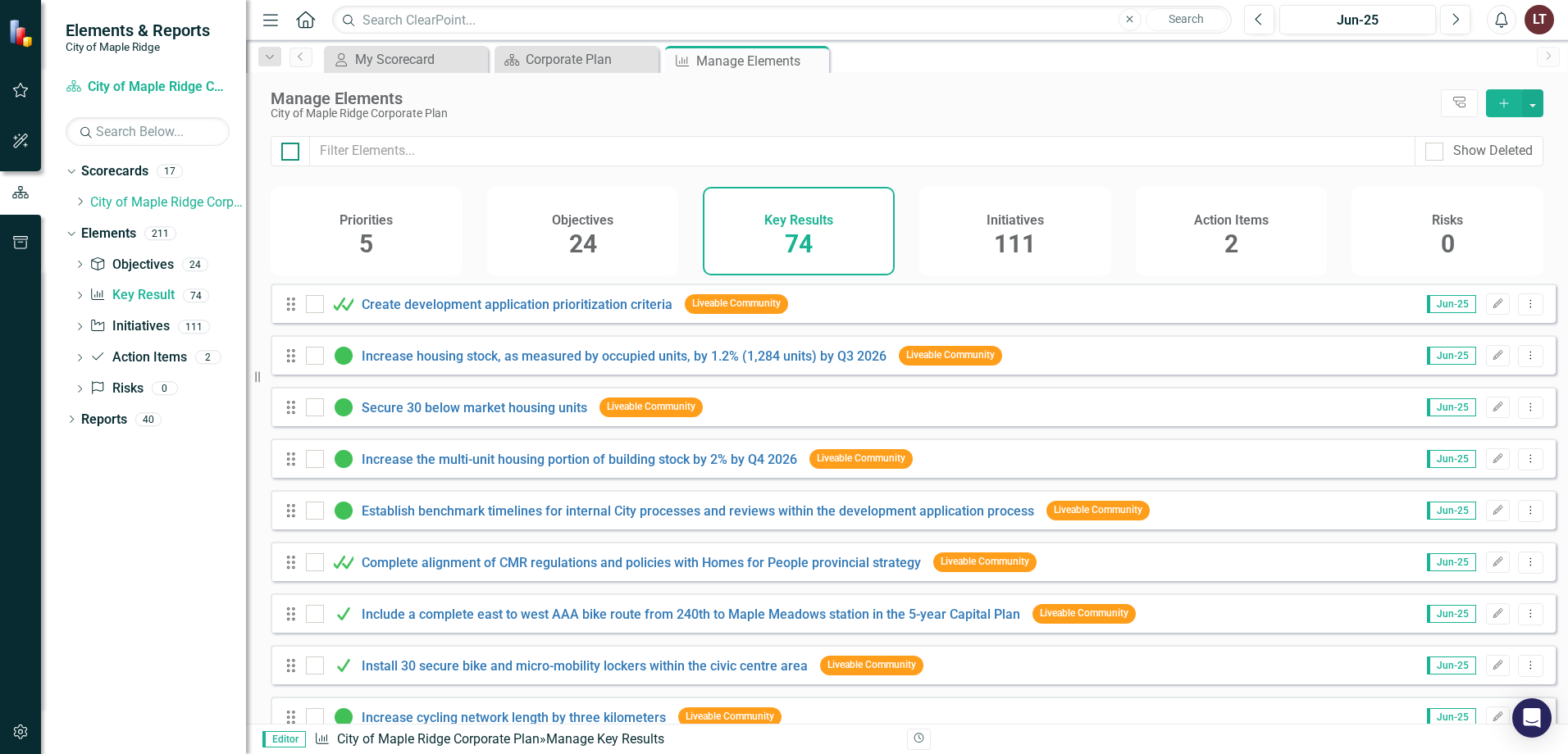 click at bounding box center (286, 148) 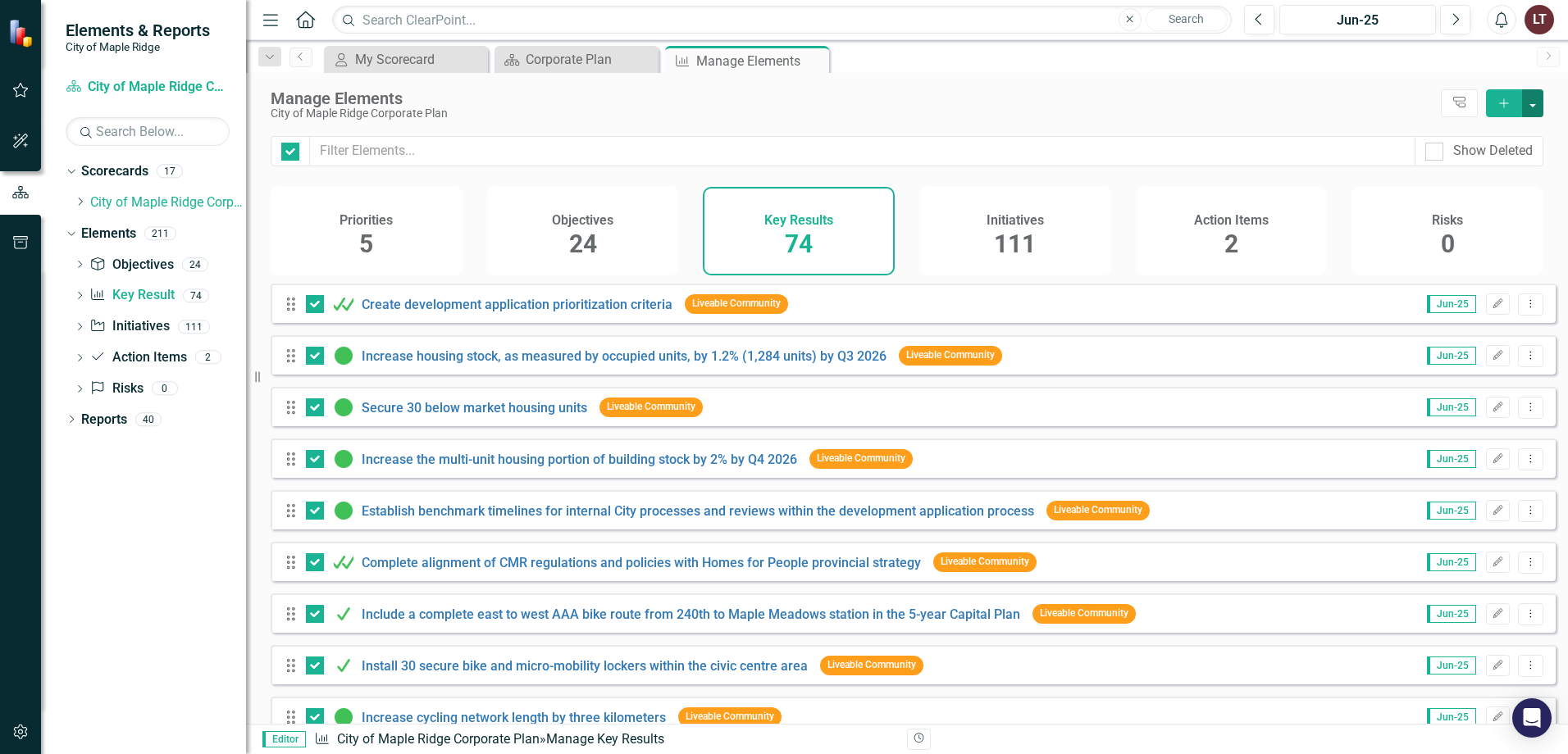 click at bounding box center [1533, 103] 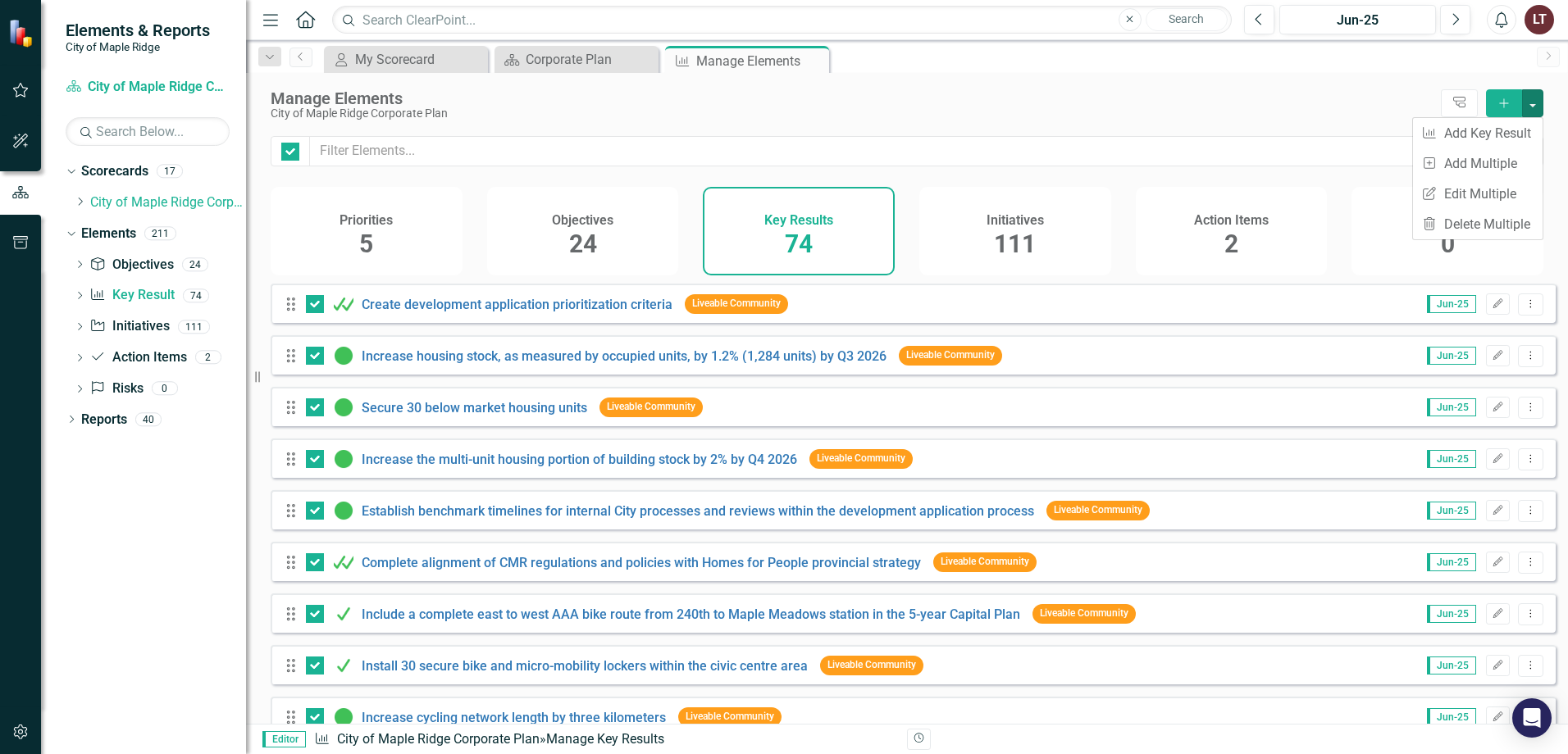 click on "Manage Elements" at bounding box center (851, 98) 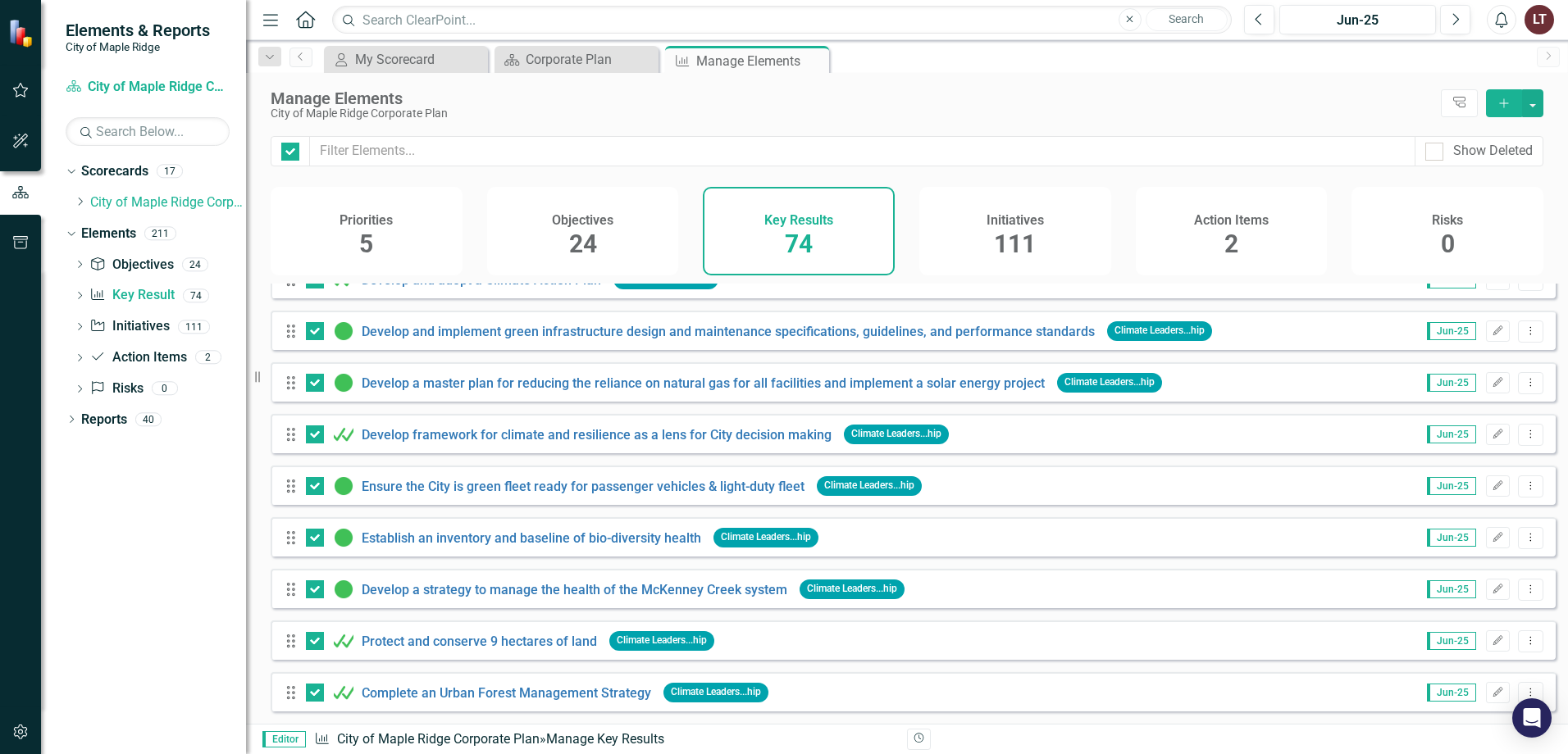 scroll, scrollTop: 656, scrollLeft: 0, axis: vertical 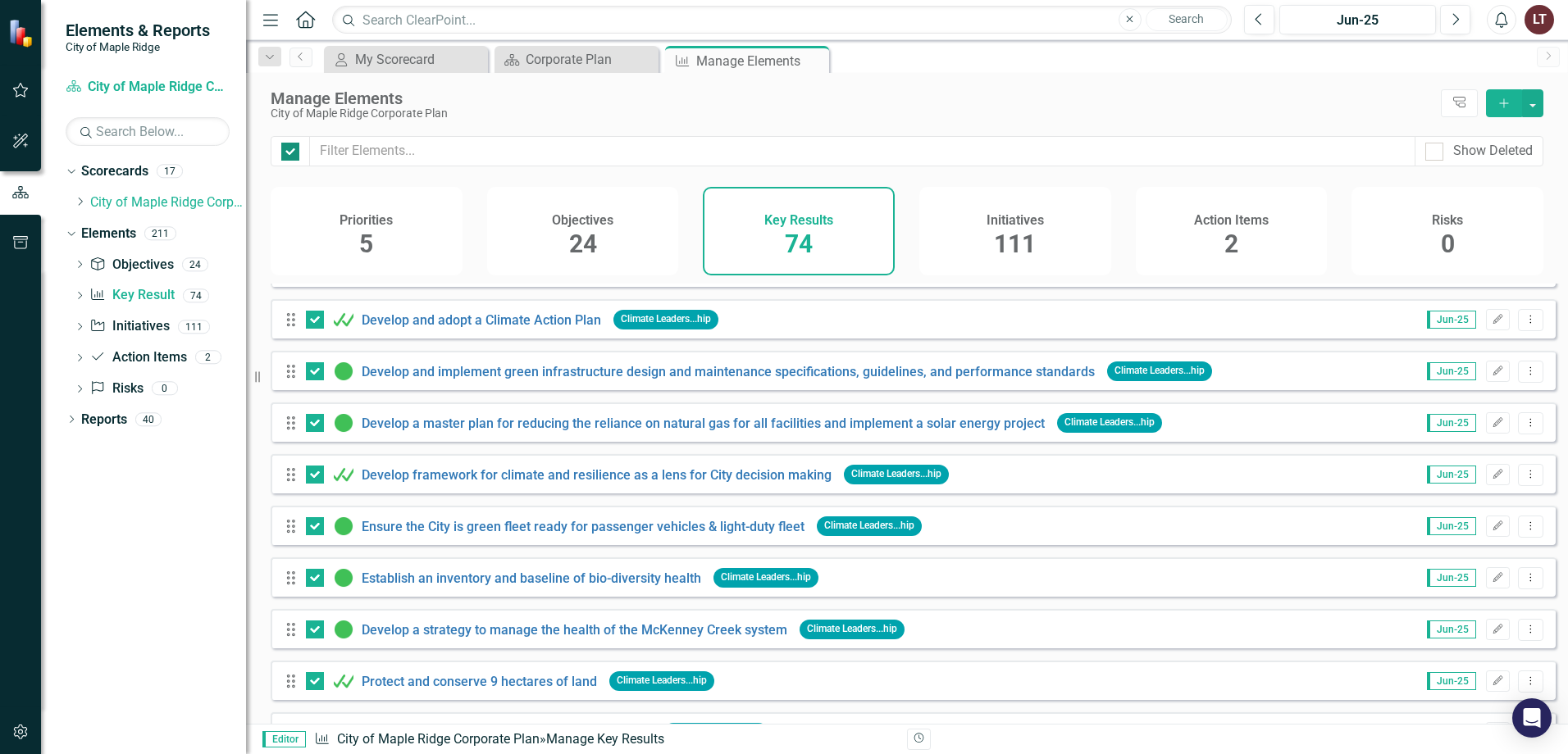 click at bounding box center (286, 148) 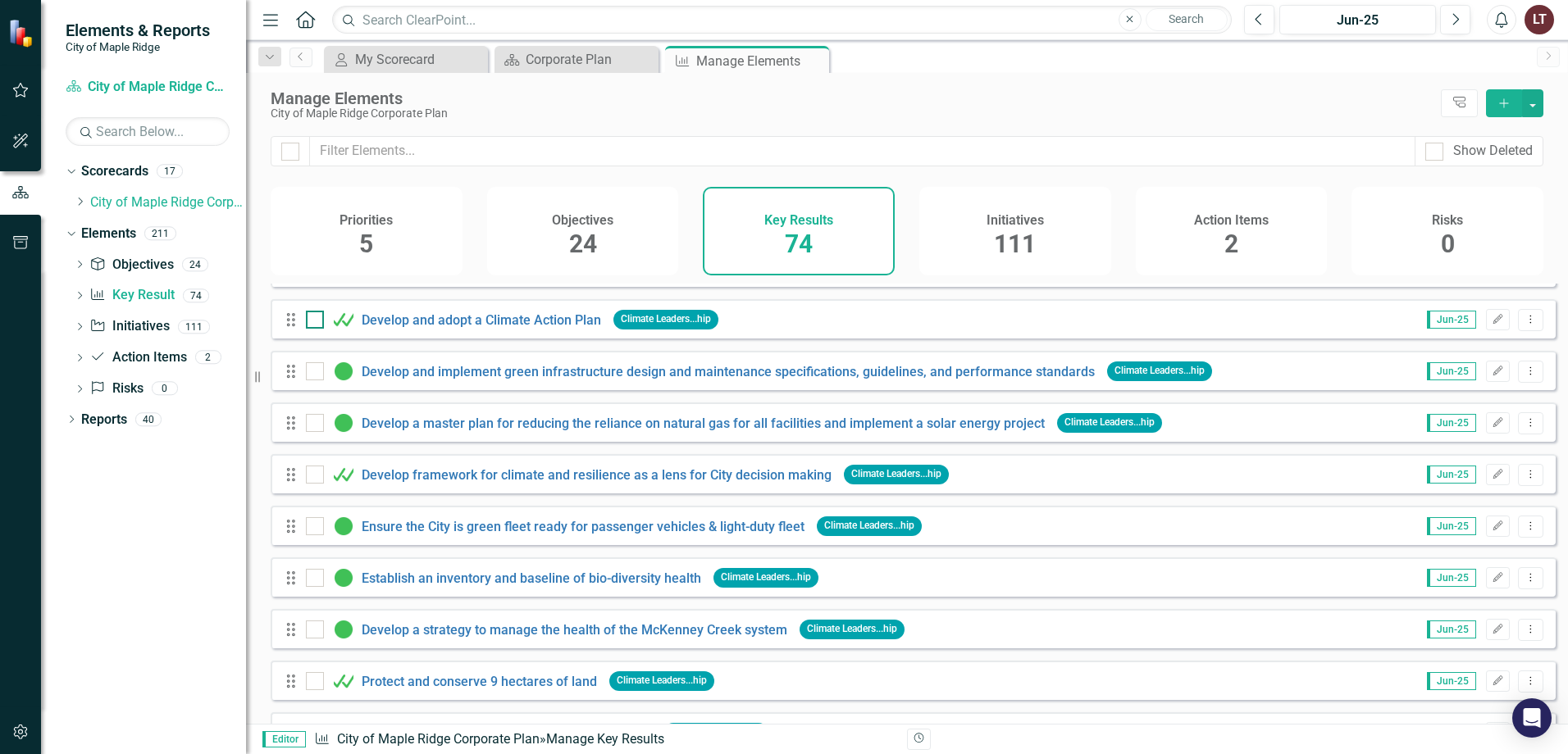 click at bounding box center (315, 320) 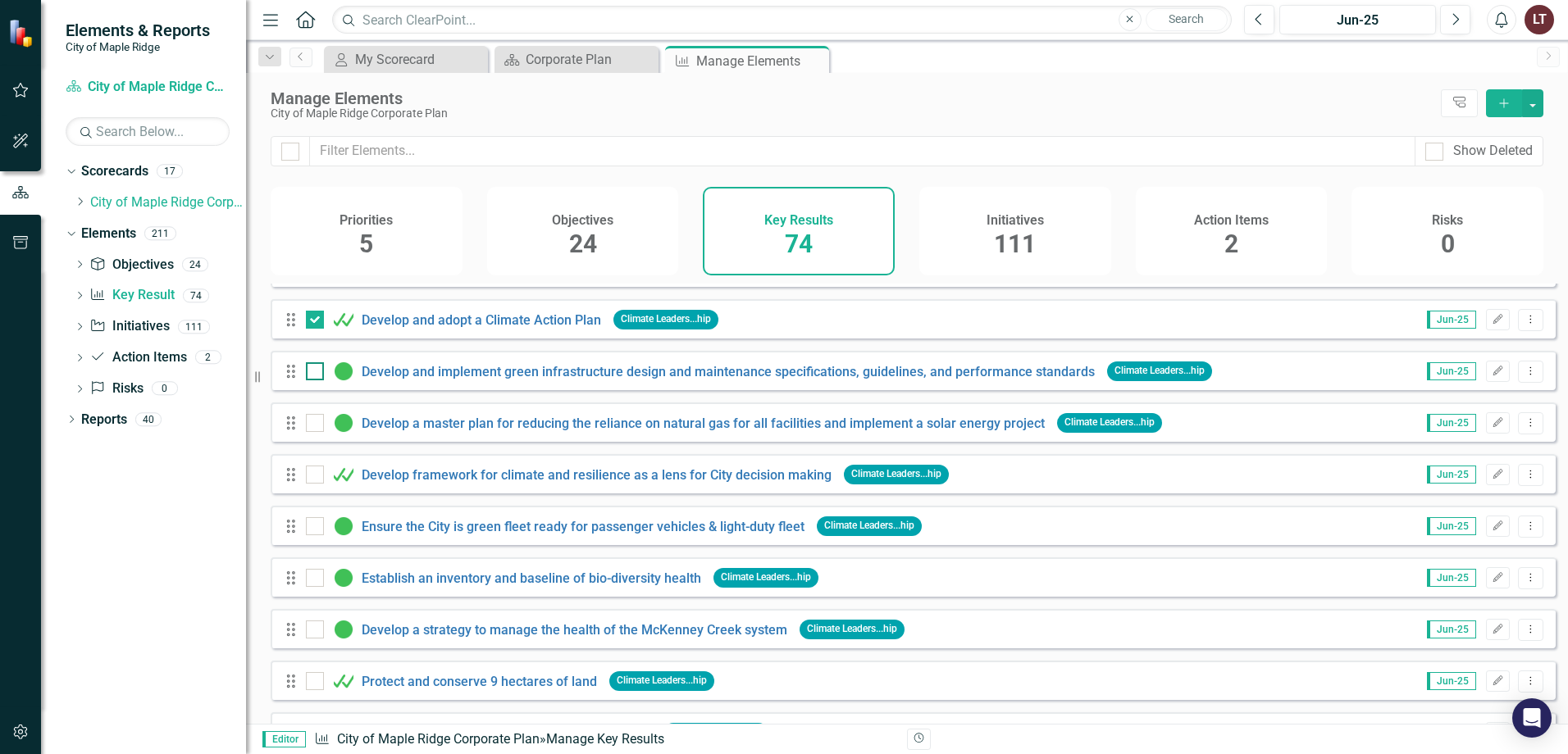 click at bounding box center (311, 367) 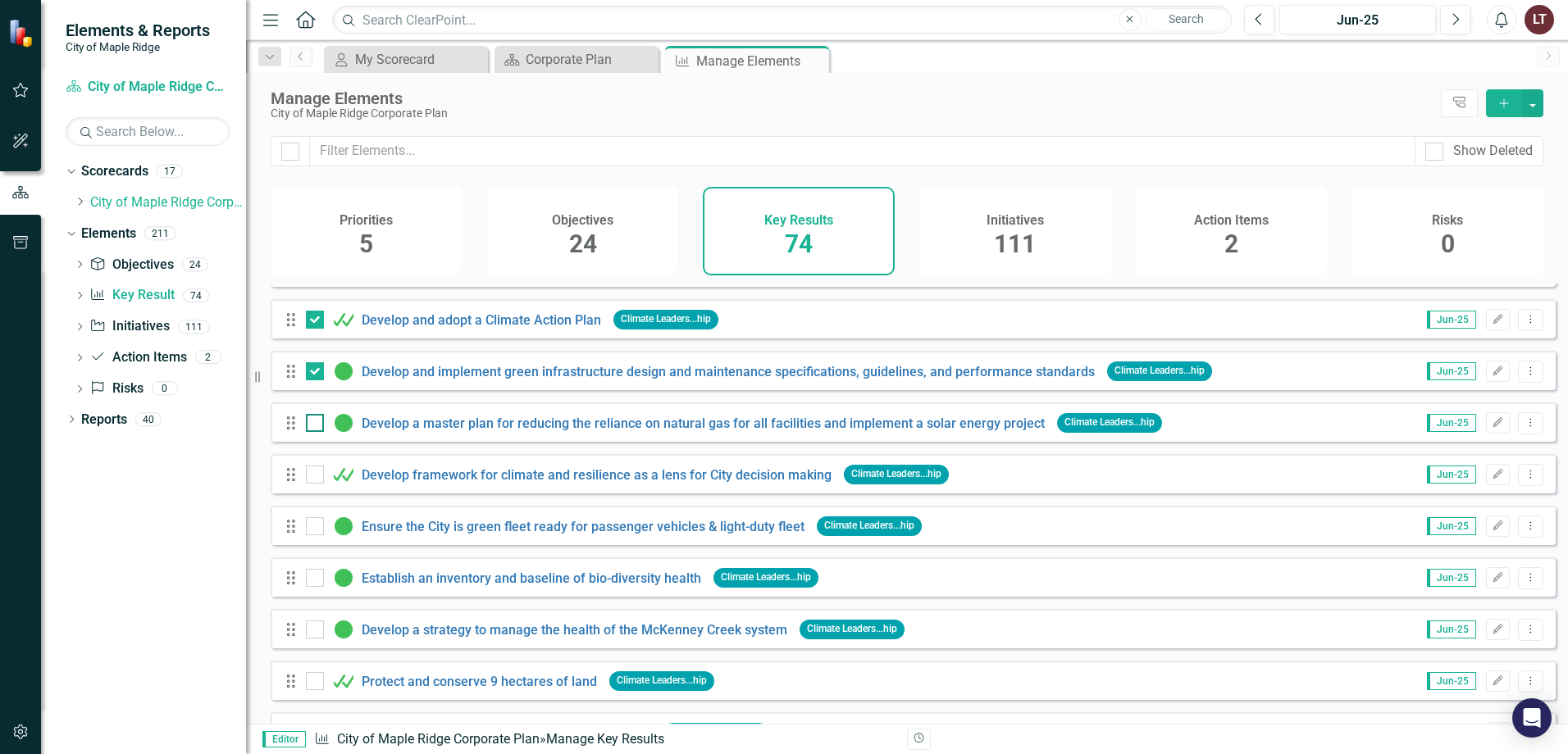 click at bounding box center [315, 423] 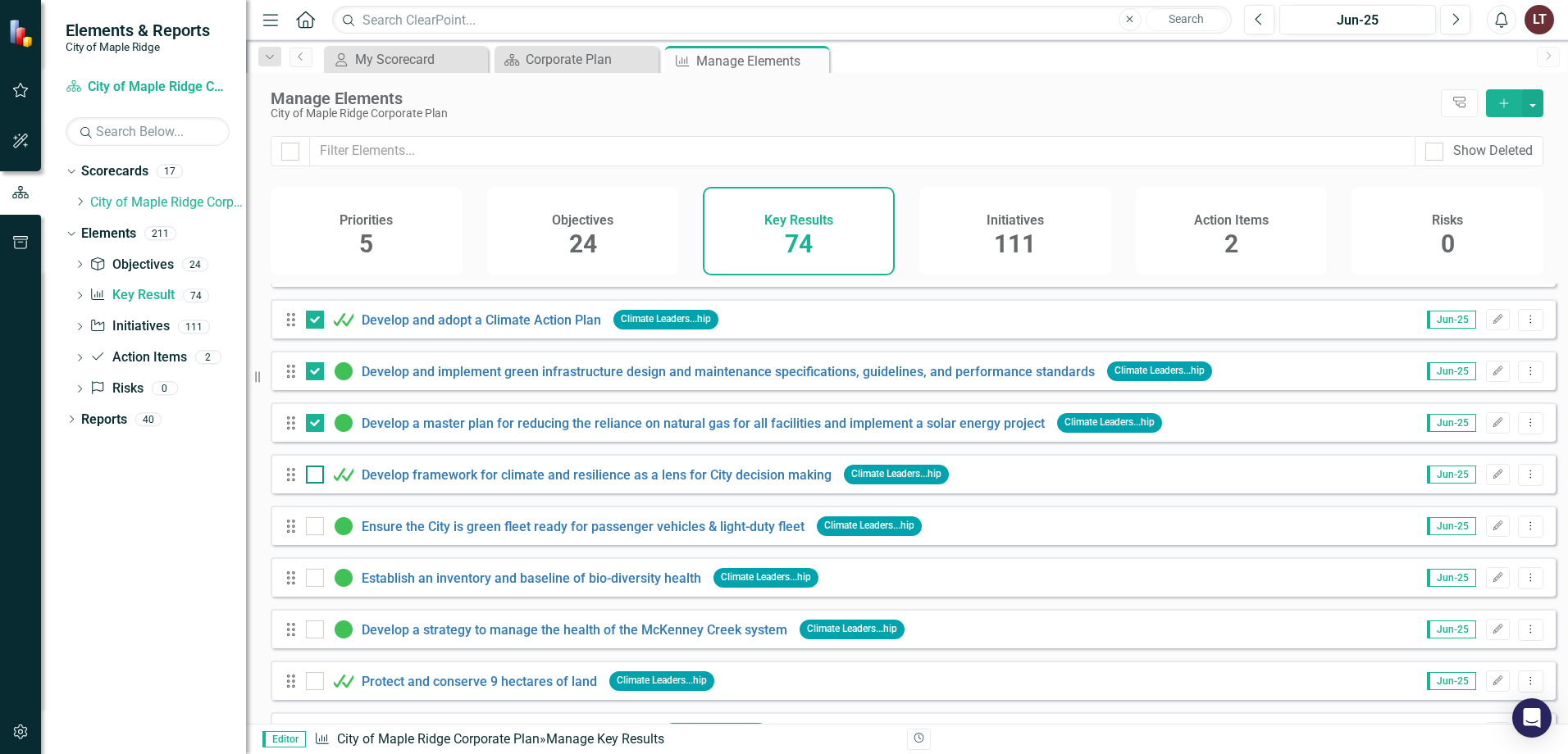 click at bounding box center (315, 475) 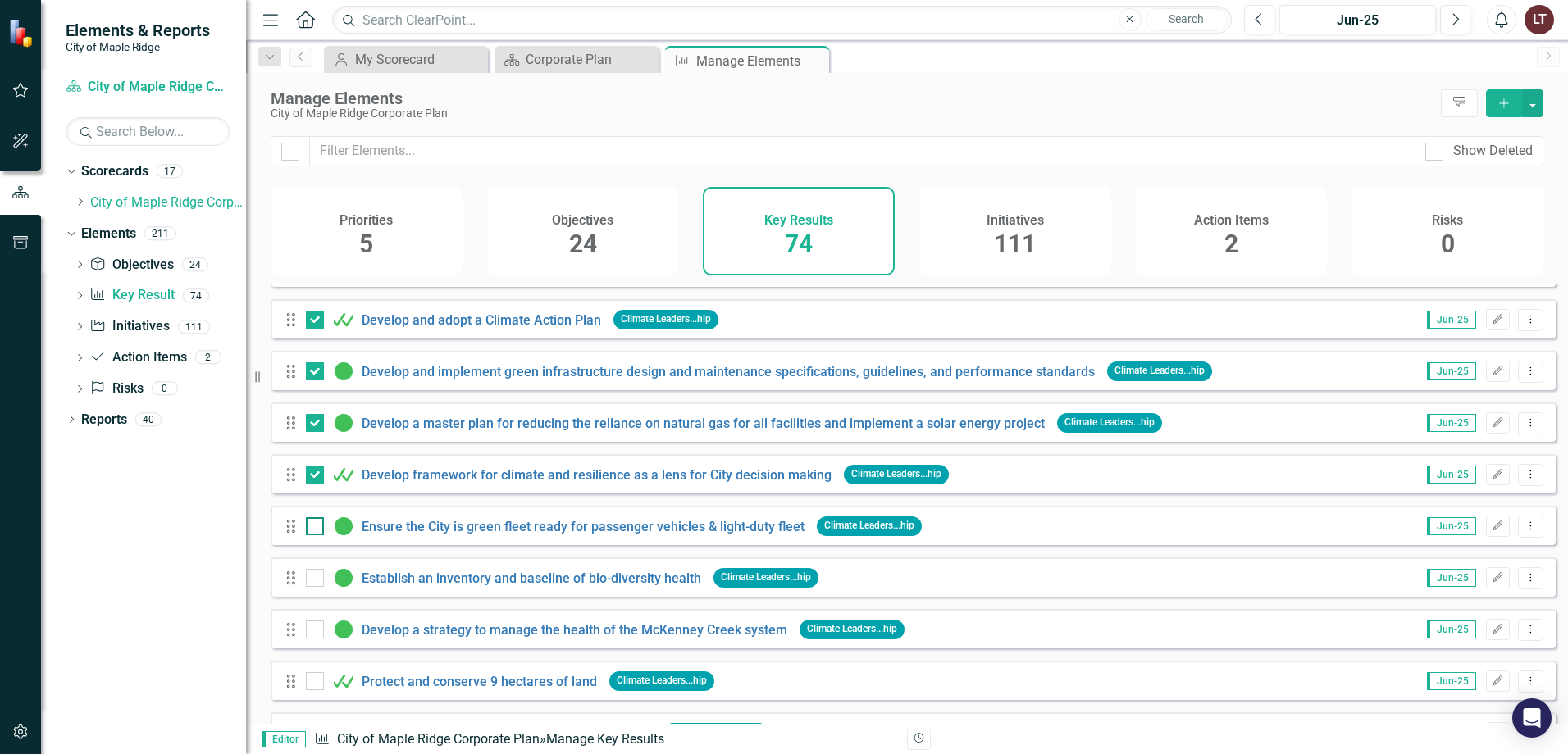 click at bounding box center (315, 526) 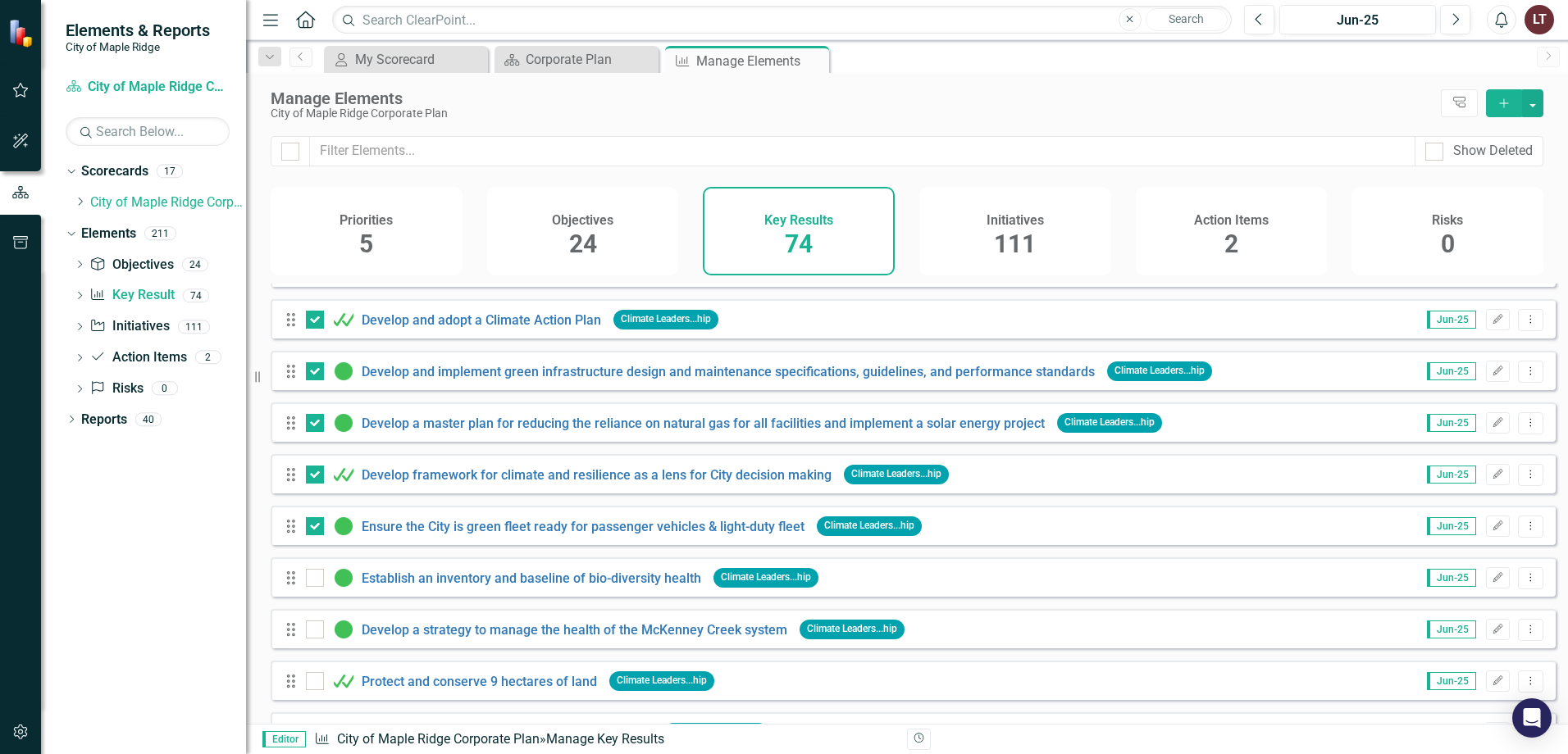 click on "Drag" at bounding box center [295, 578] 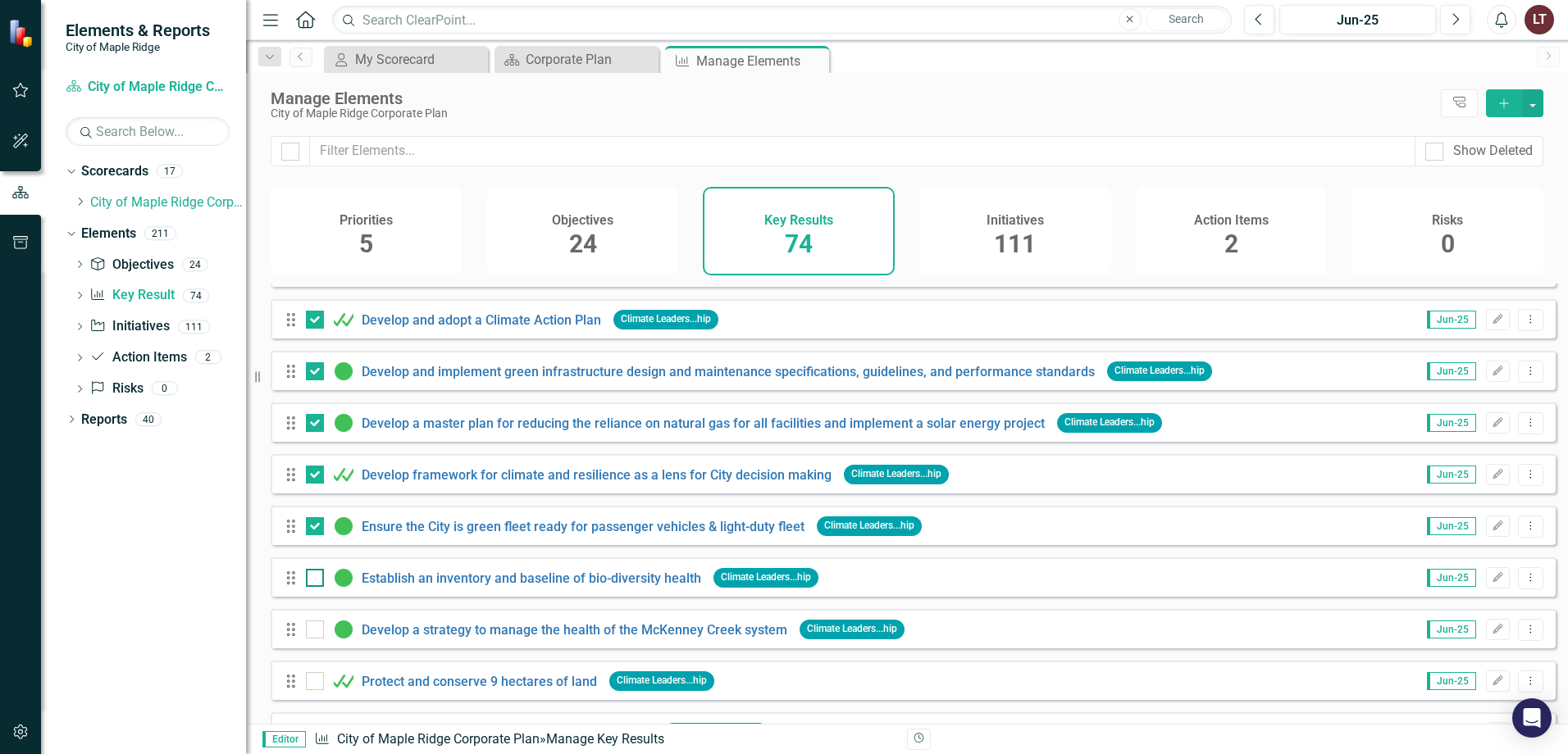 click at bounding box center [315, 578] 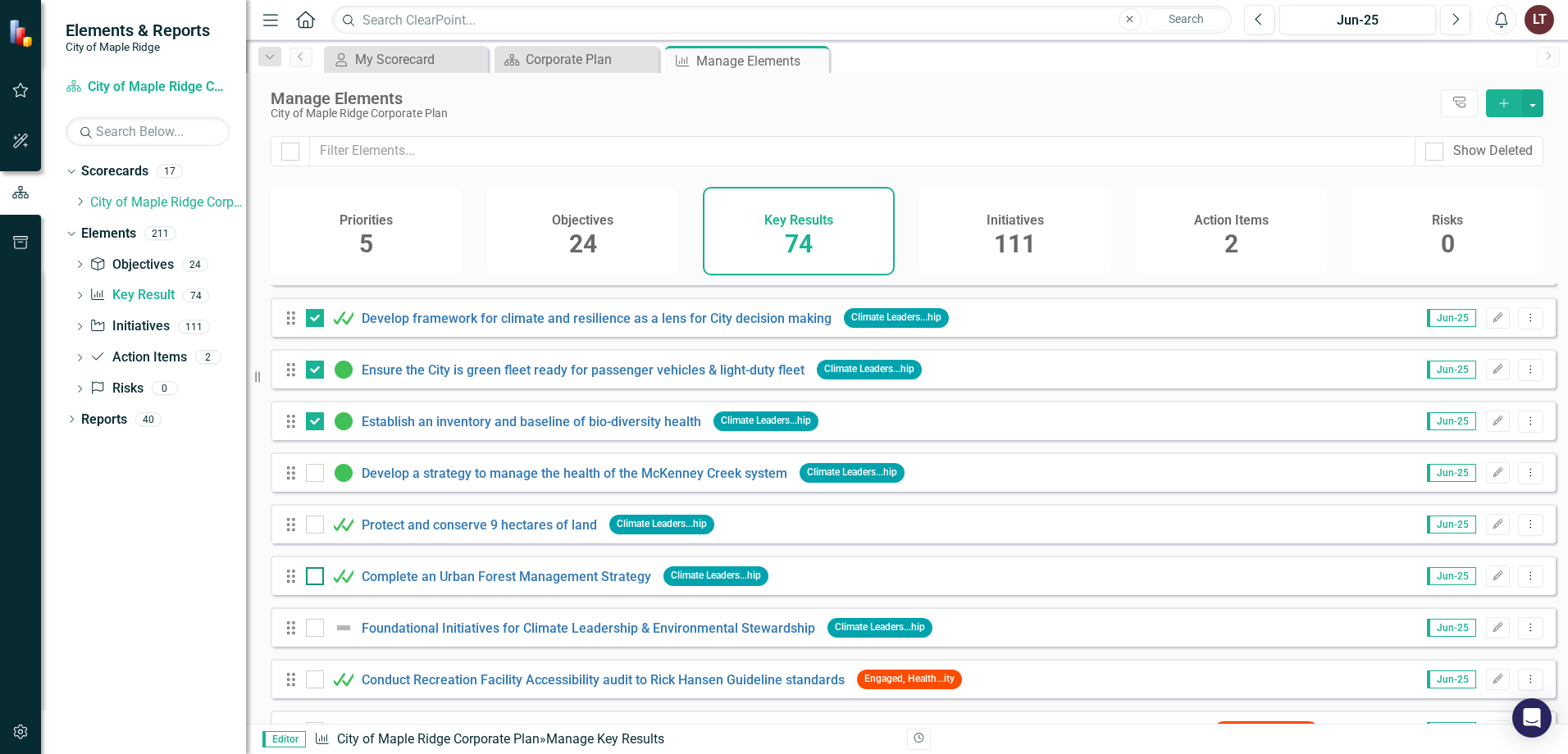scroll, scrollTop: 820, scrollLeft: 0, axis: vertical 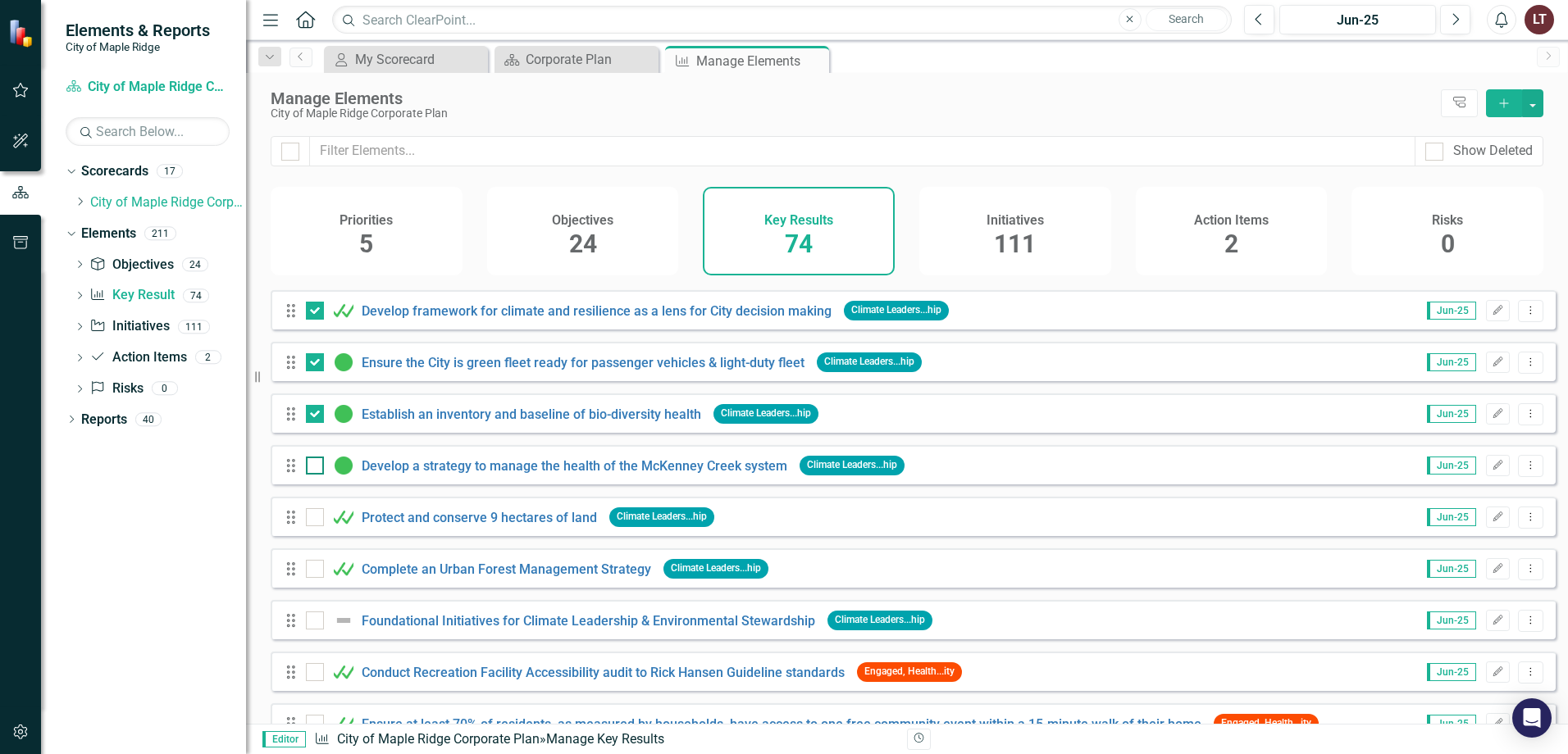 click at bounding box center (315, 466) 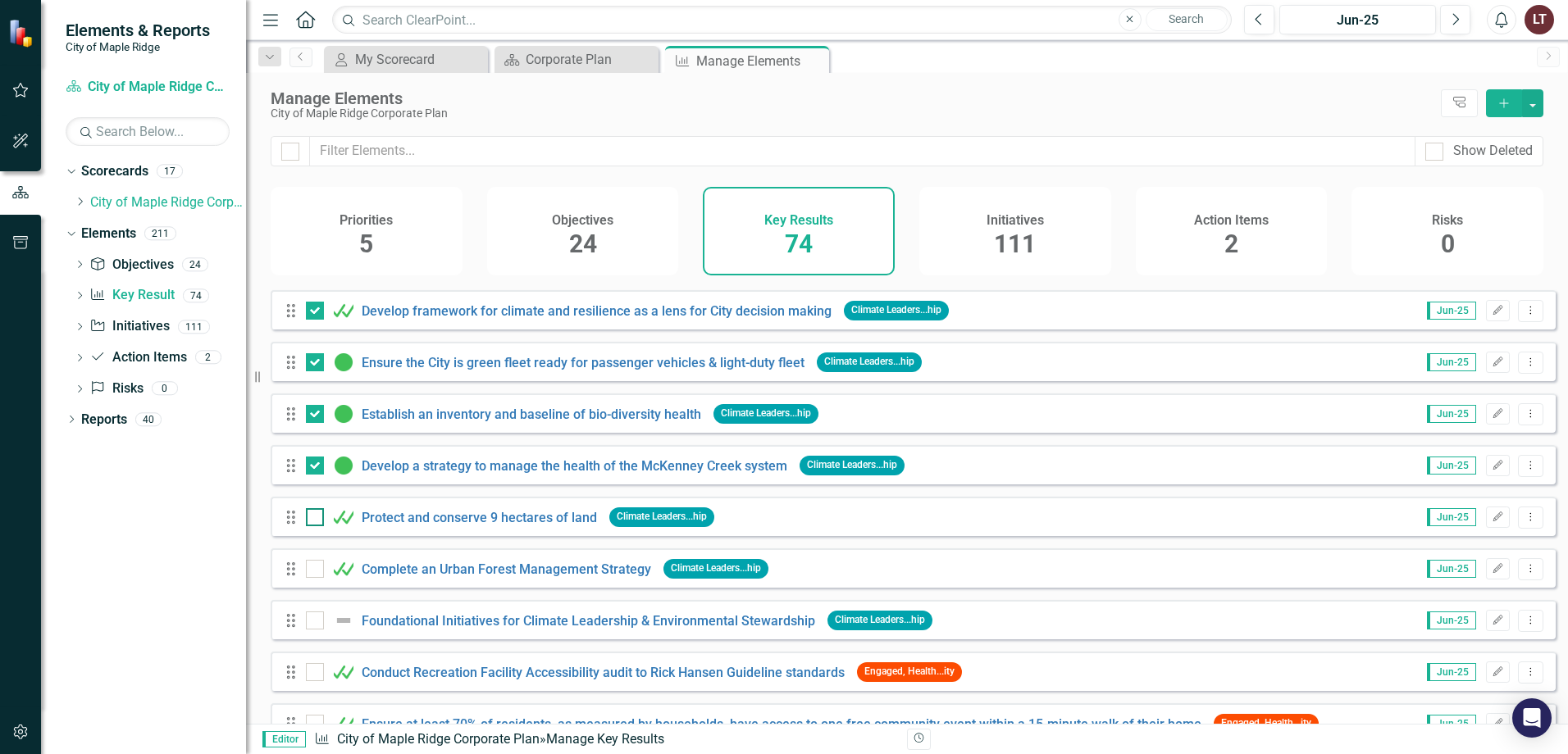 click at bounding box center (315, 517) 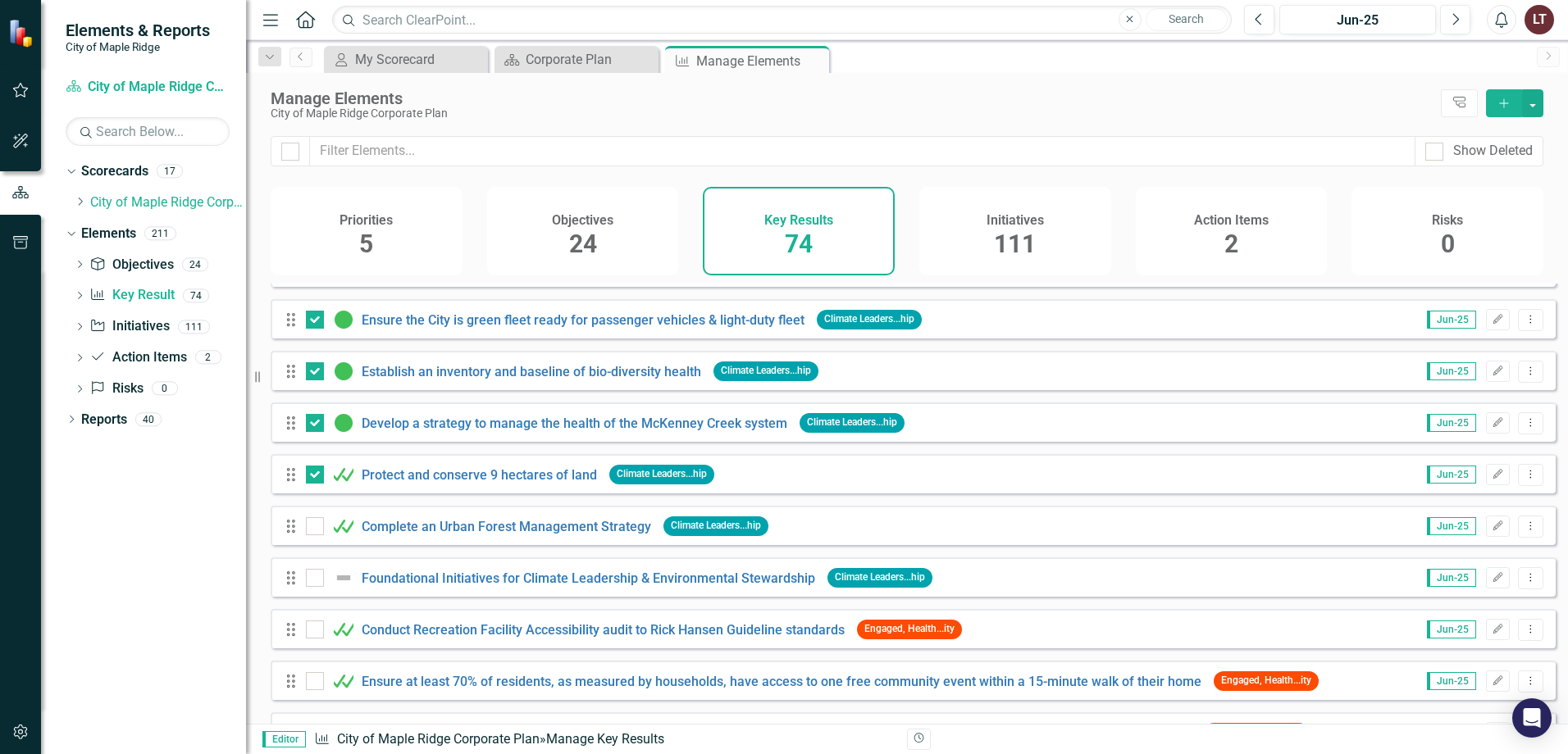 scroll, scrollTop: 902, scrollLeft: 0, axis: vertical 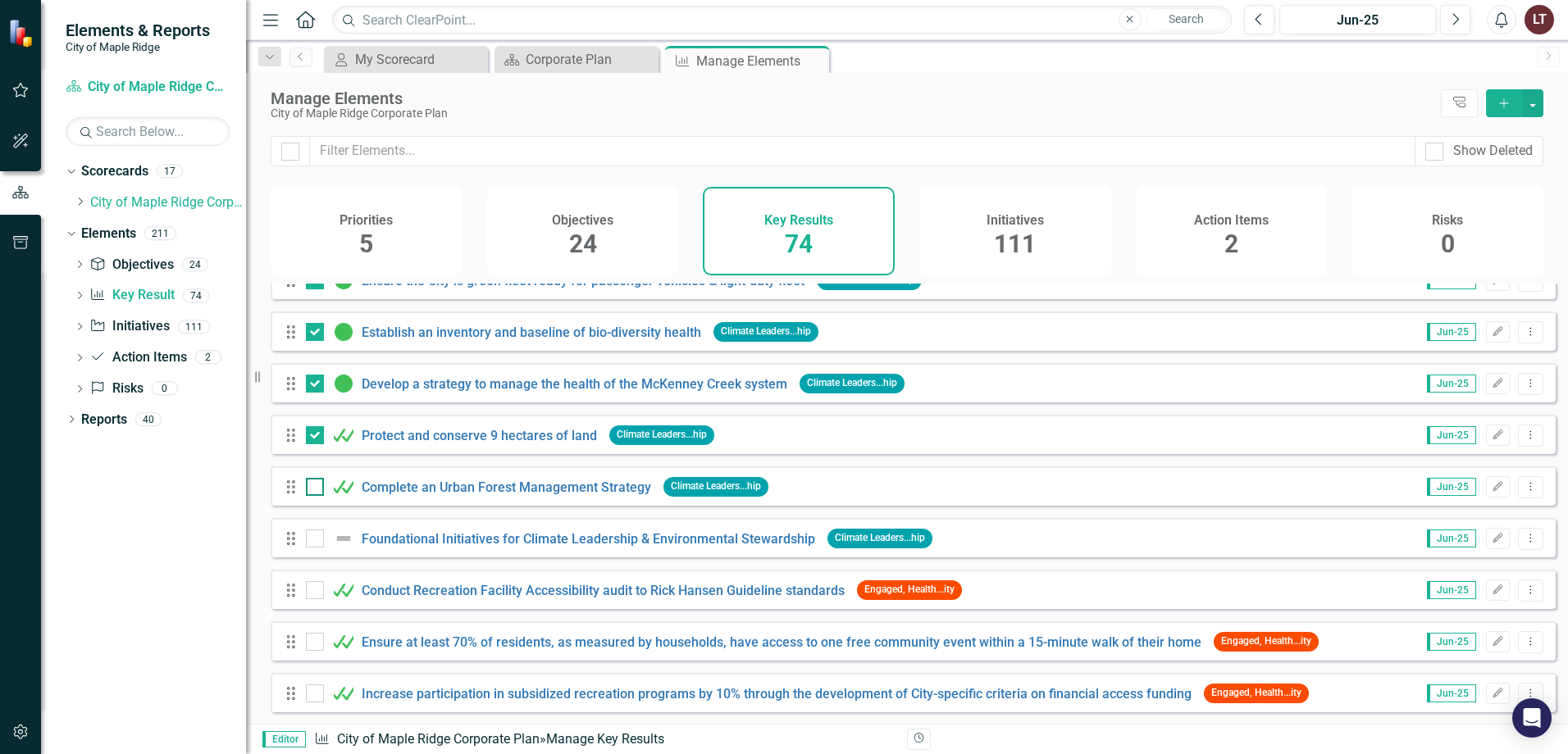 click at bounding box center [315, 487] 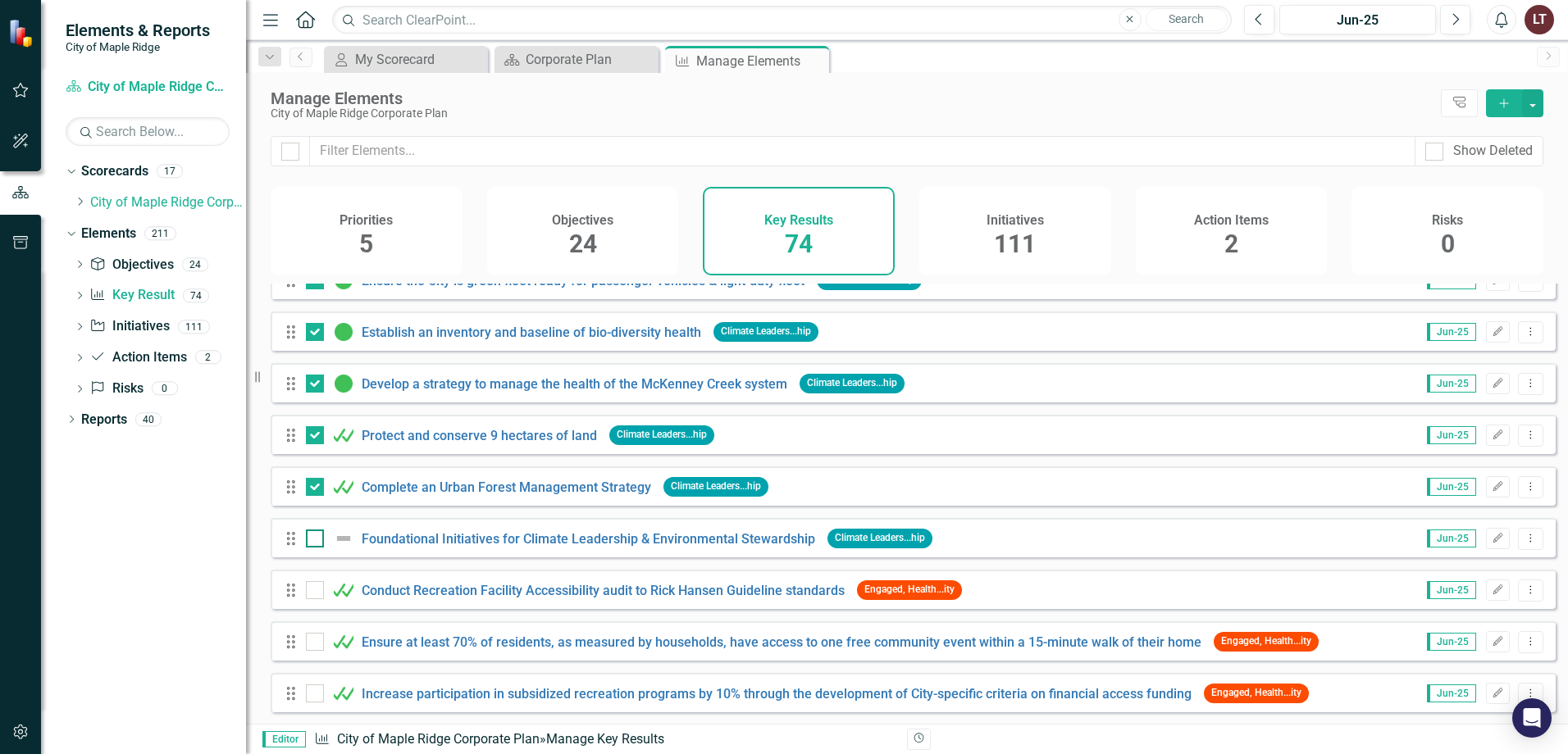 click at bounding box center [311, 534] 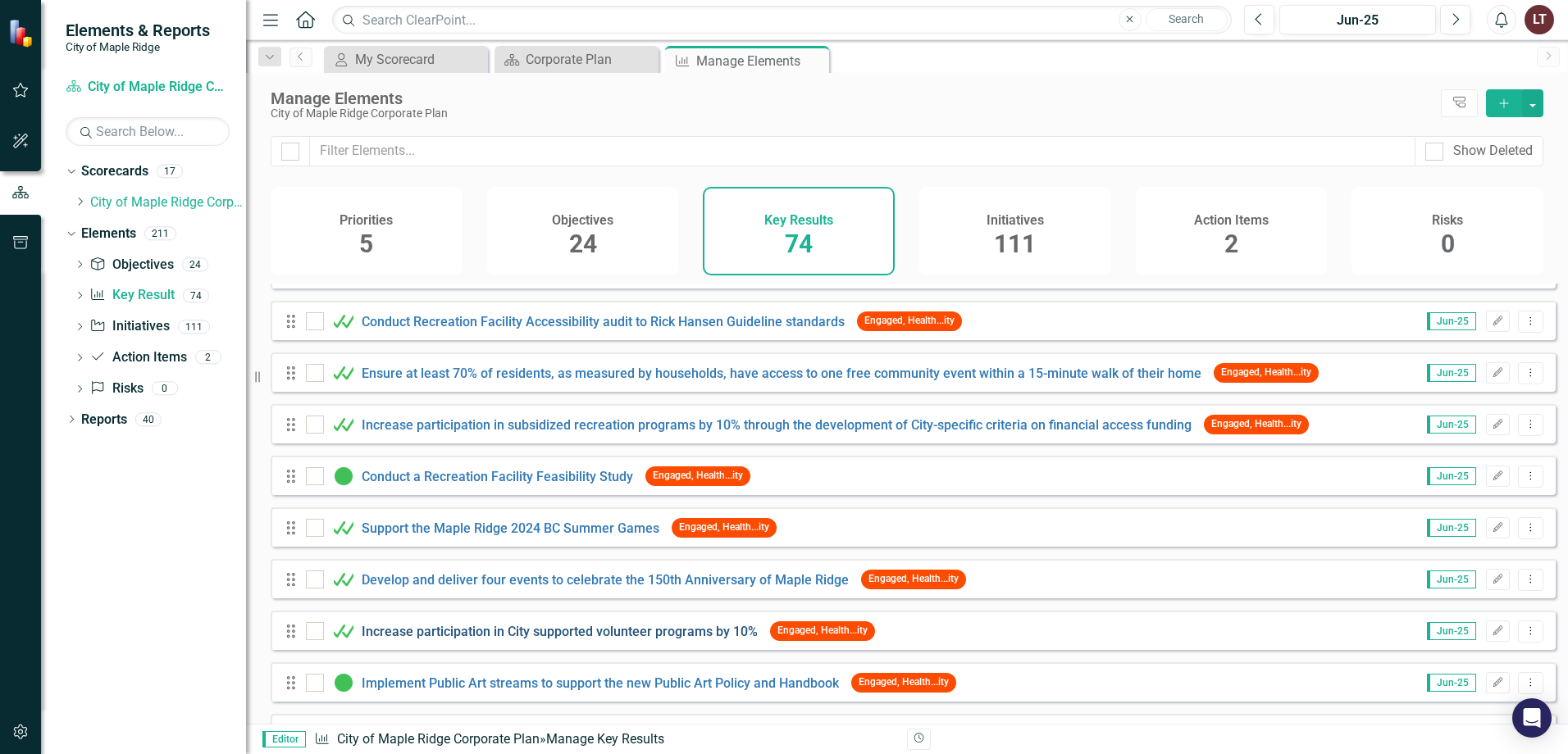 scroll, scrollTop: 1147, scrollLeft: 0, axis: vertical 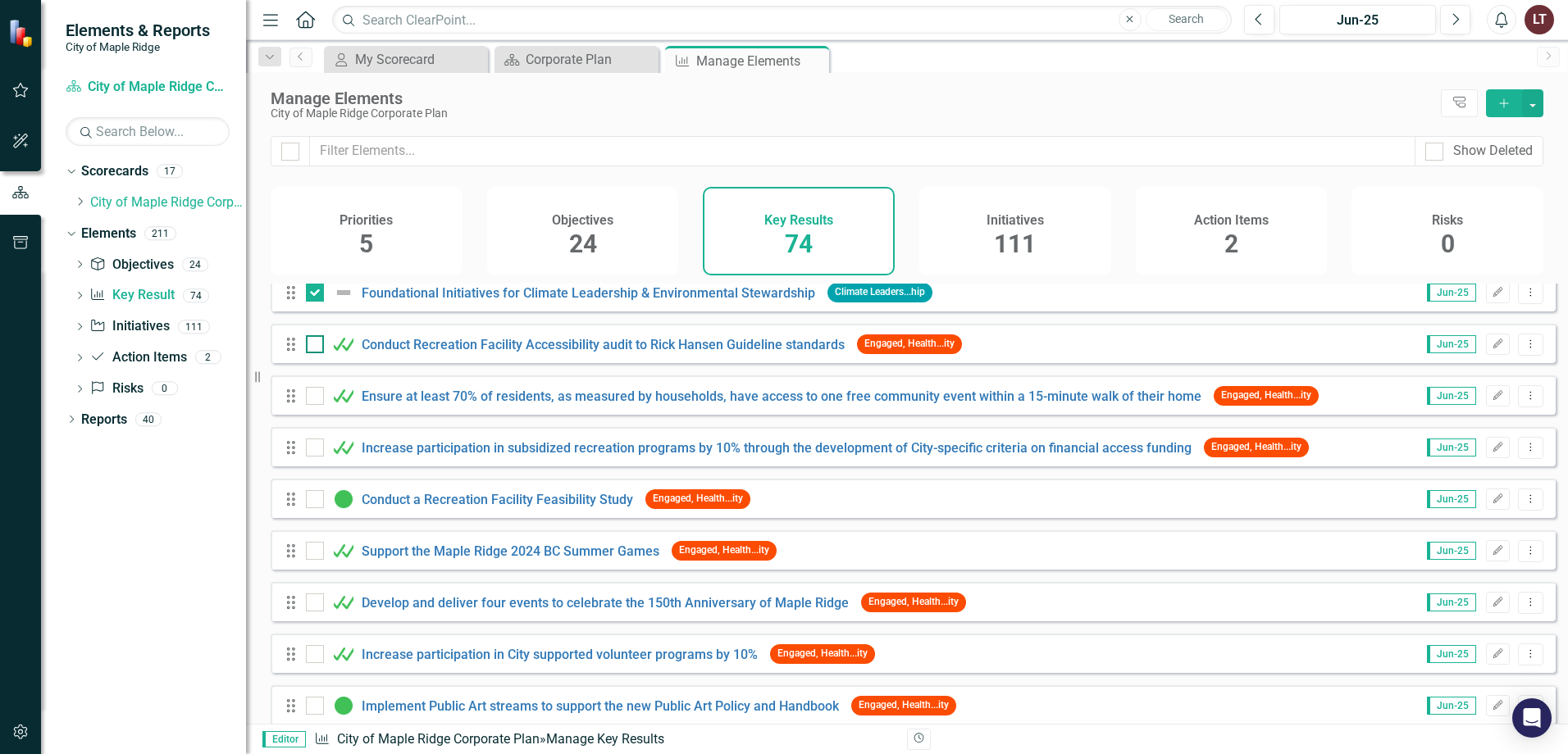 click at bounding box center [311, 340] 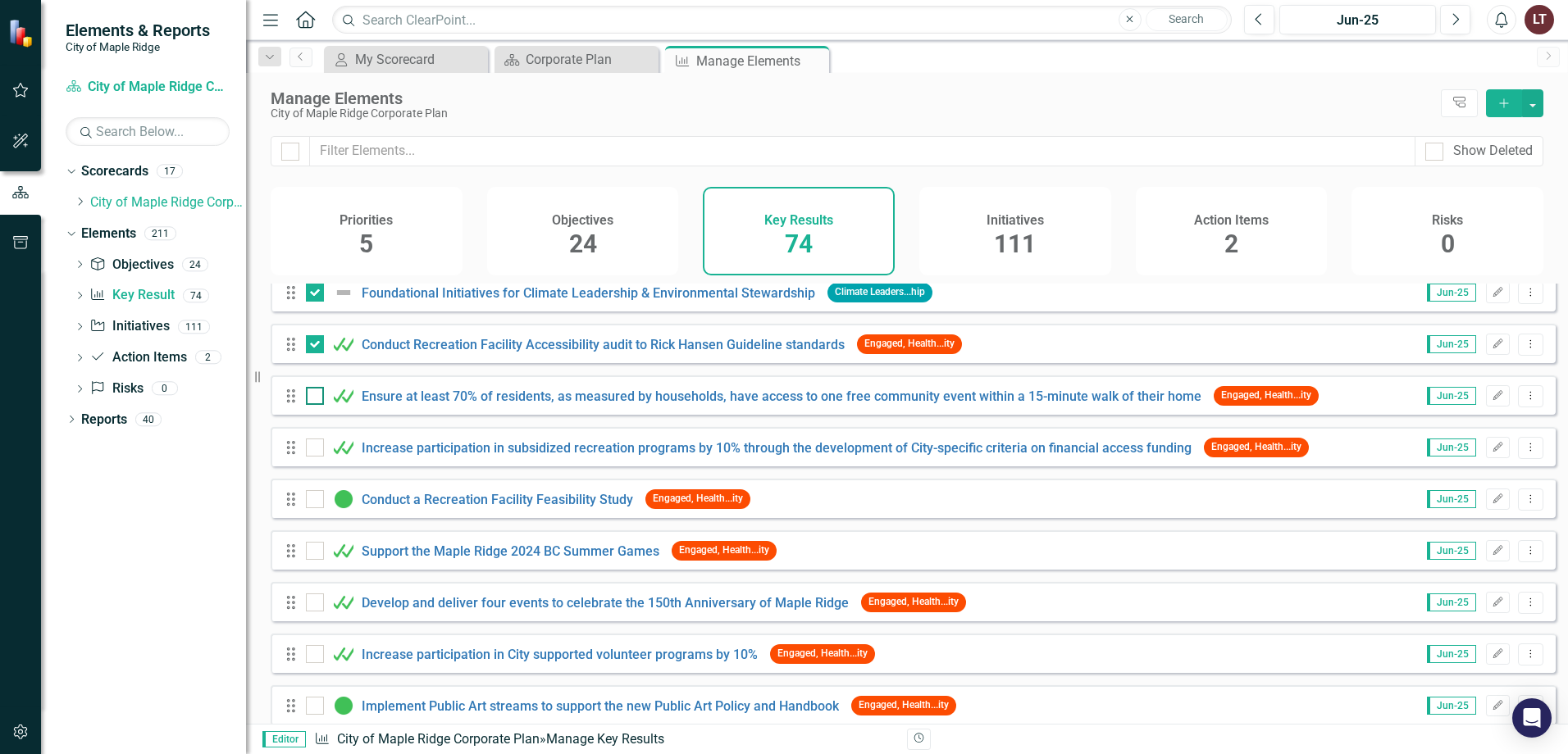 click at bounding box center [315, 396] 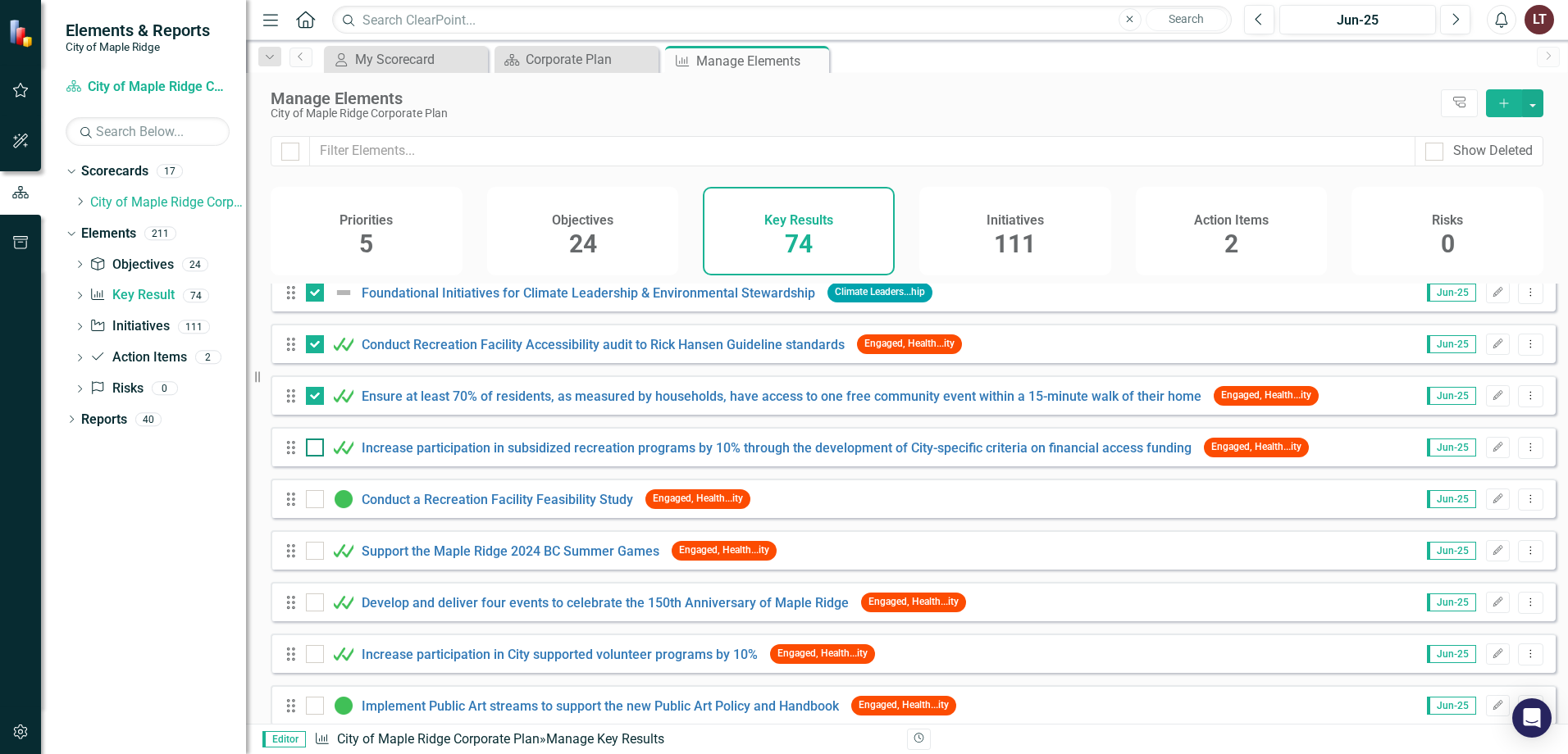 click at bounding box center (315, 447) 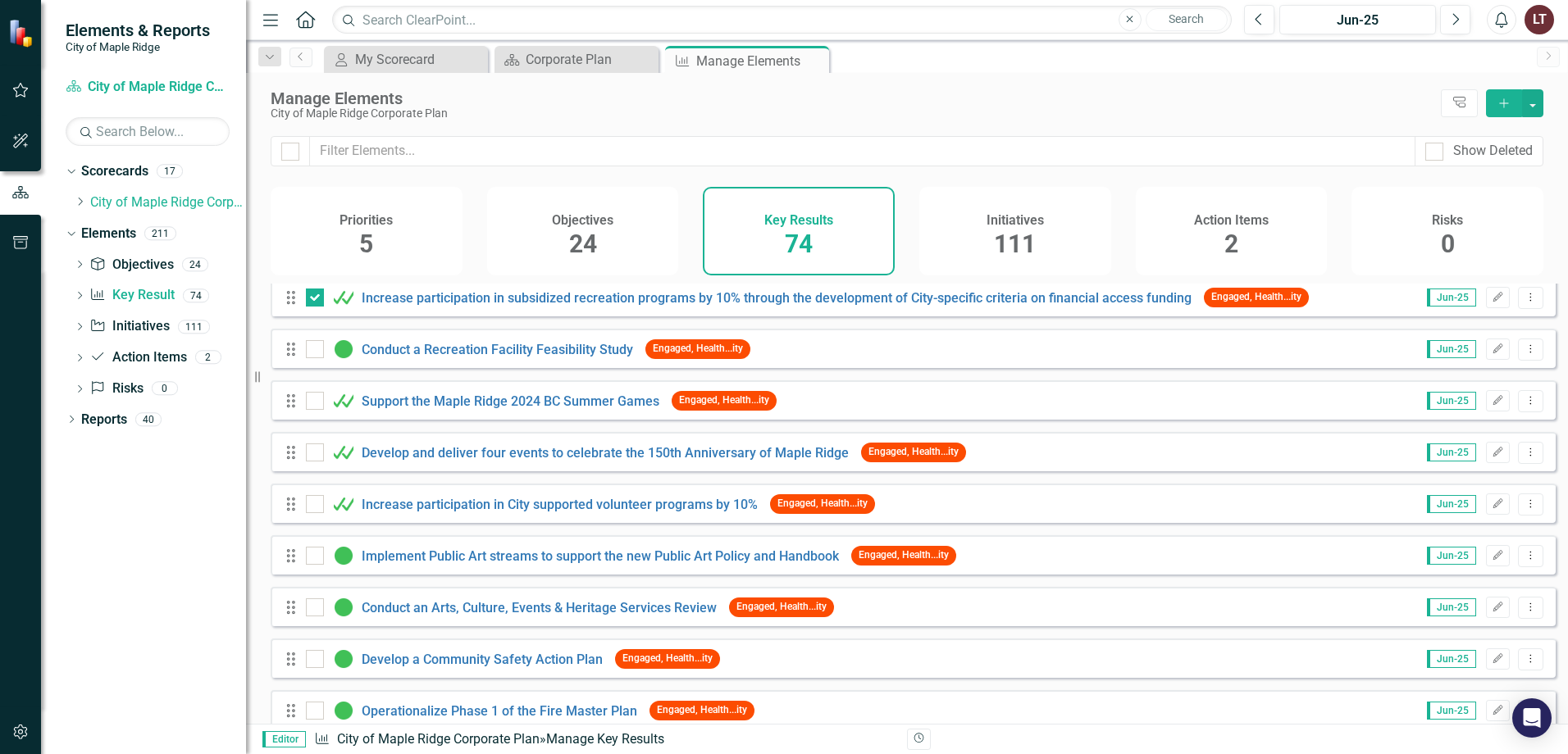 scroll, scrollTop: 1311, scrollLeft: 0, axis: vertical 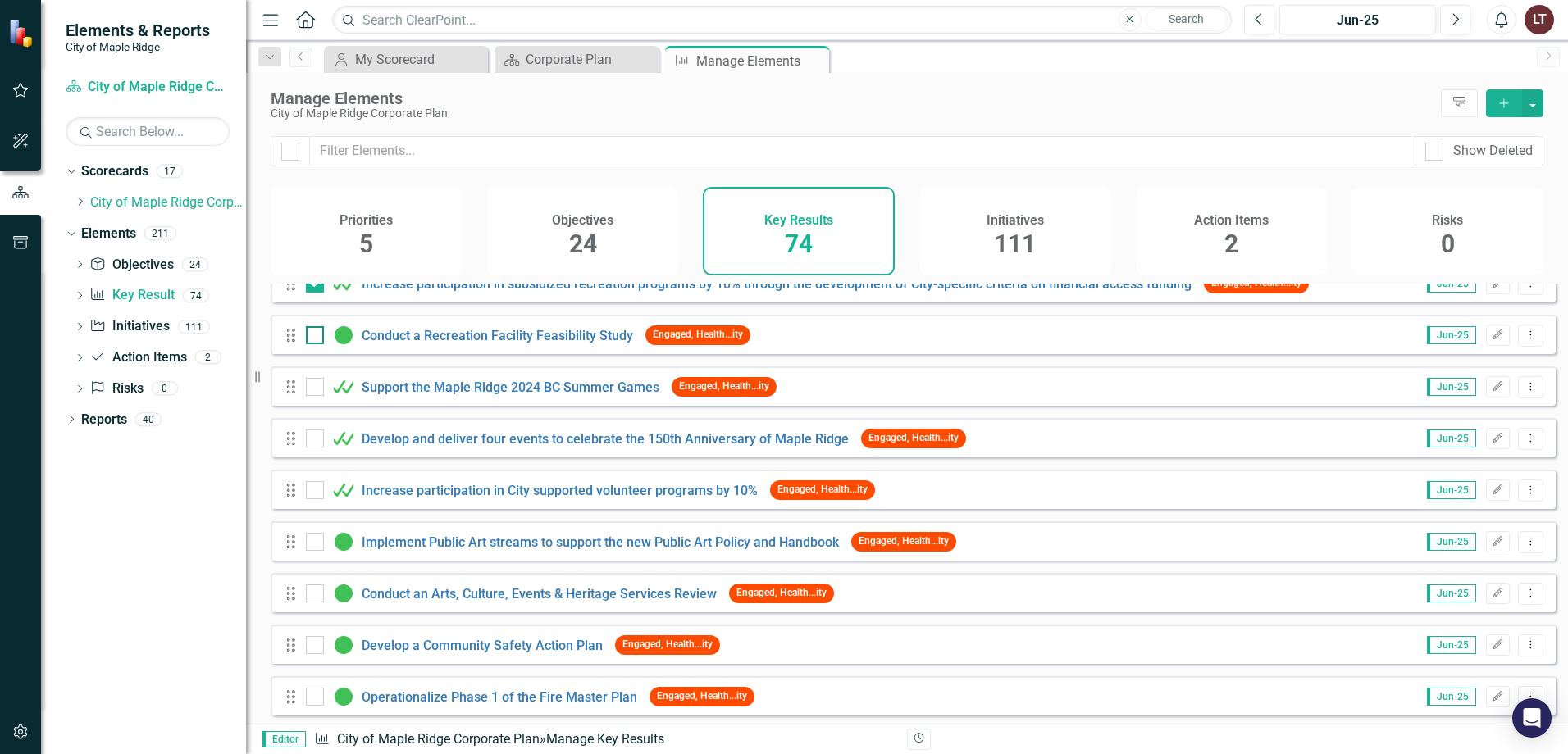 click at bounding box center [311, 331] 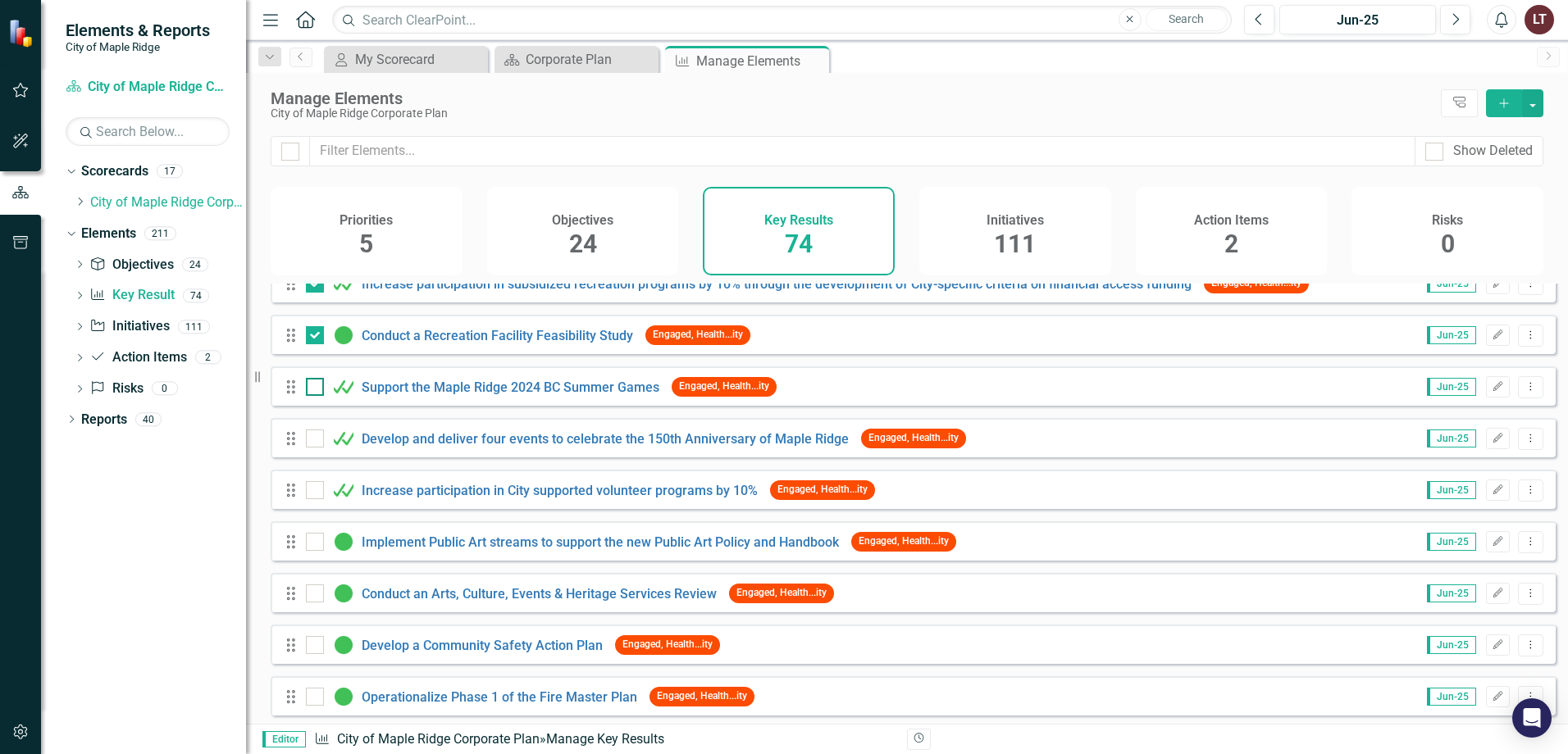 click at bounding box center (311, 383) 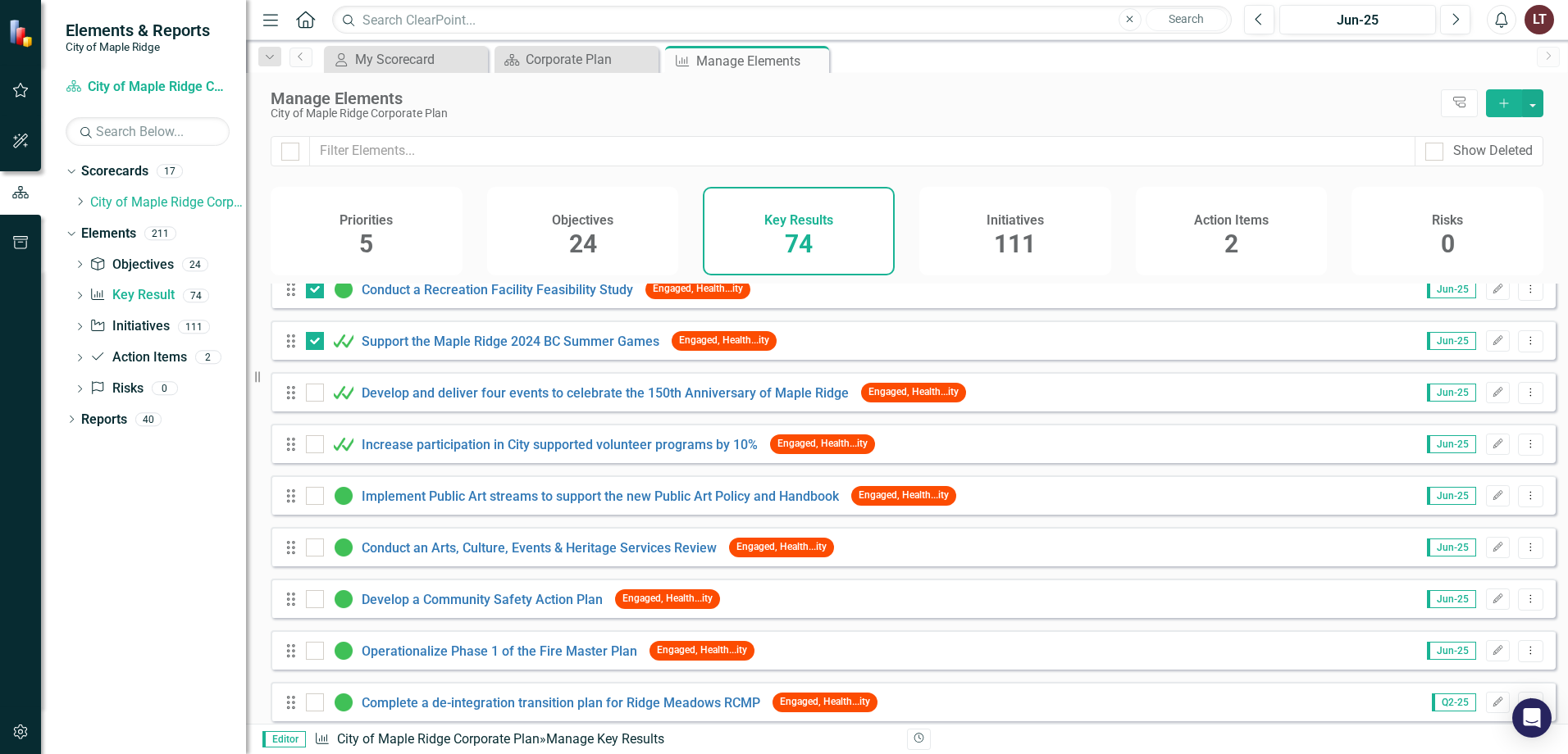 scroll, scrollTop: 1393, scrollLeft: 0, axis: vertical 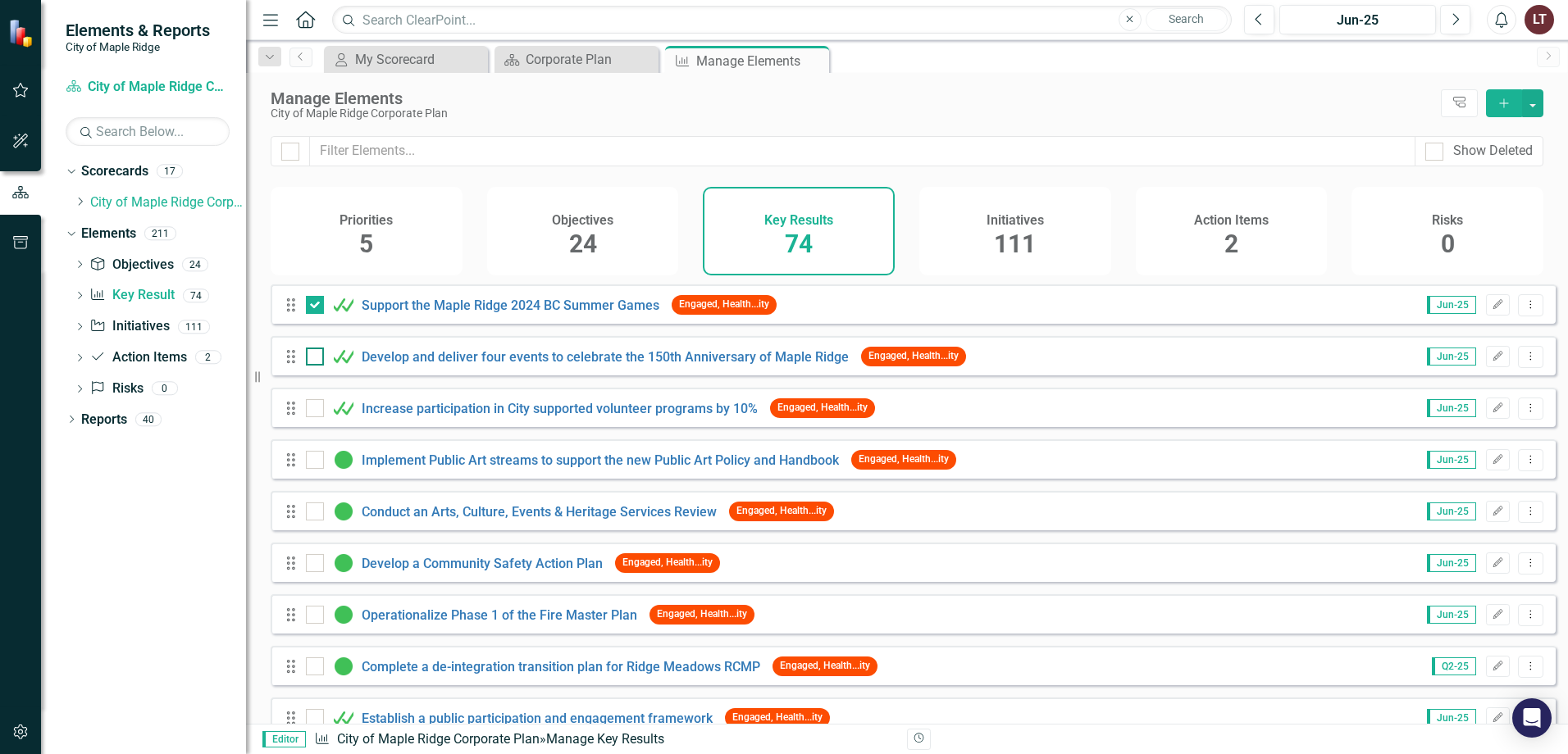 click at bounding box center (334, 357) 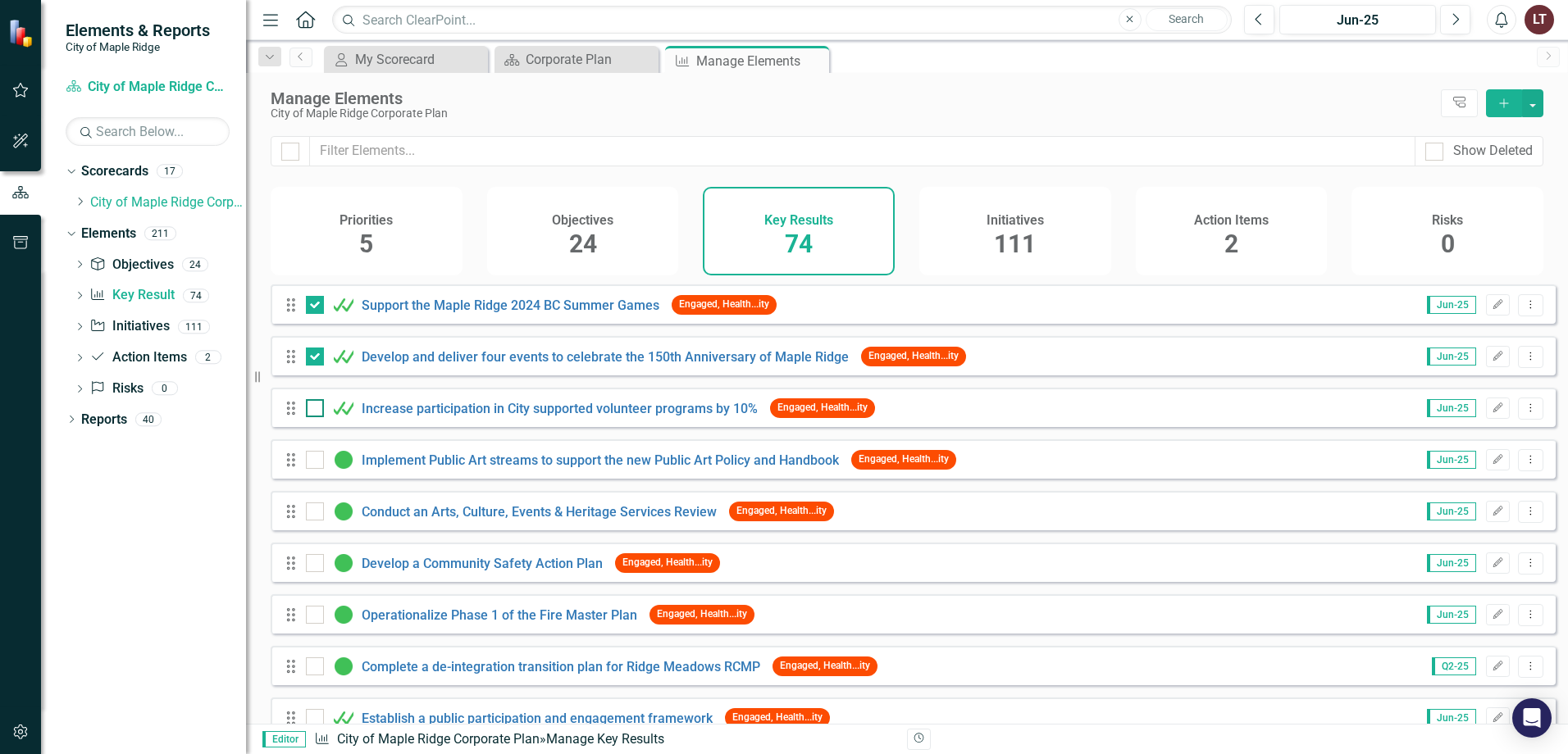 click at bounding box center [334, 408] 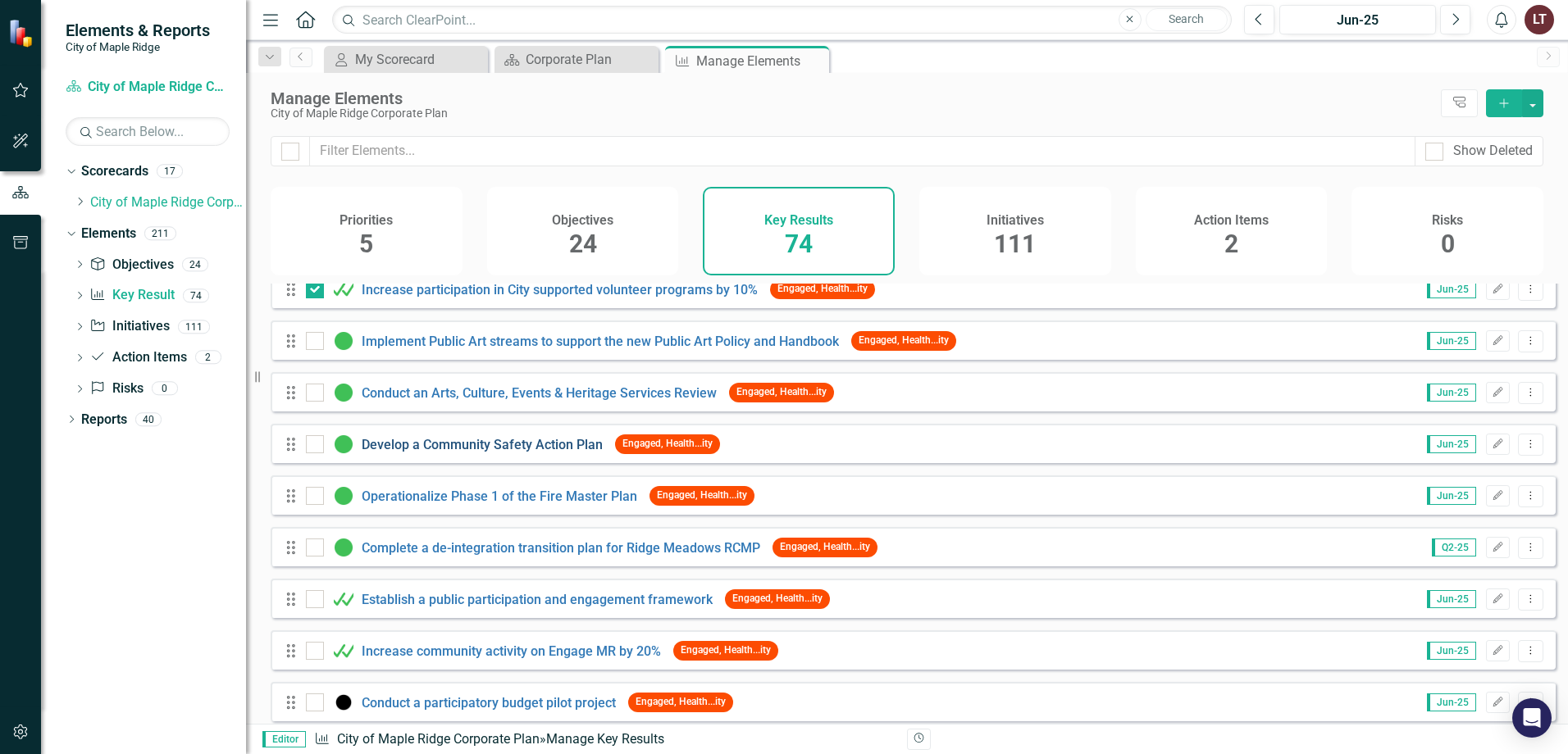 scroll, scrollTop: 1475, scrollLeft: 0, axis: vertical 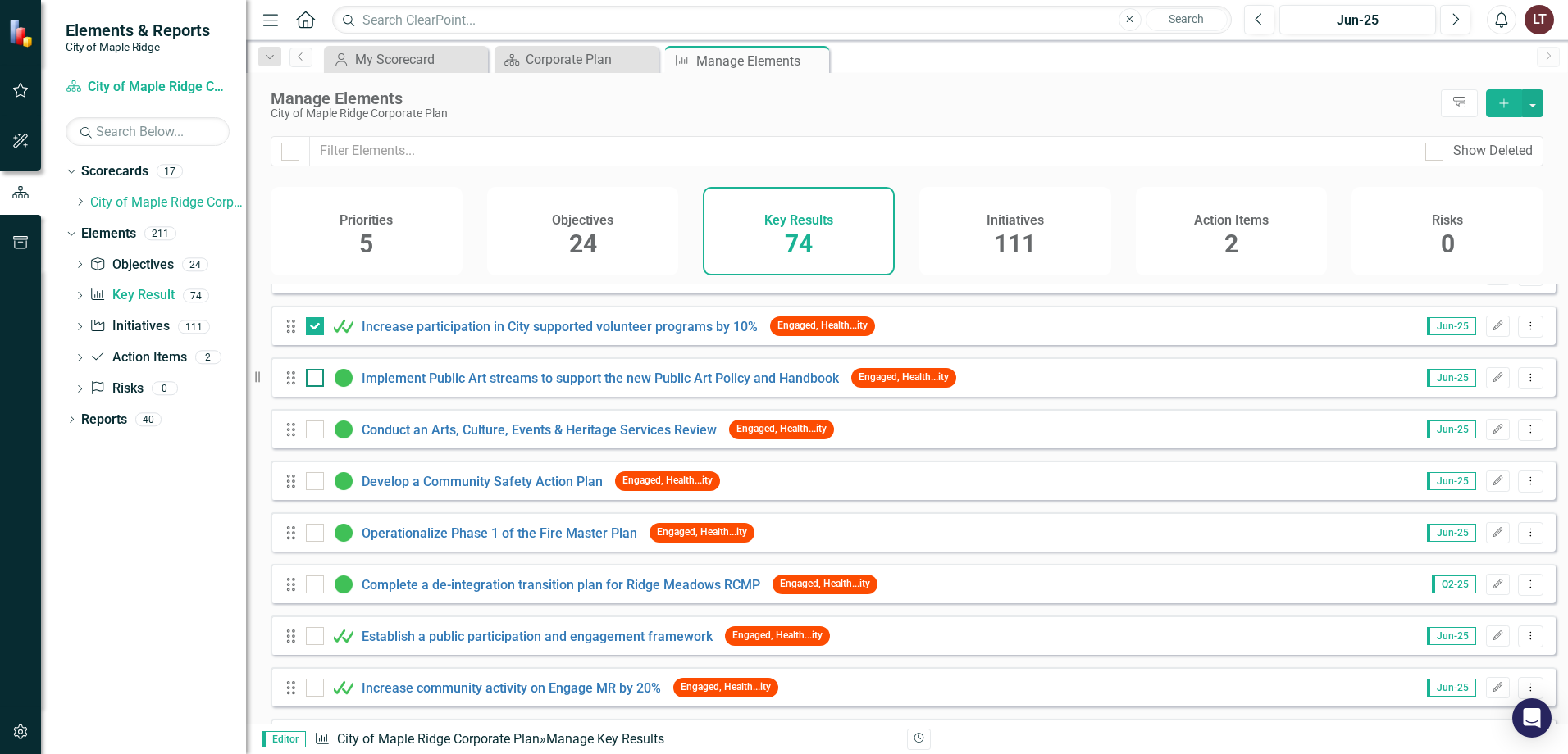 click at bounding box center (311, 374) 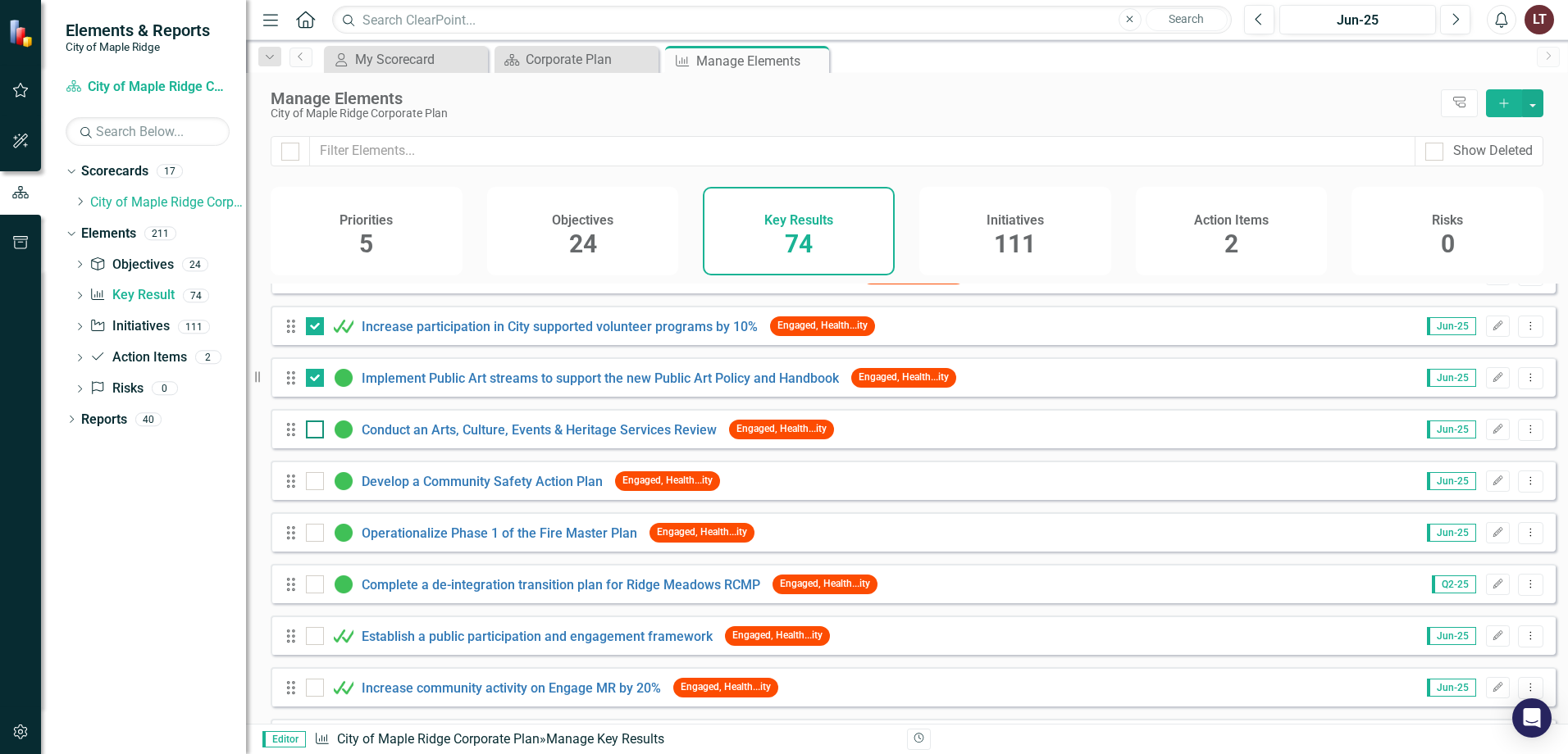 click at bounding box center (315, 429) 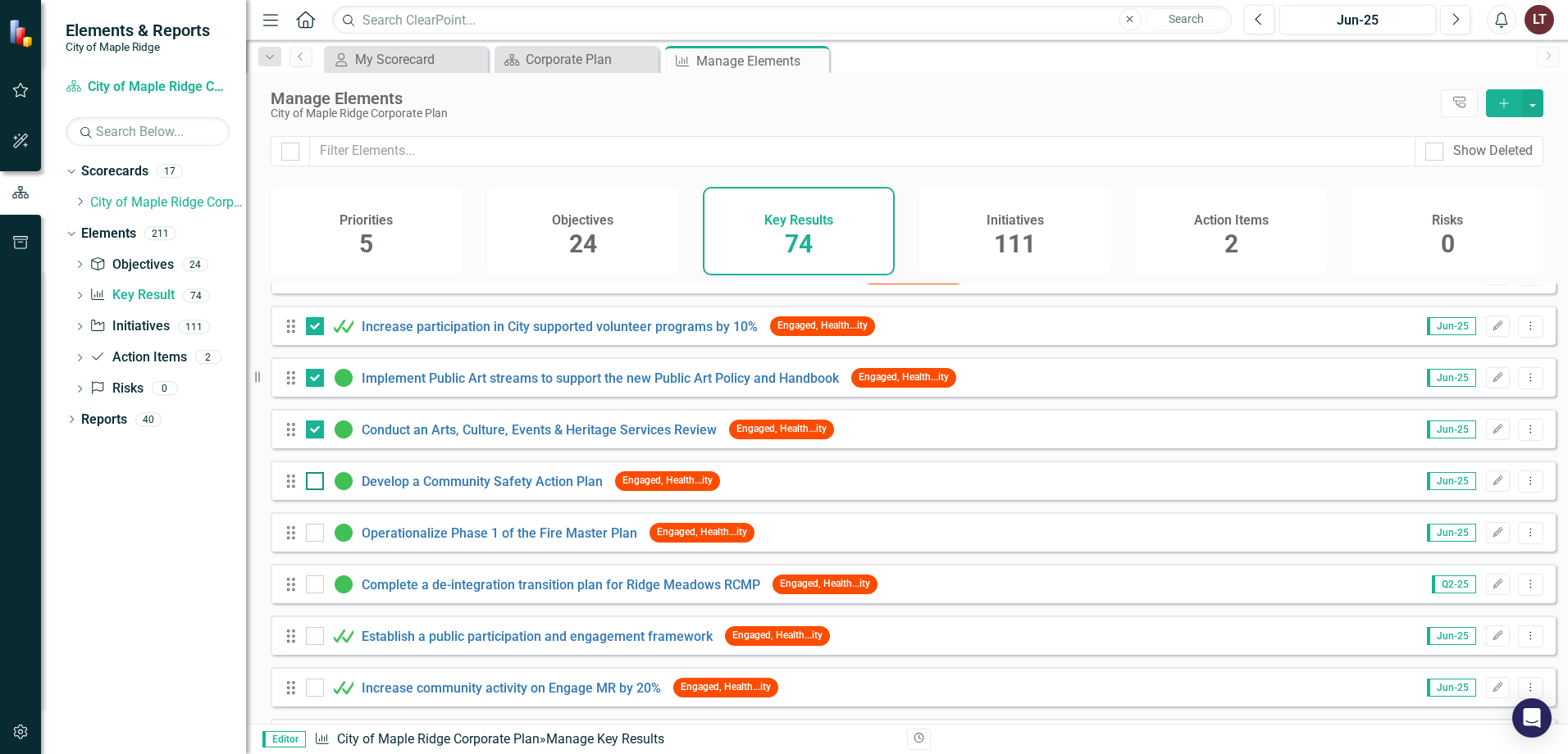 click at bounding box center (311, 477) 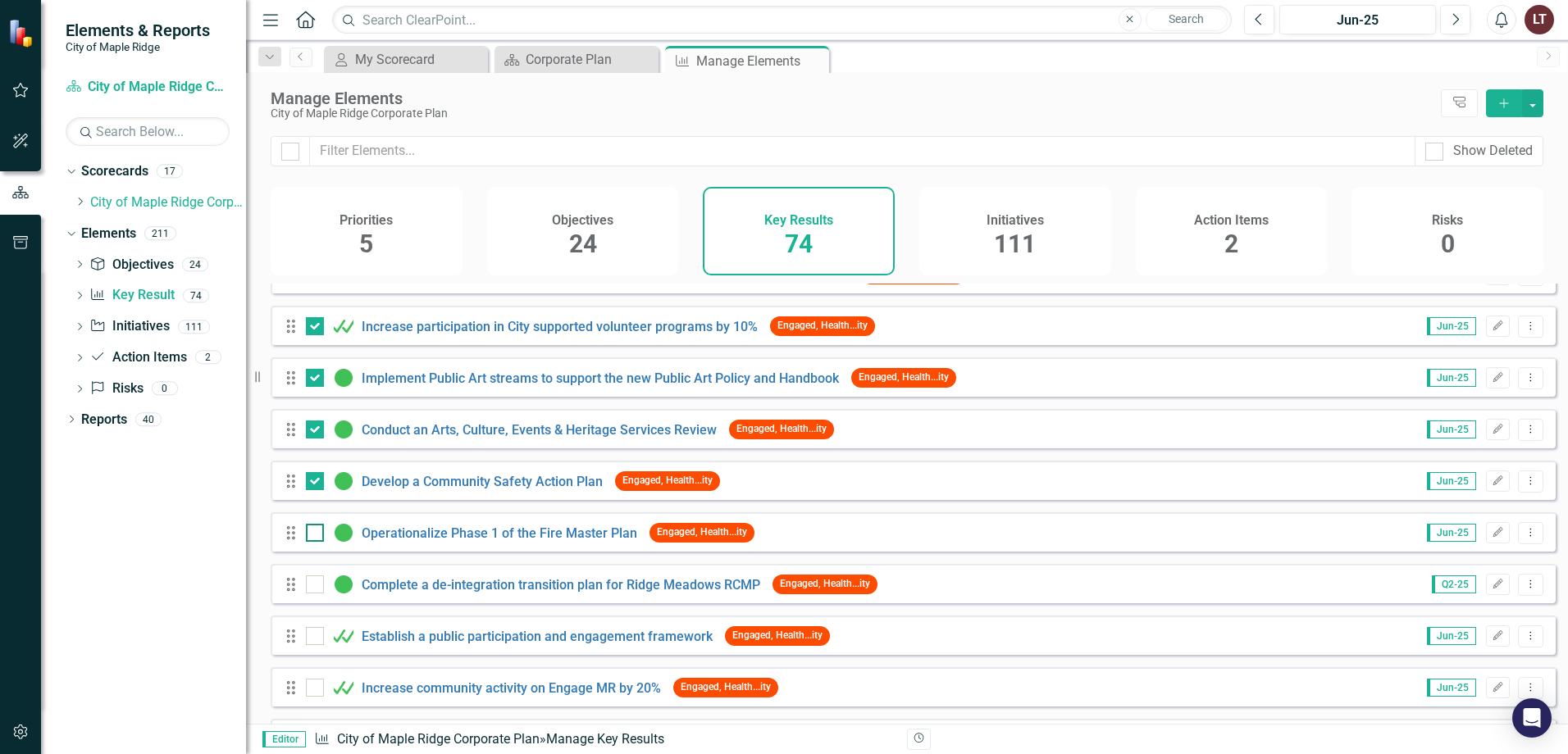 click at bounding box center (315, 533) 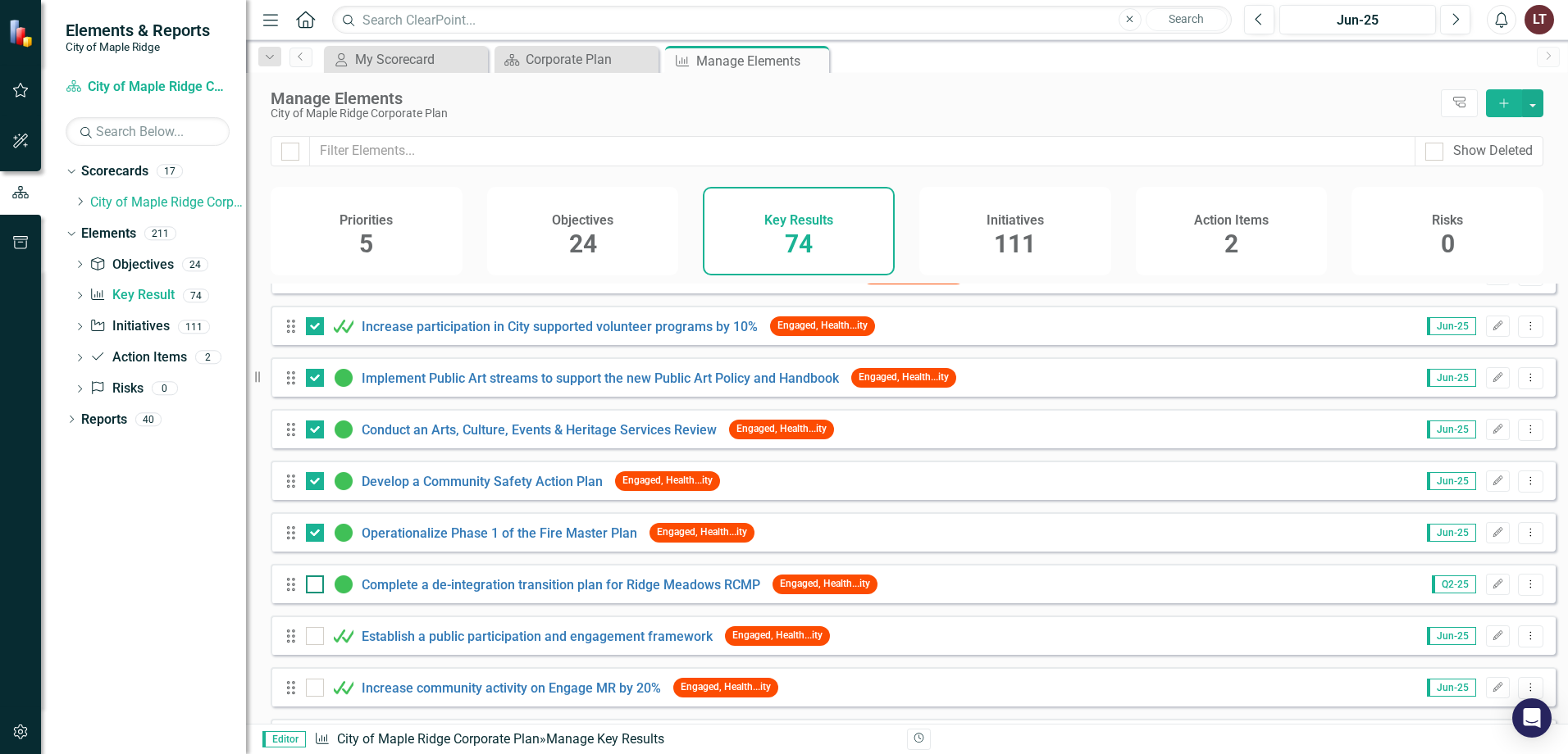 click at bounding box center (315, 584) 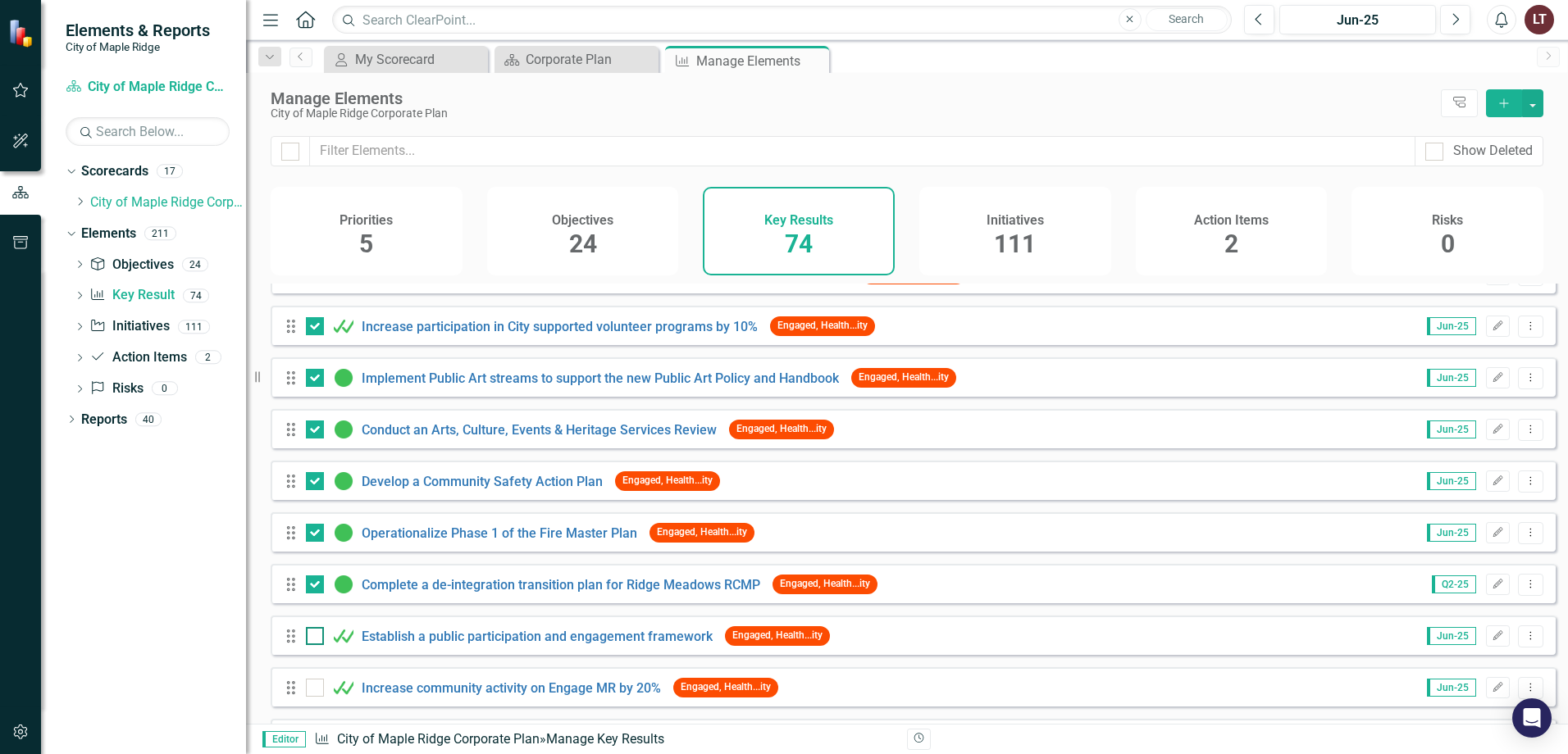 click at bounding box center (315, 636) 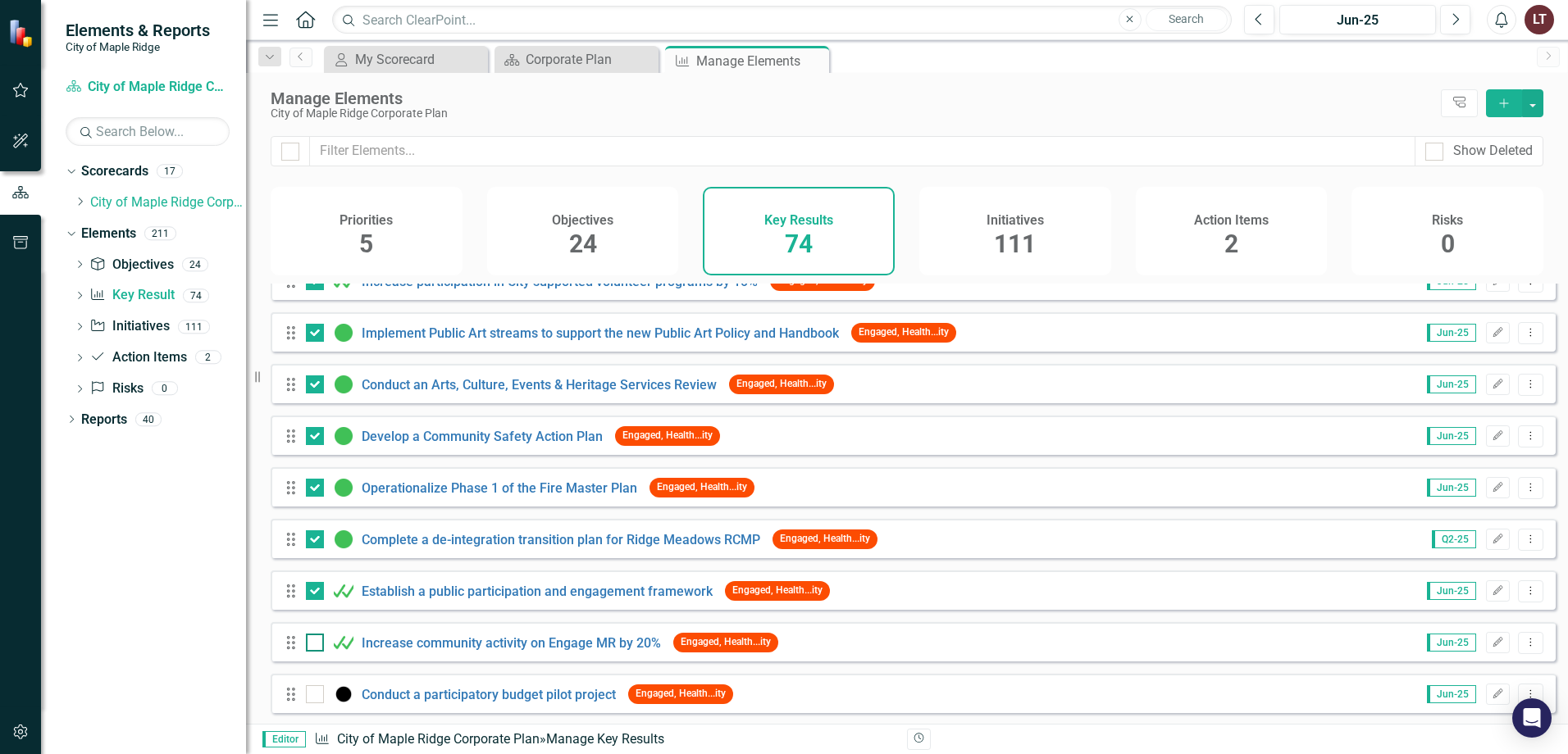 scroll, scrollTop: 1557, scrollLeft: 0, axis: vertical 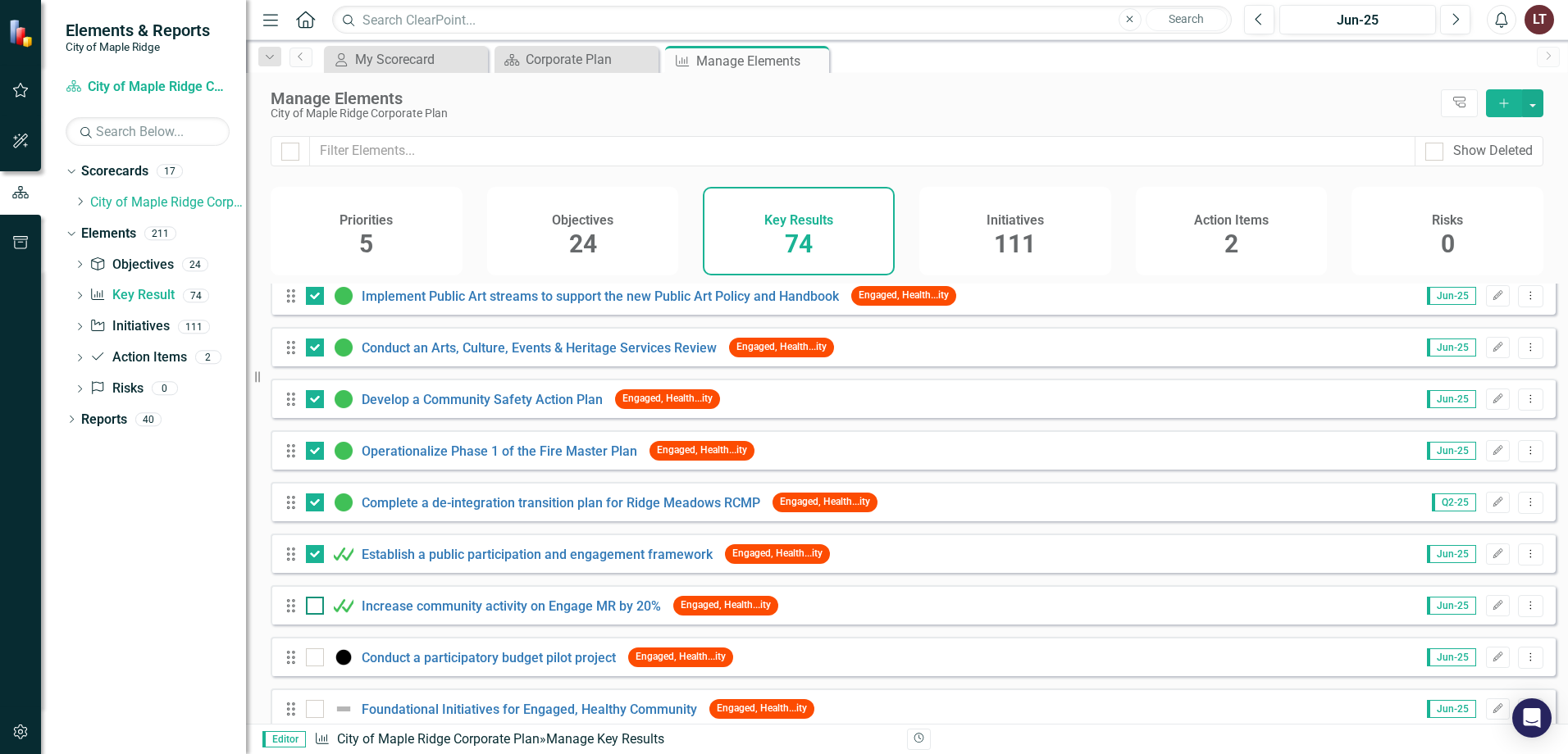 click at bounding box center (315, 606) 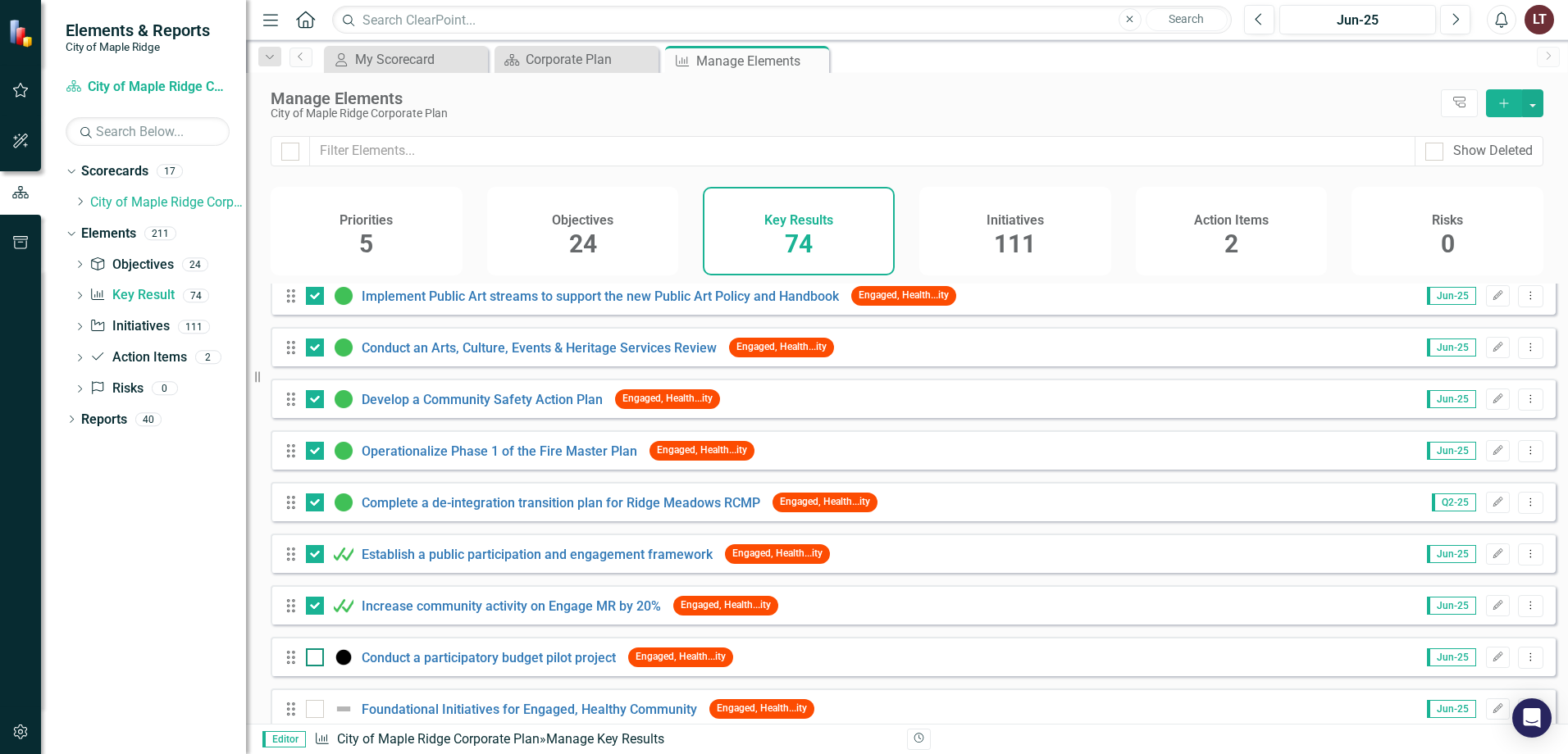 click at bounding box center [311, 653] 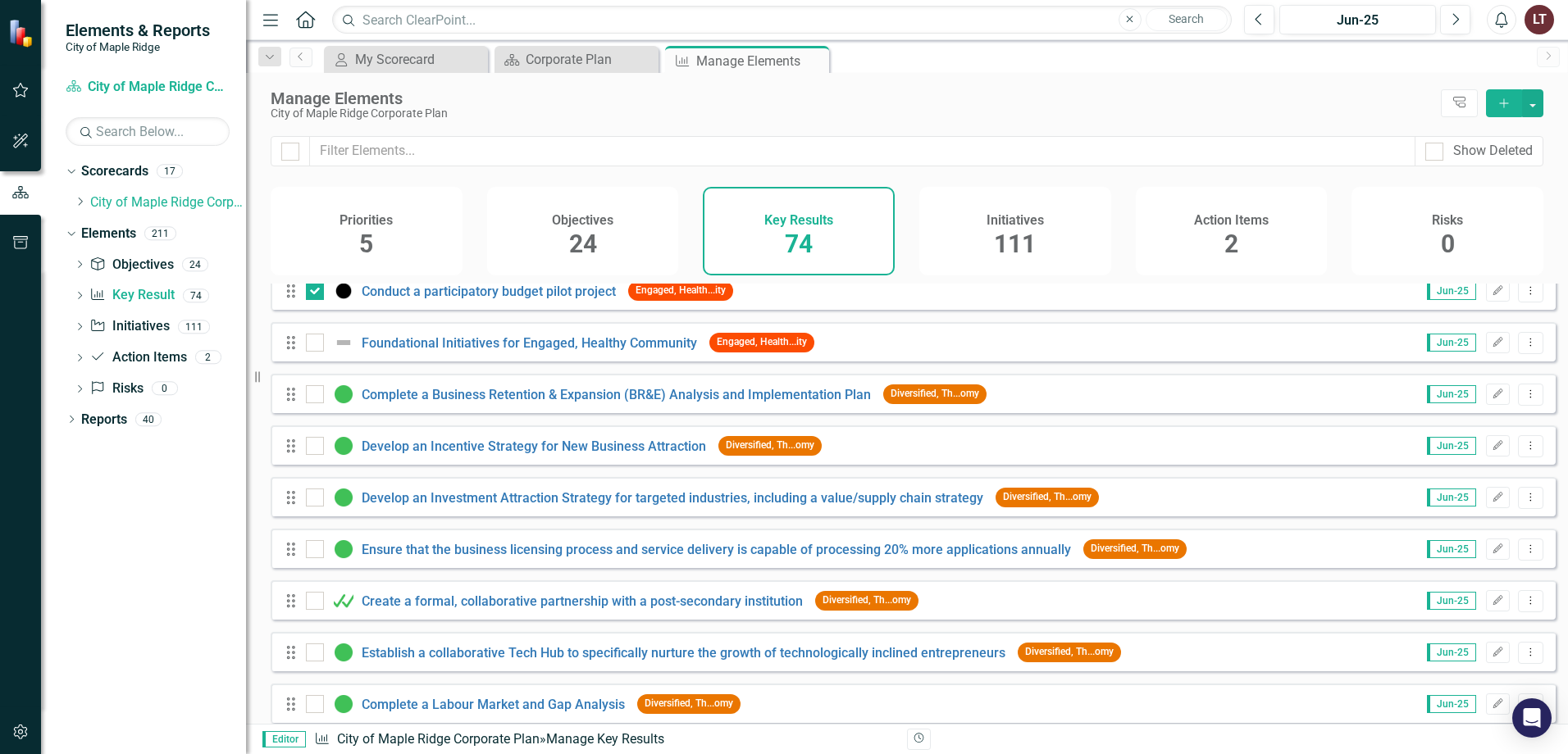scroll, scrollTop: 1885, scrollLeft: 0, axis: vertical 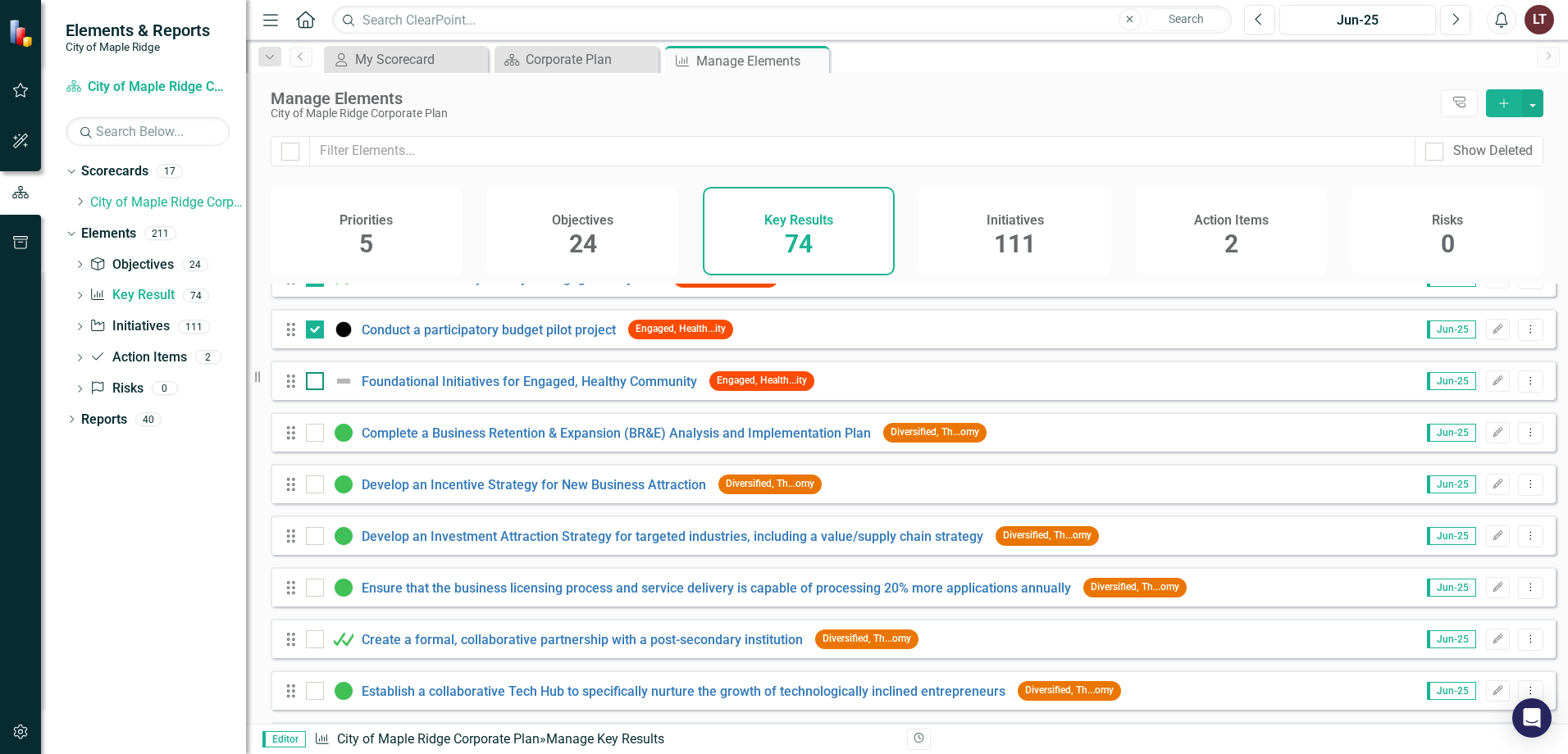 click at bounding box center (315, 381) 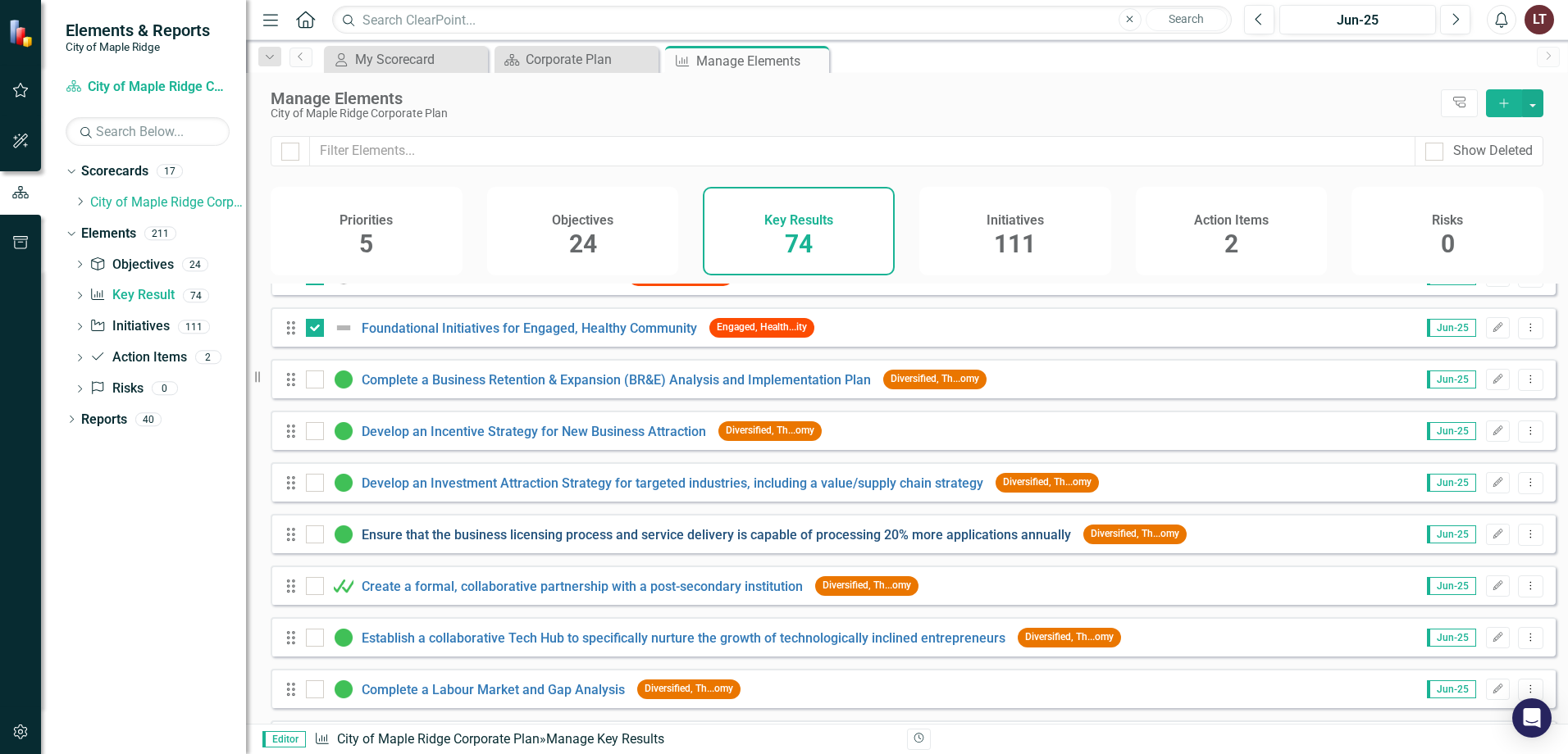 scroll, scrollTop: 1967, scrollLeft: 0, axis: vertical 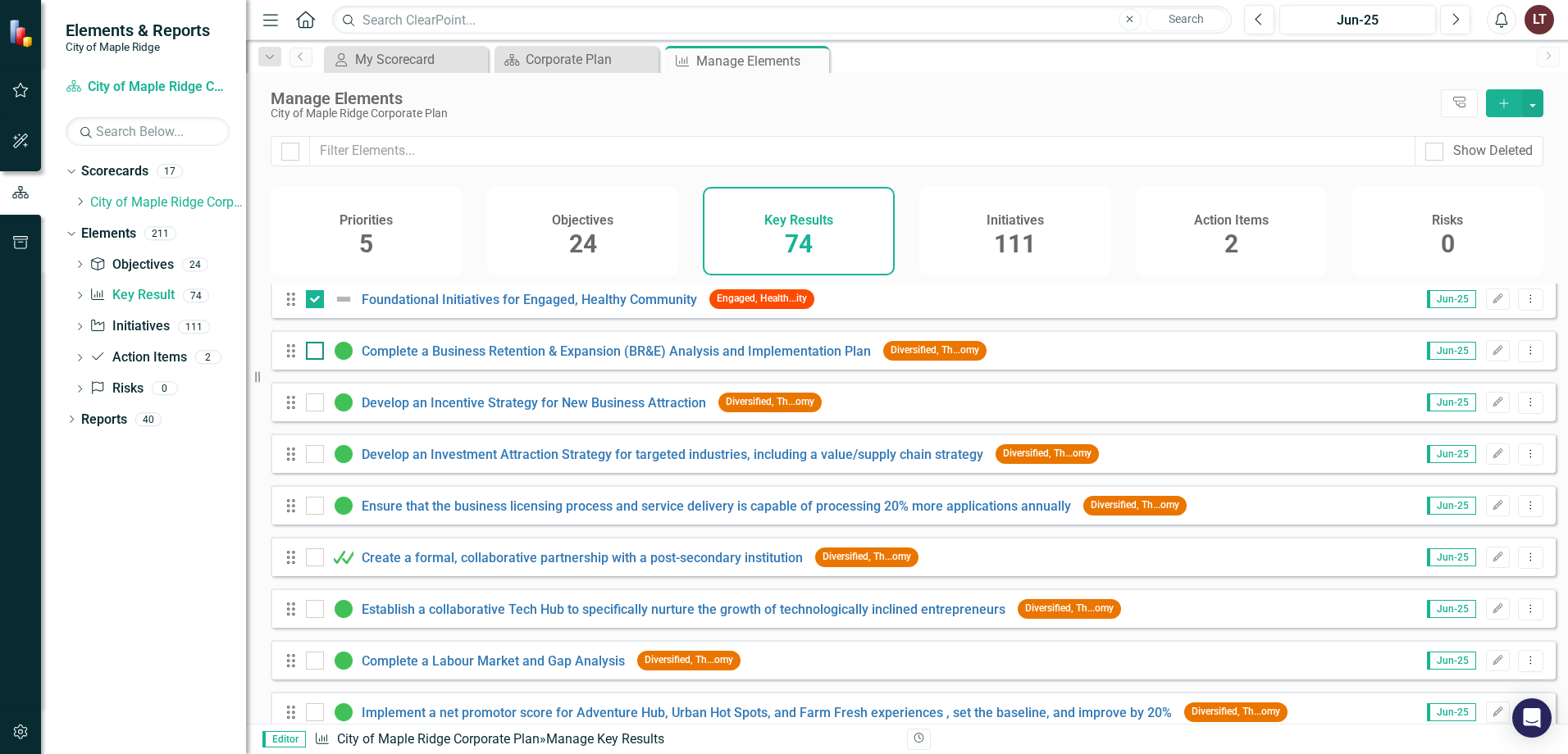 click at bounding box center [311, 347] 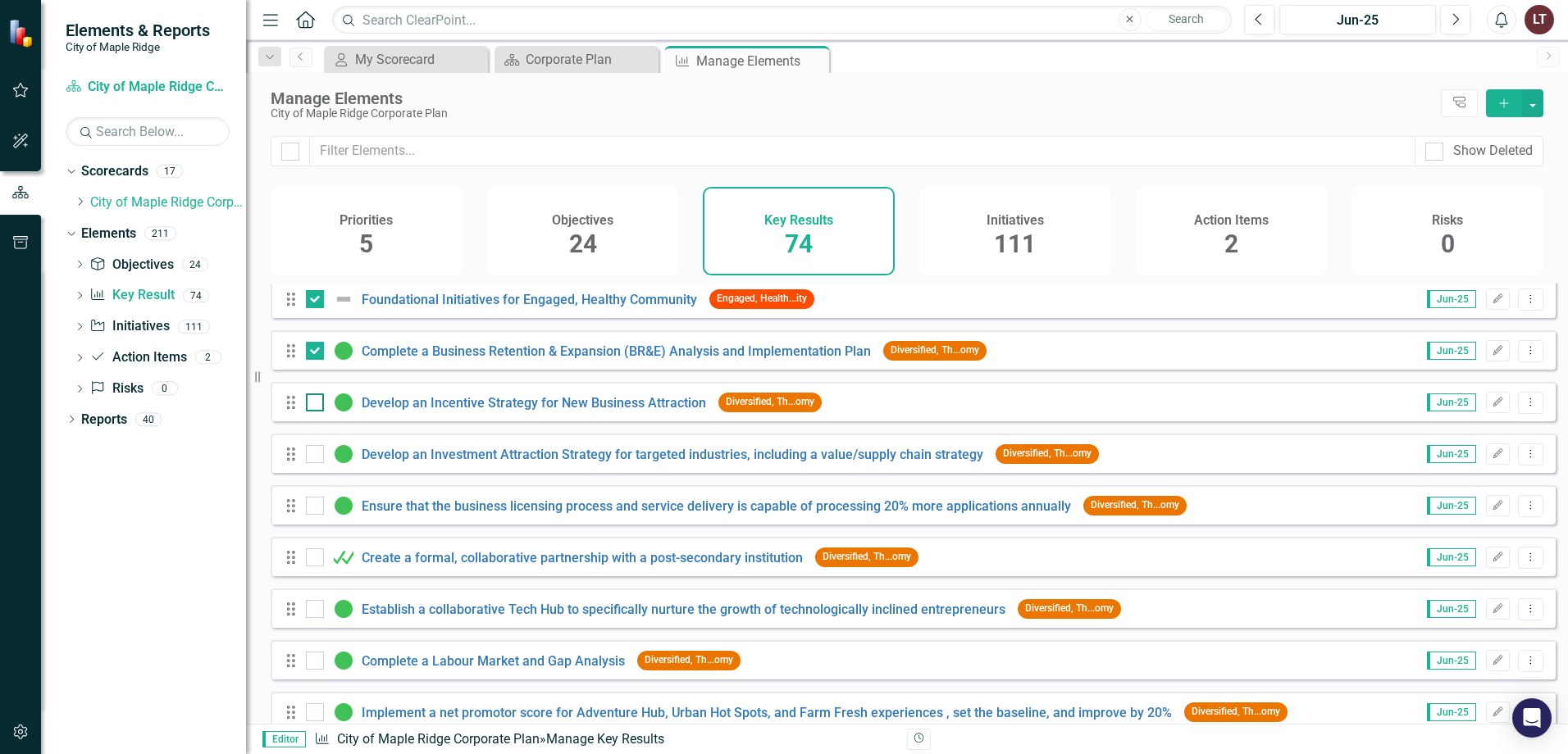 click at bounding box center [315, 402] 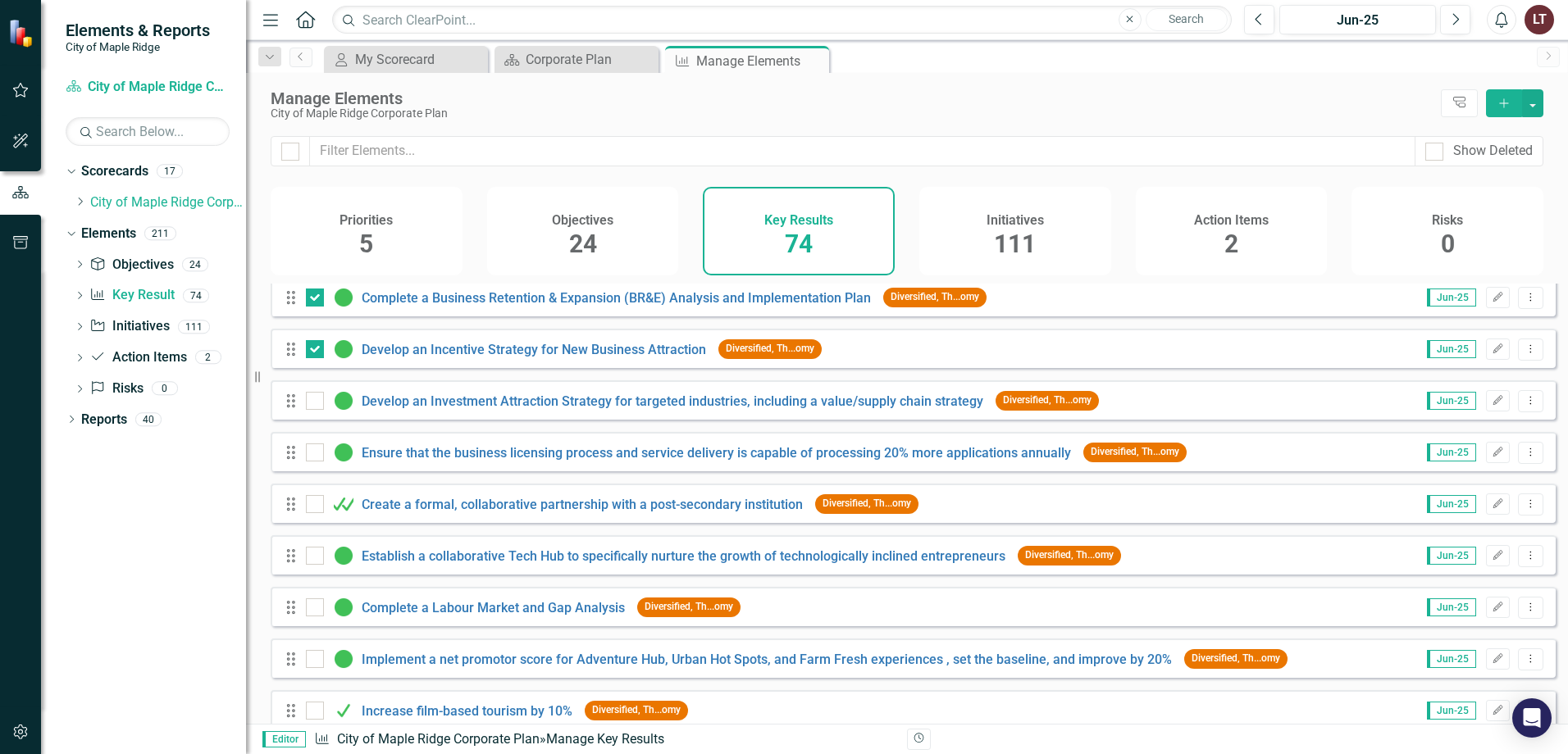scroll, scrollTop: 2049, scrollLeft: 0, axis: vertical 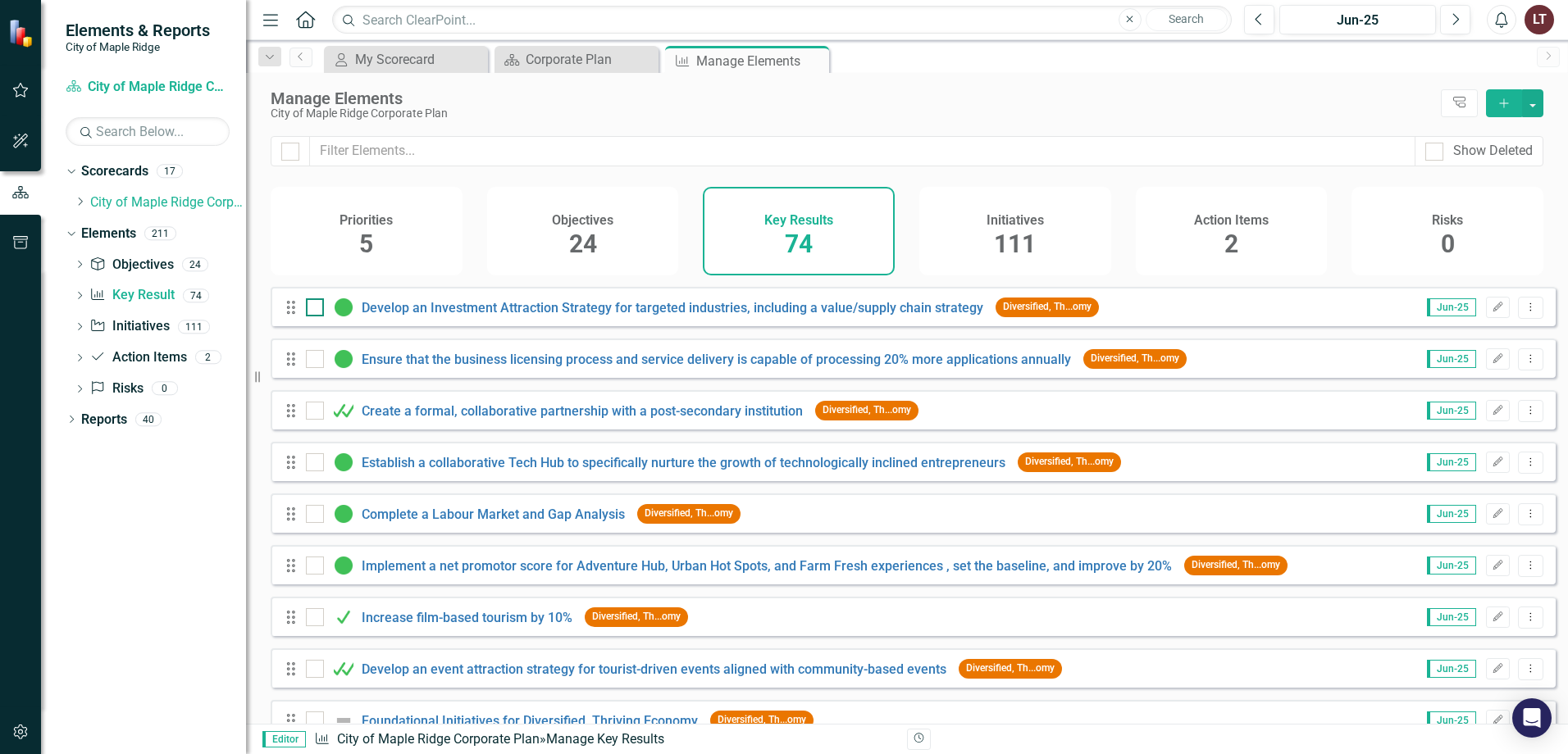 click at bounding box center (315, 307) 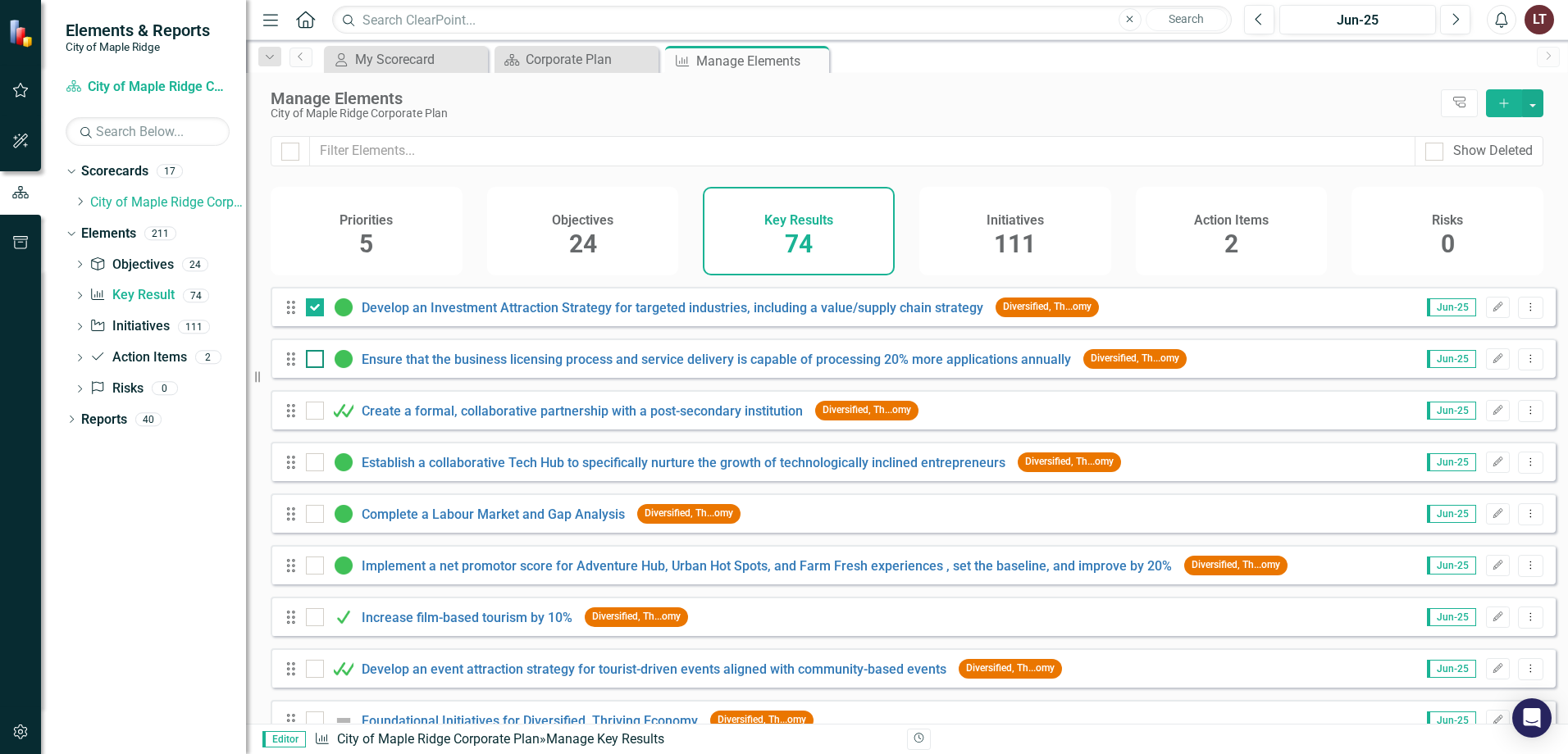 click at bounding box center [311, 355] 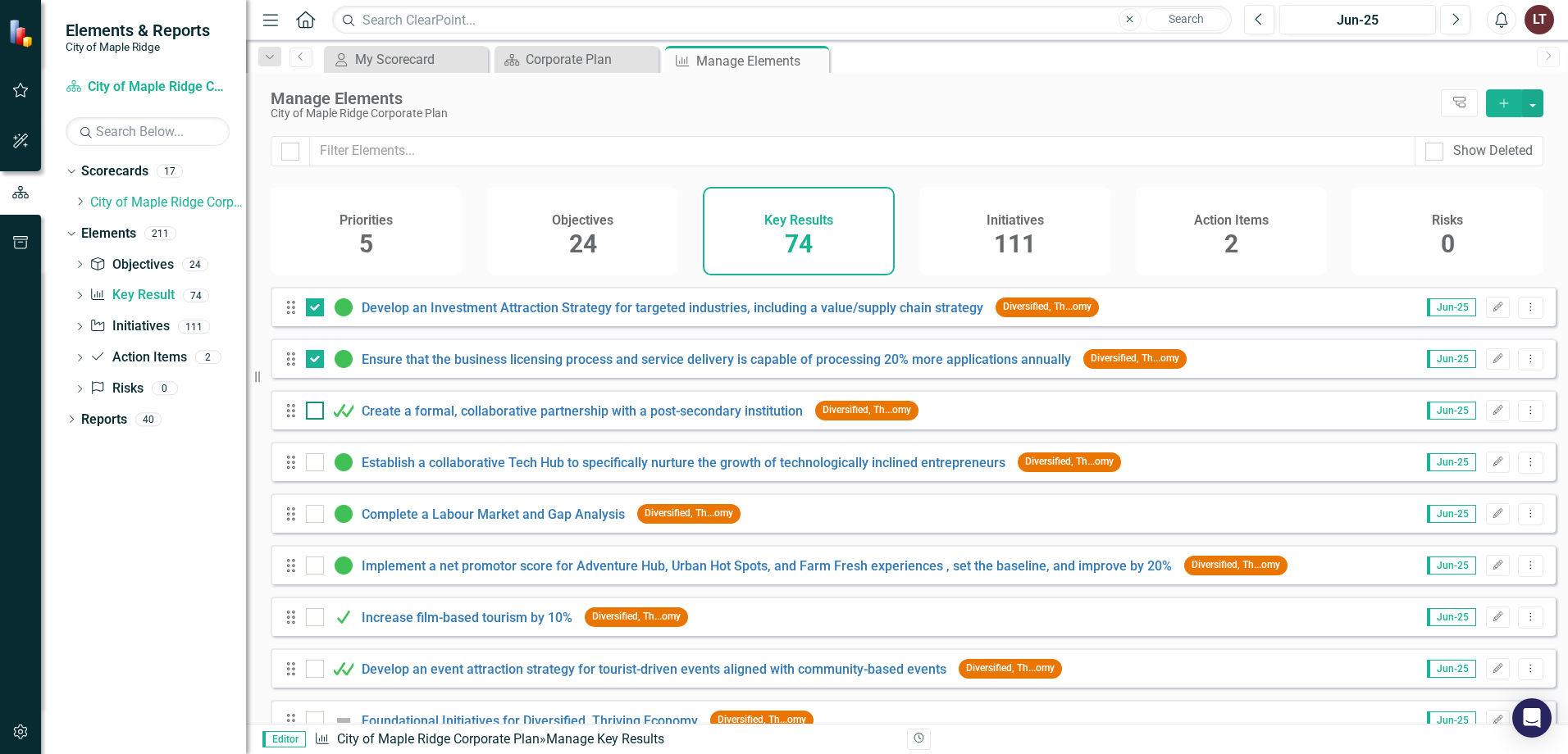click at bounding box center [315, 411] 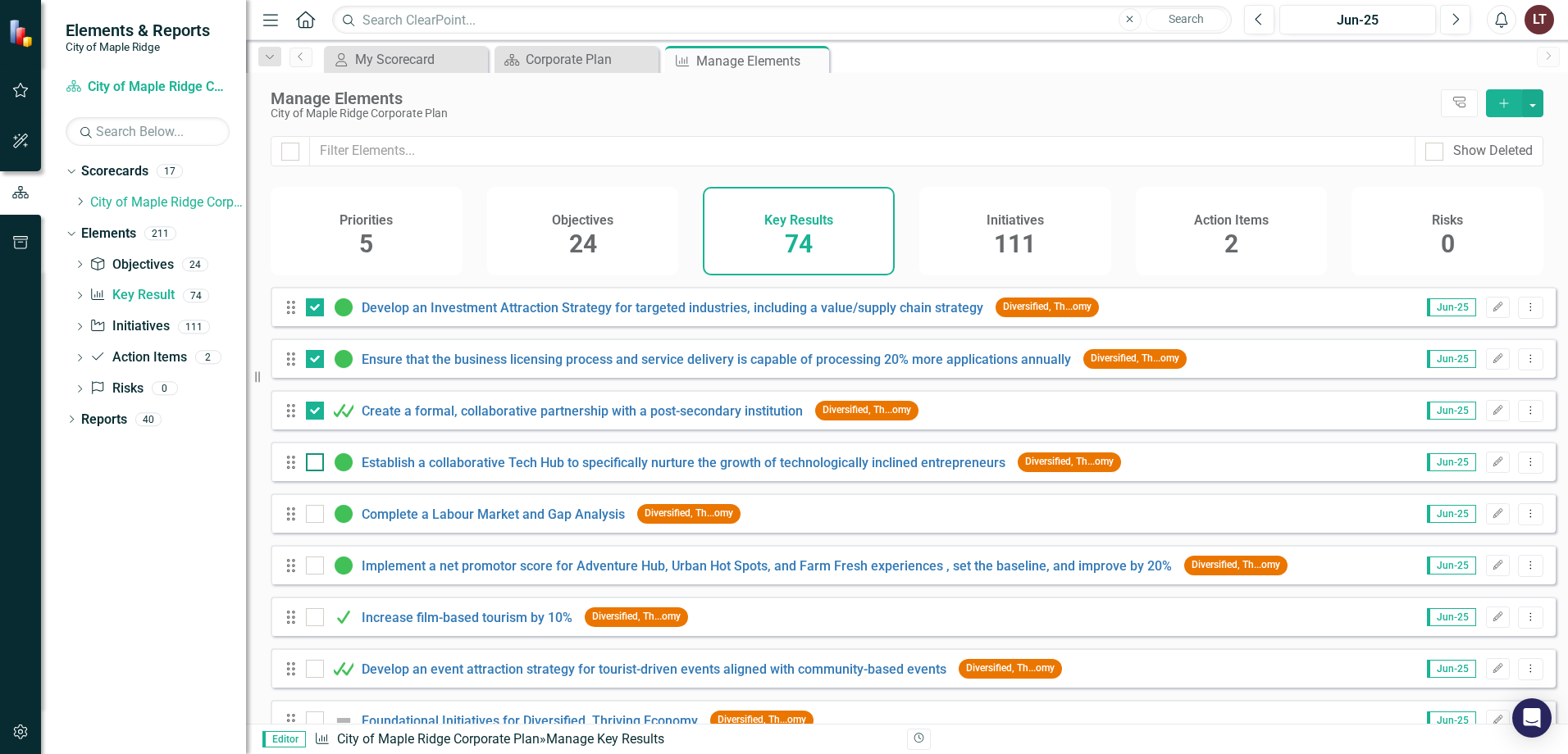 click at bounding box center [311, 458] 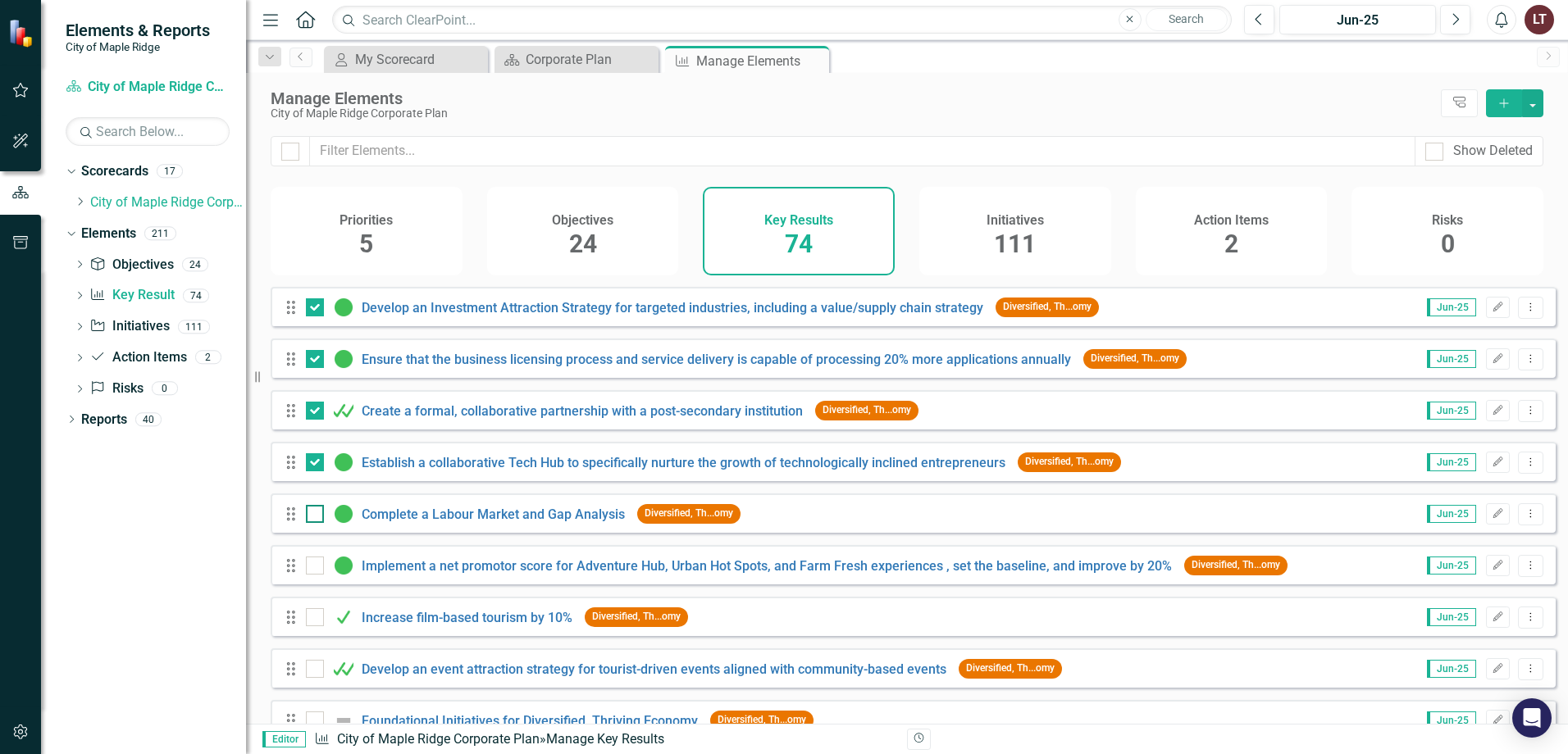 click at bounding box center [315, 514] 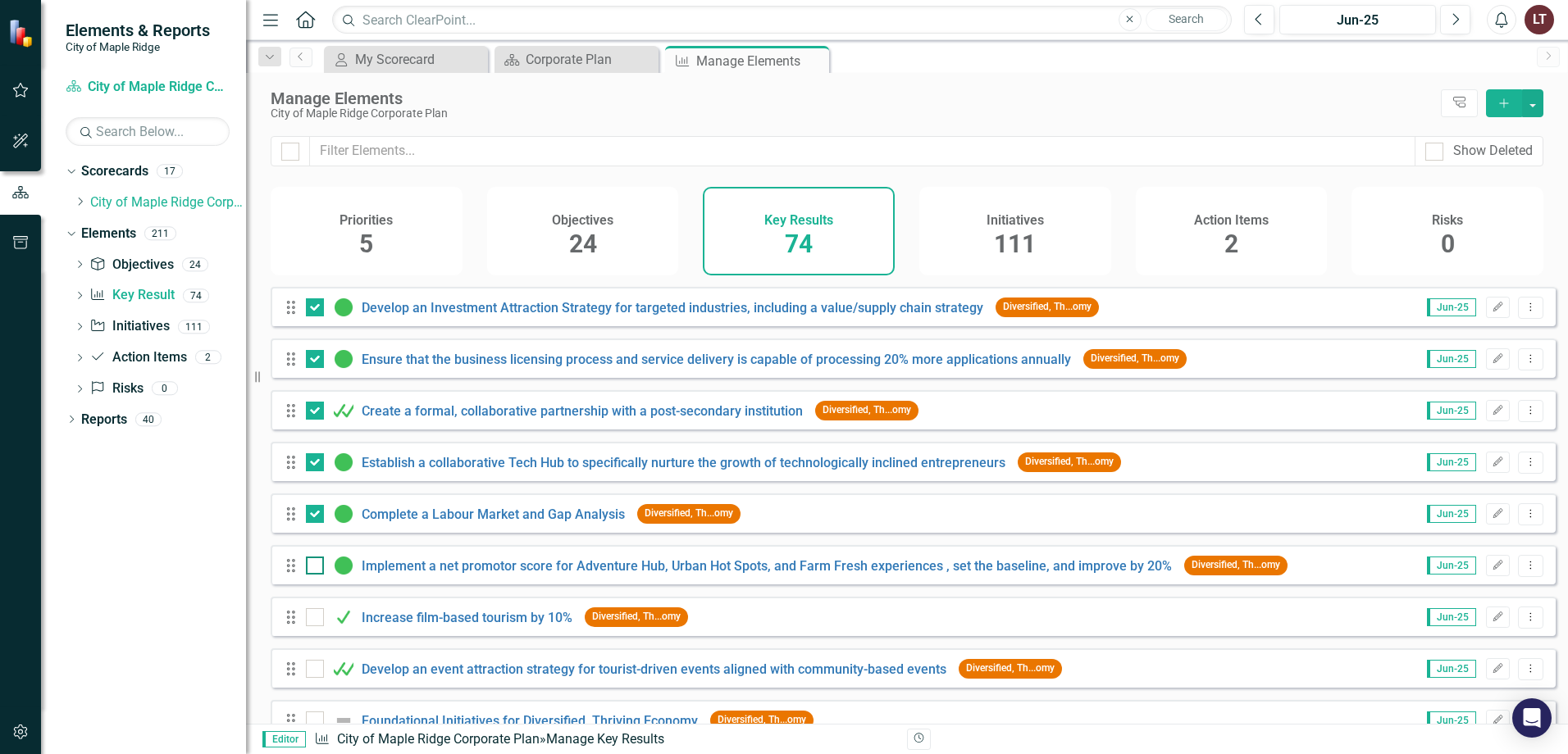 click at bounding box center [311, 561] 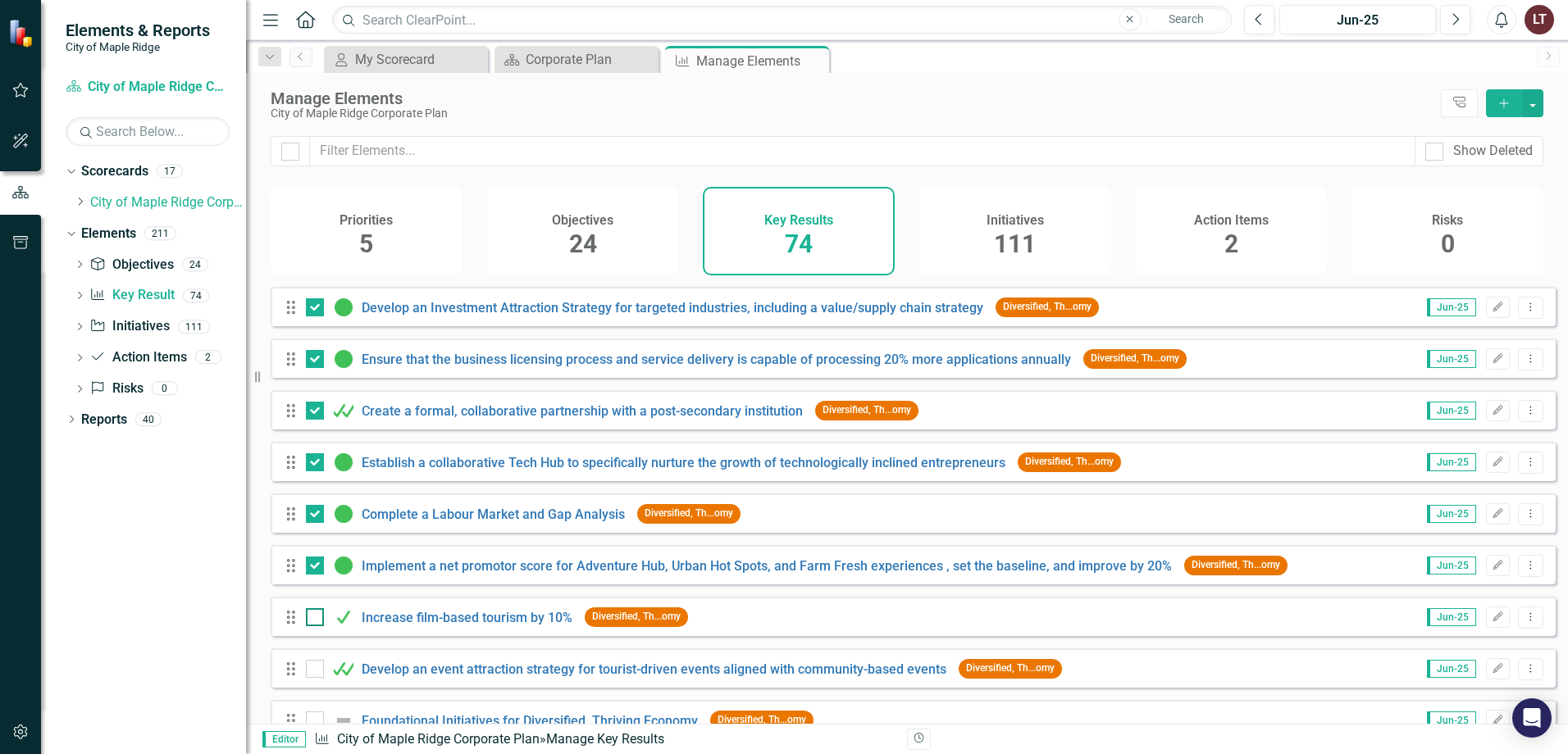 click at bounding box center [311, 613] 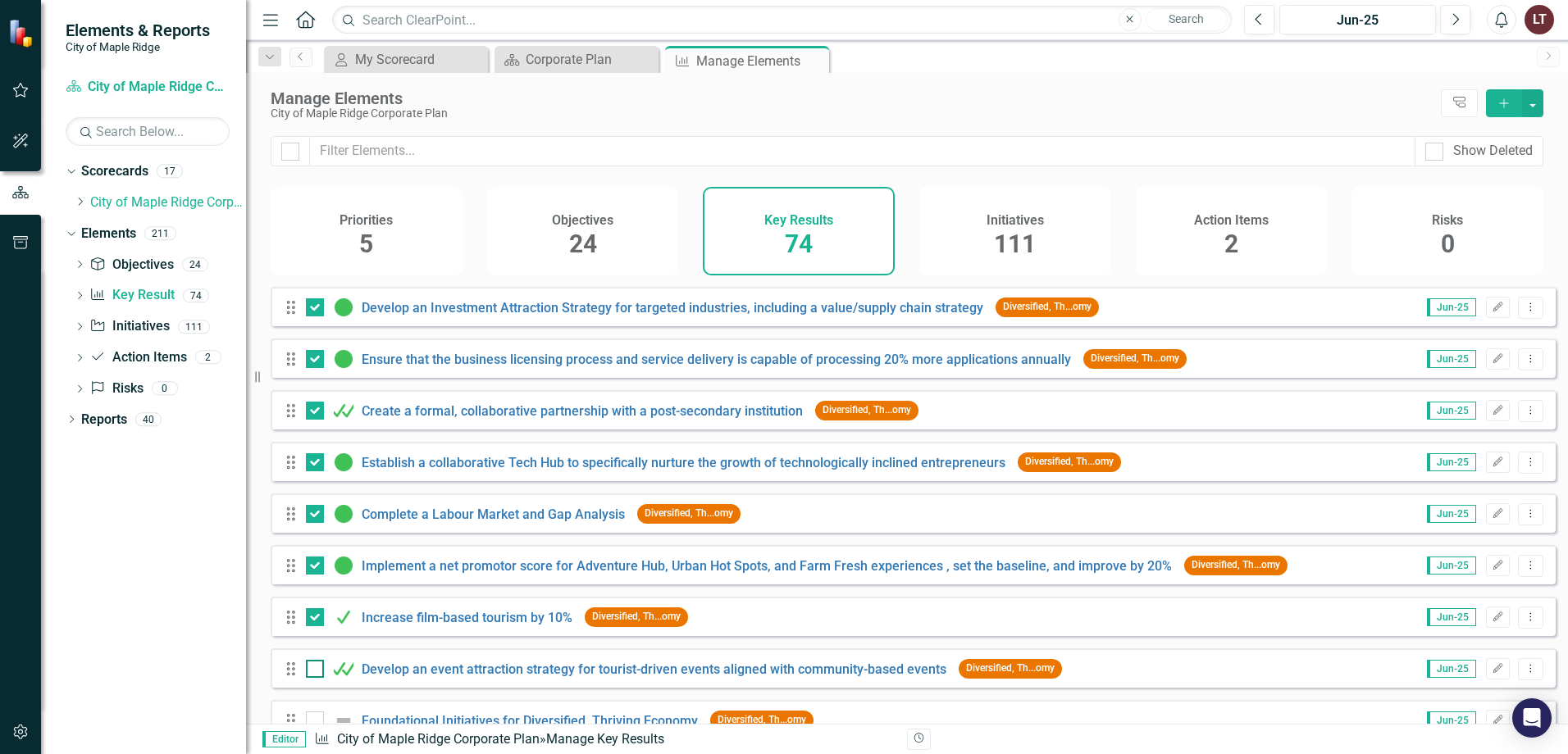 click at bounding box center [311, 665] 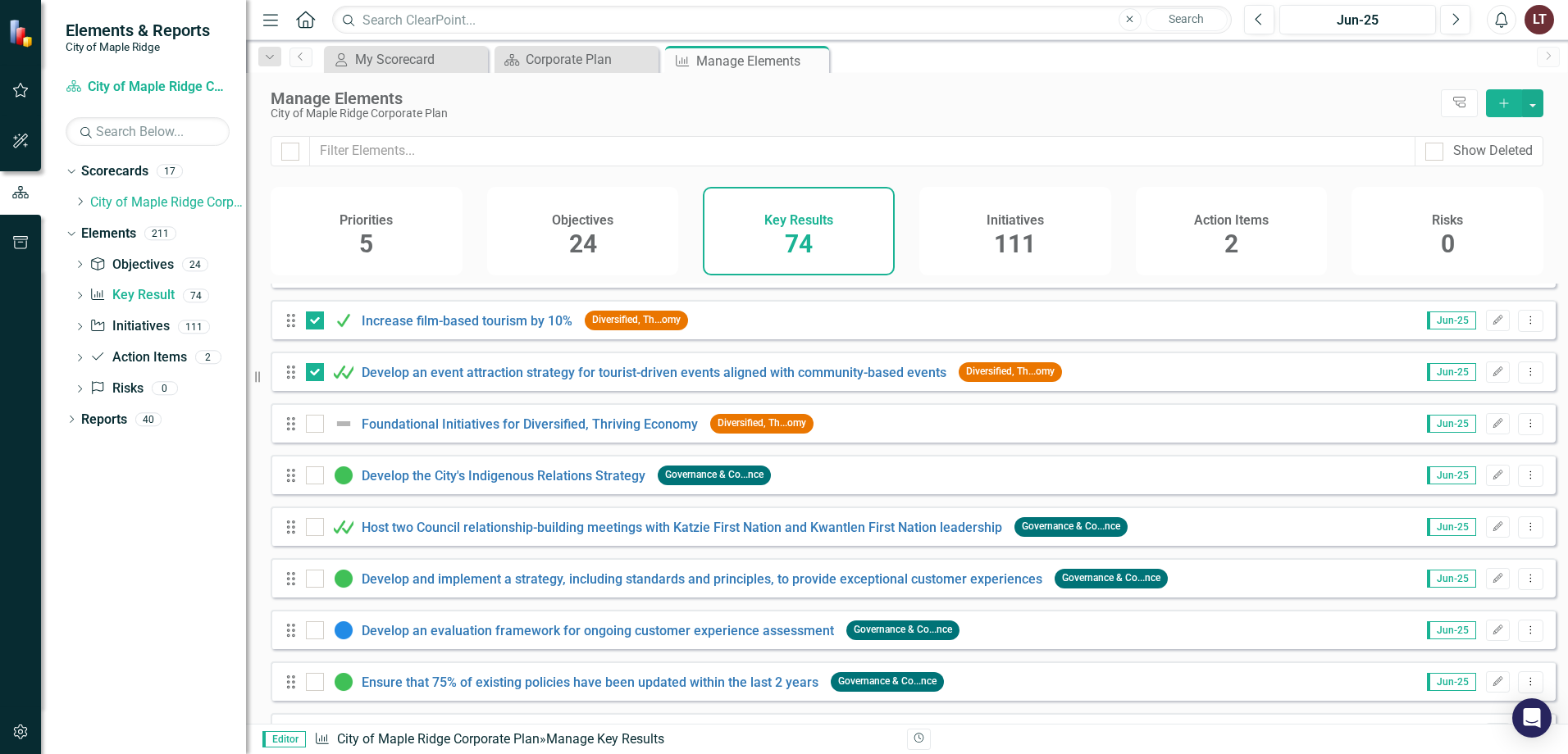 scroll, scrollTop: 2441, scrollLeft: 0, axis: vertical 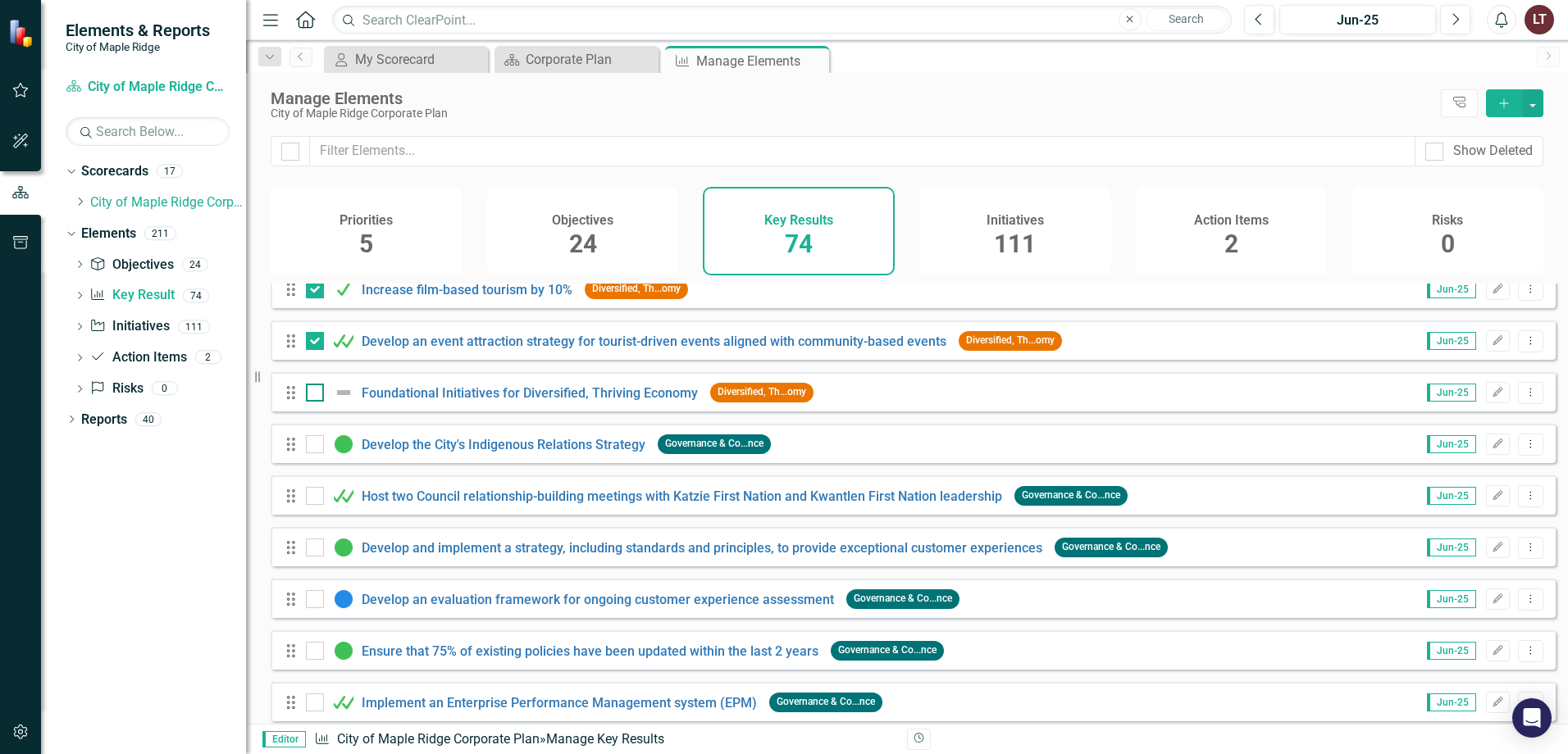 click at bounding box center (315, 393) 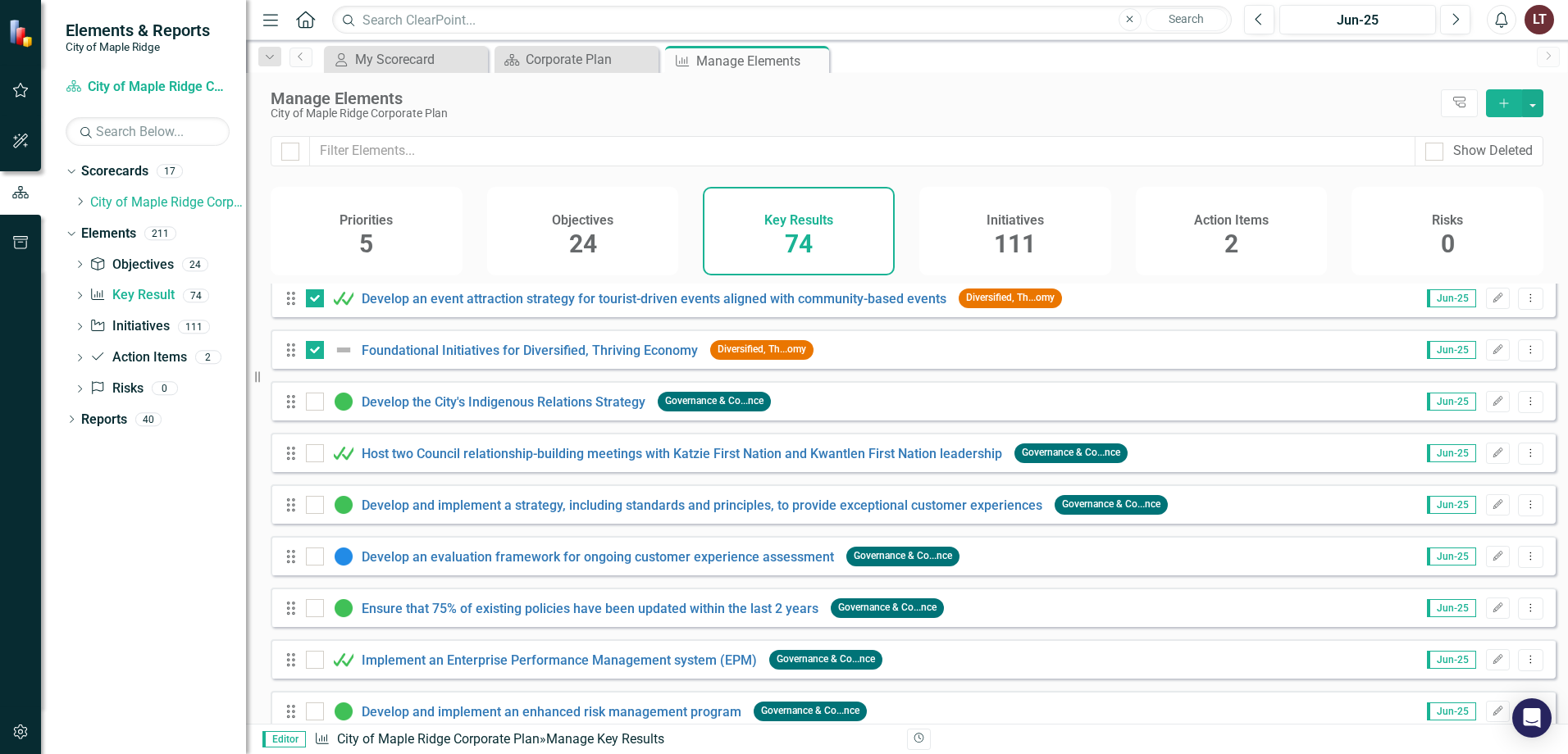 scroll, scrollTop: 2523, scrollLeft: 0, axis: vertical 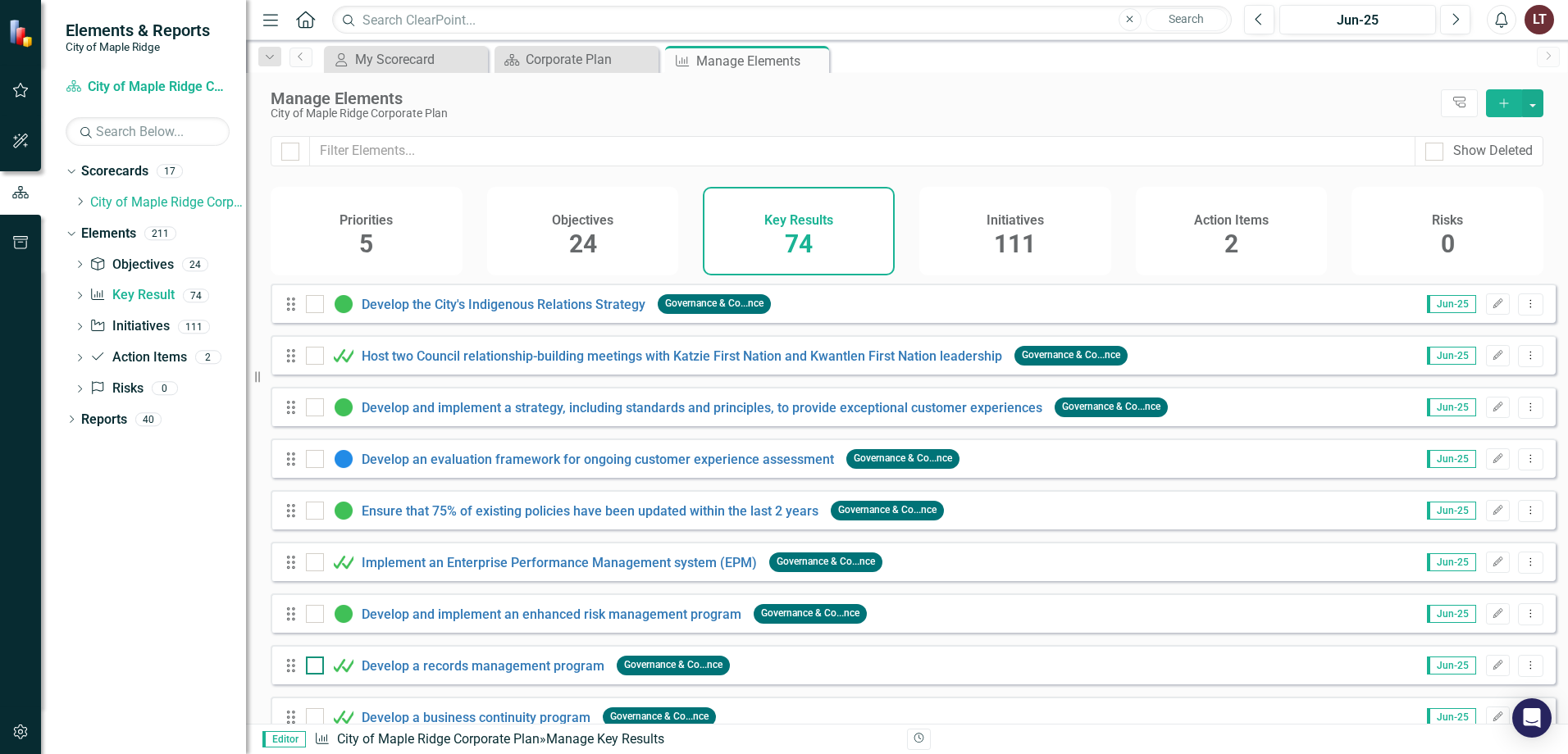 click at bounding box center [315, 665] 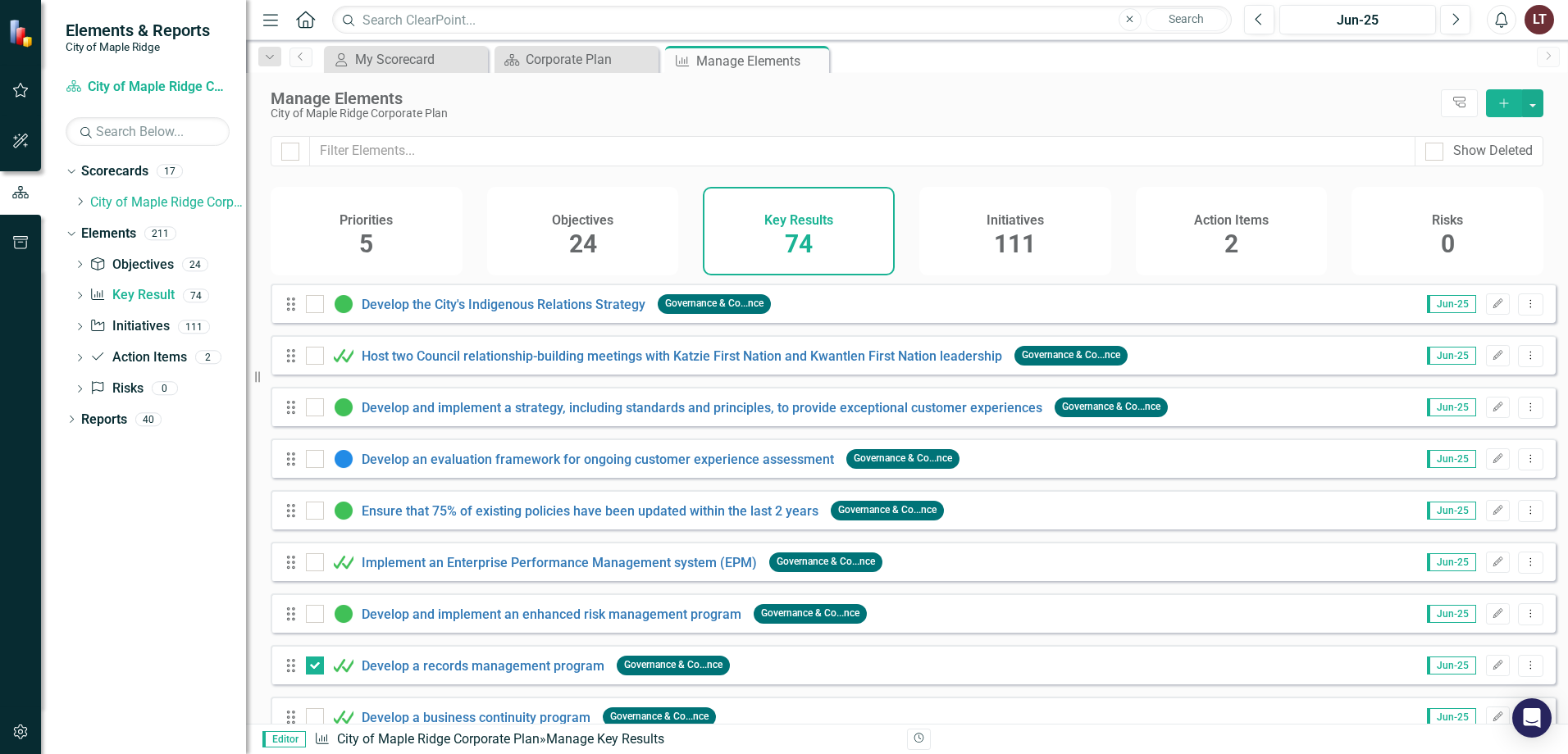 click on "Drag" at bounding box center (295, 304) 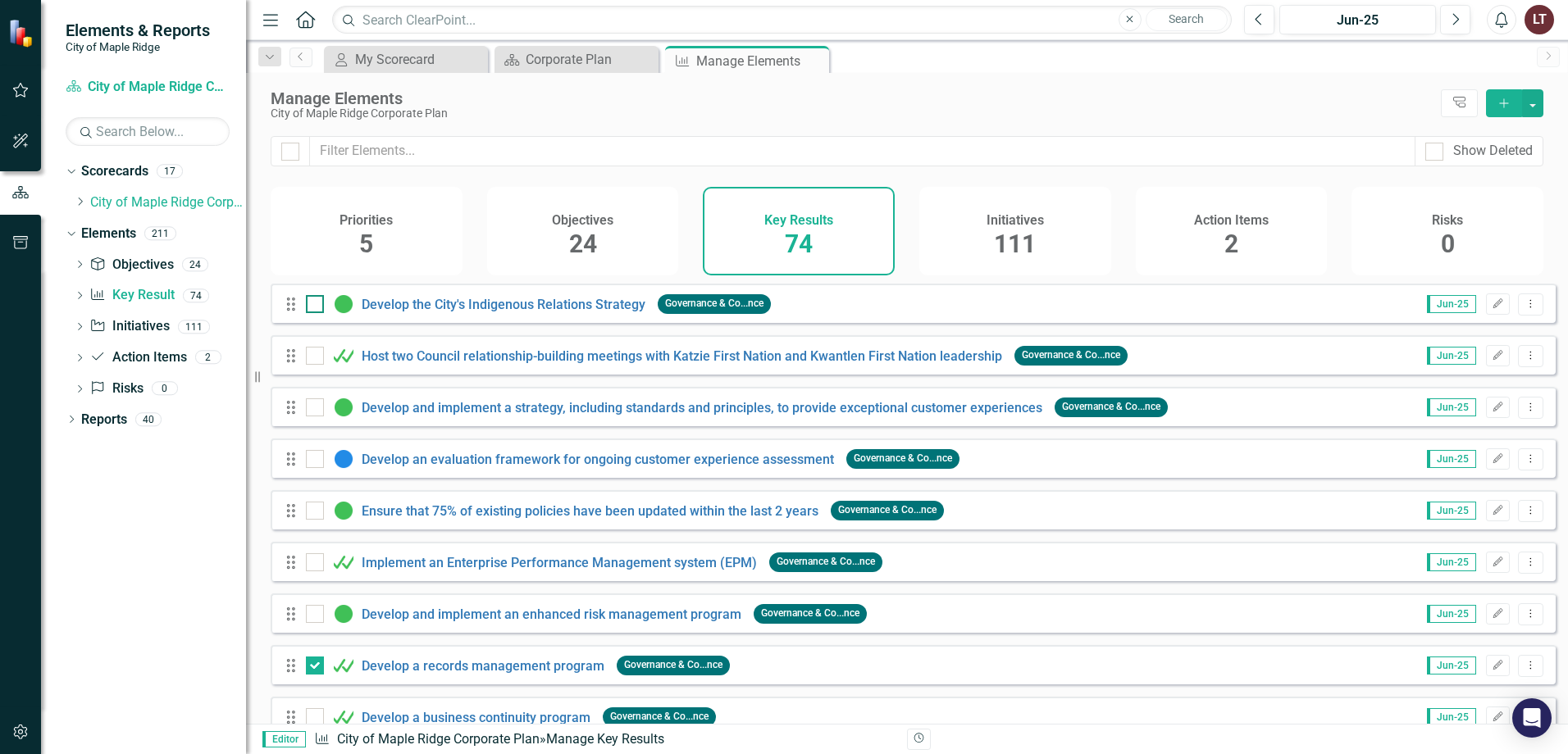 click at bounding box center (315, 304) 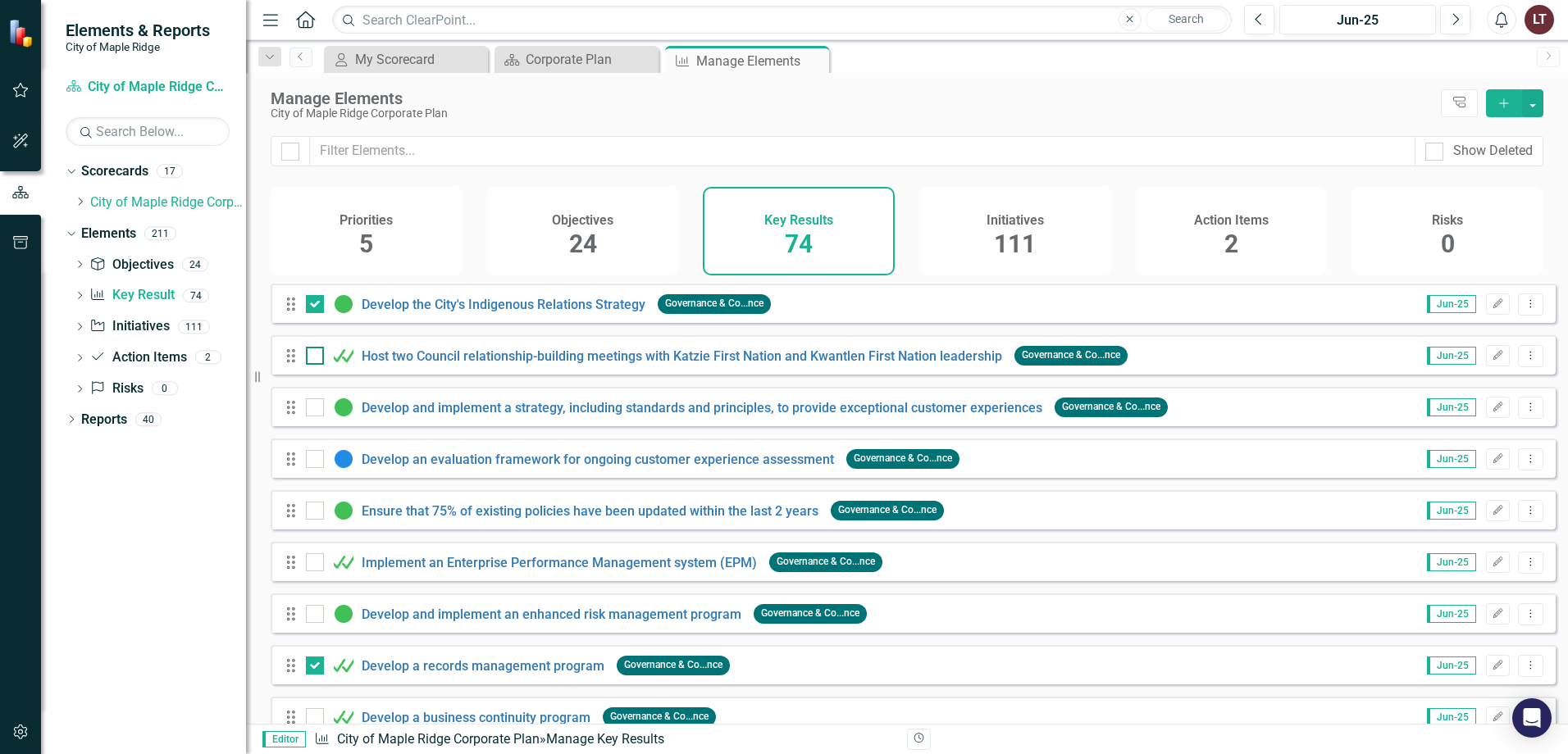 click at bounding box center [315, 356] 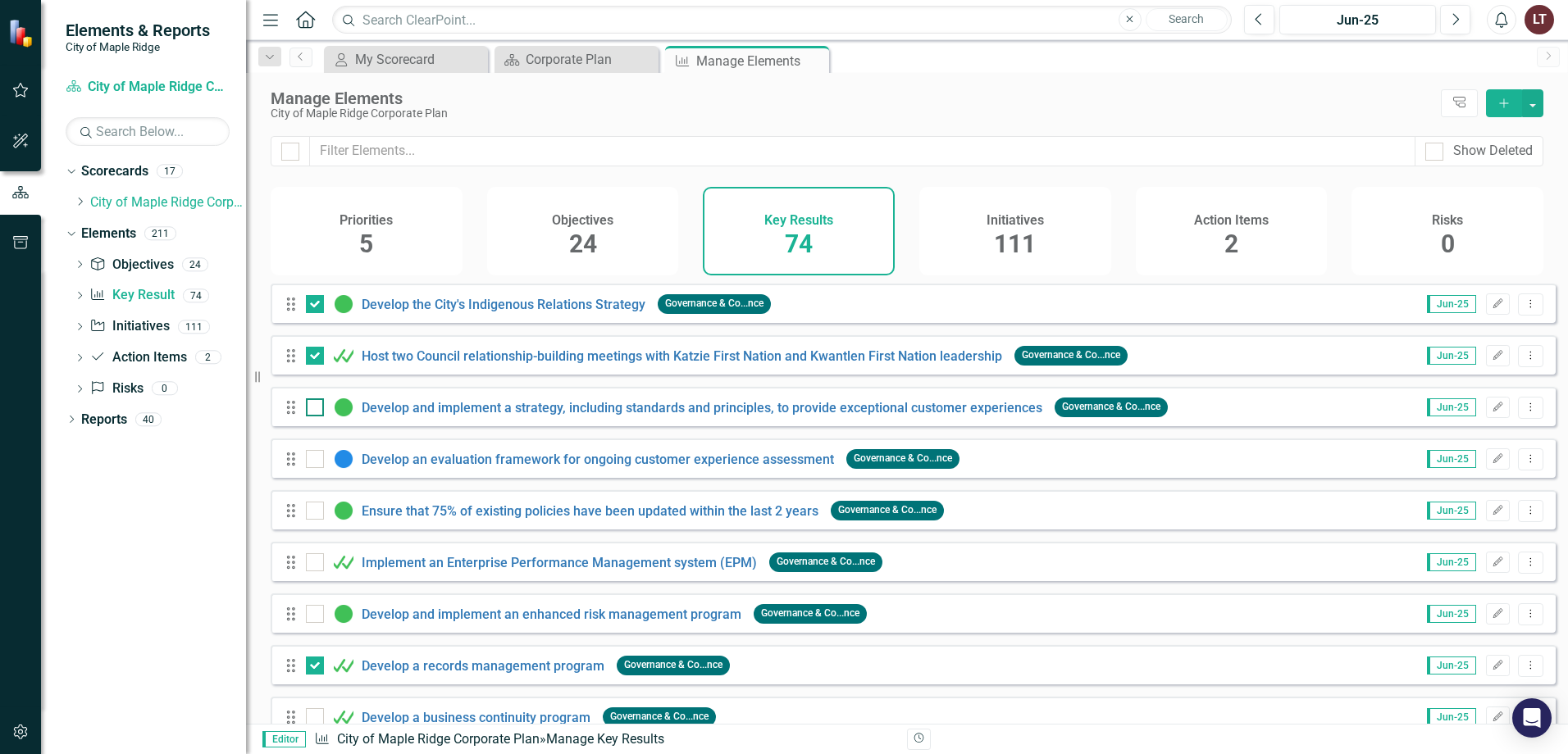 click at bounding box center [311, 403] 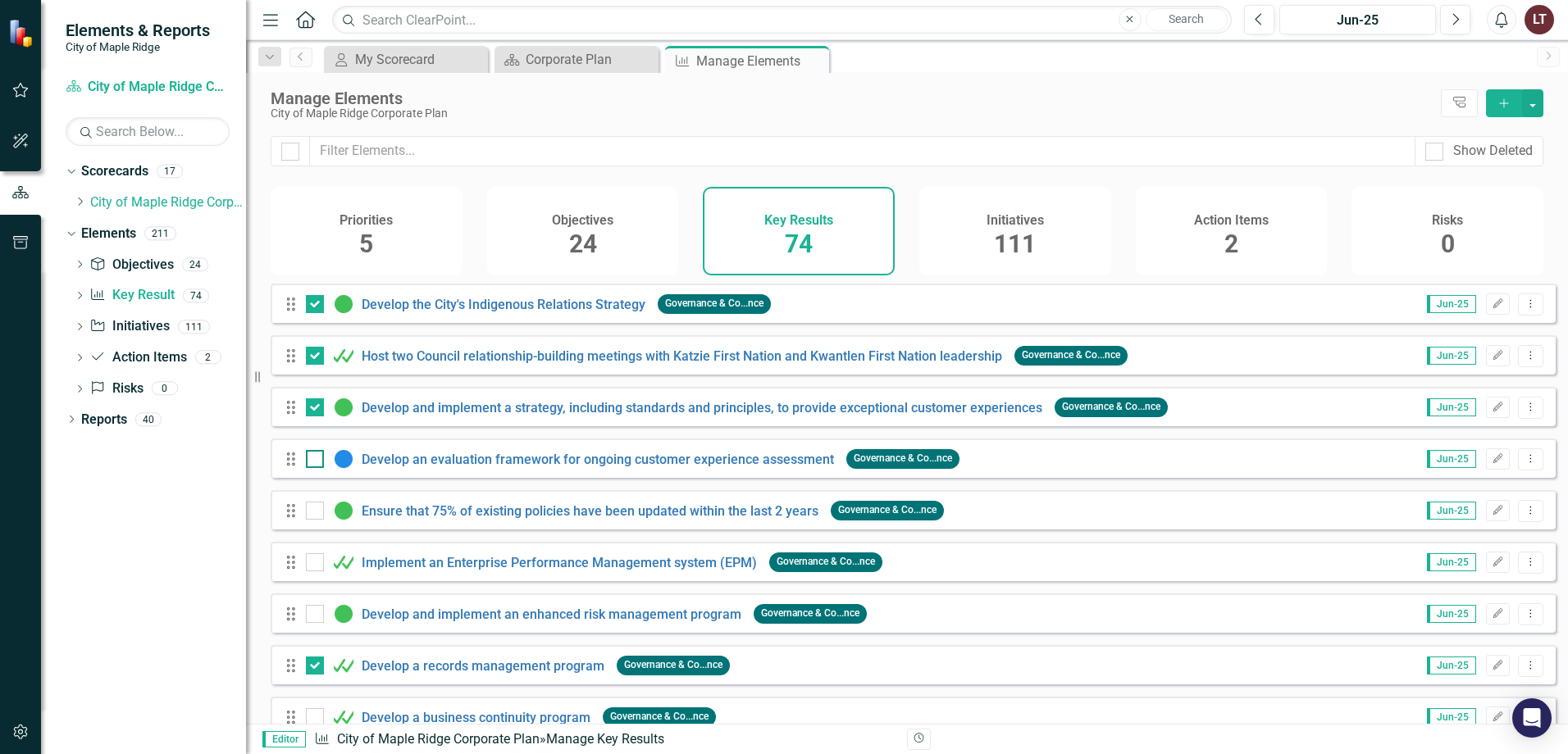 click at bounding box center (315, 459) 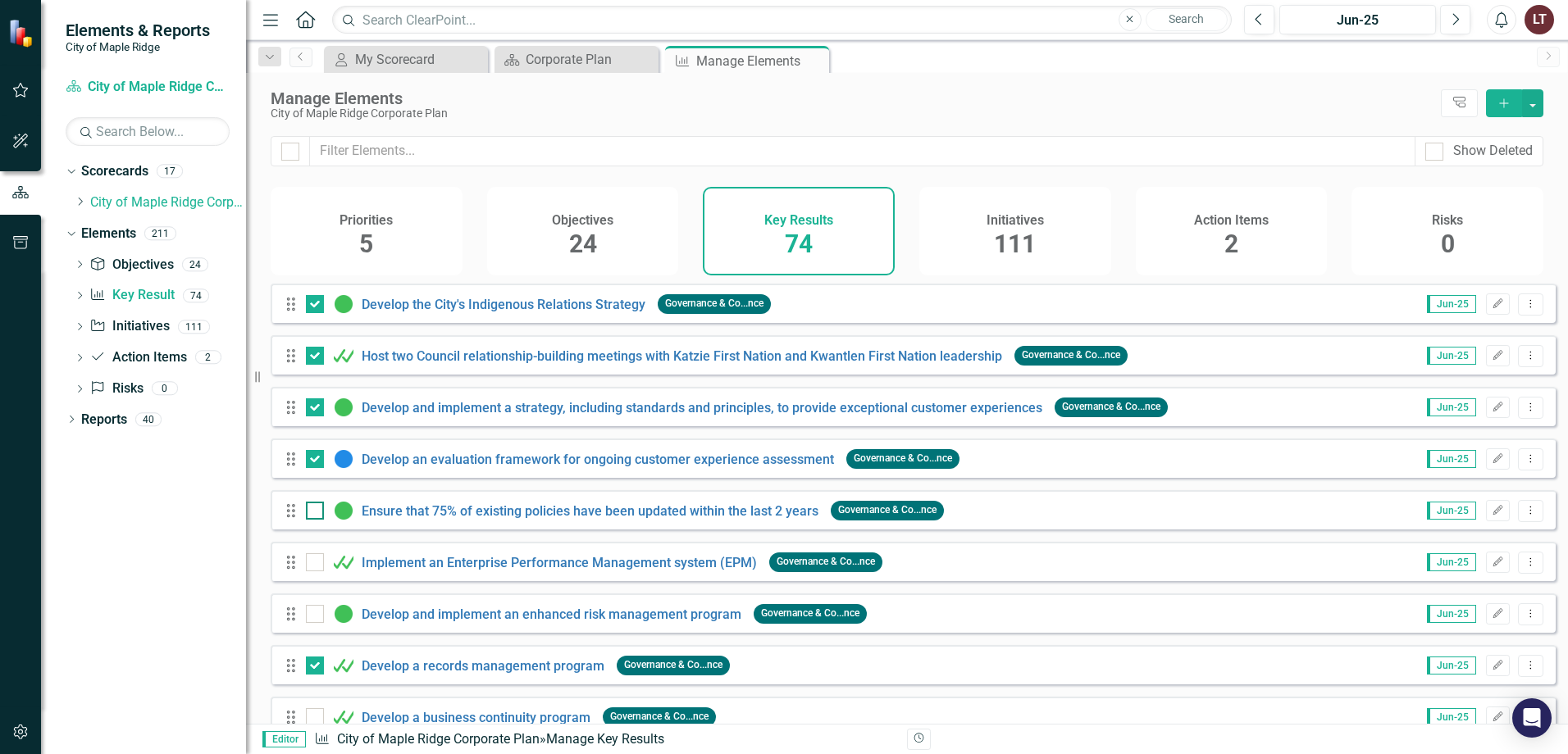 click at bounding box center (311, 506) 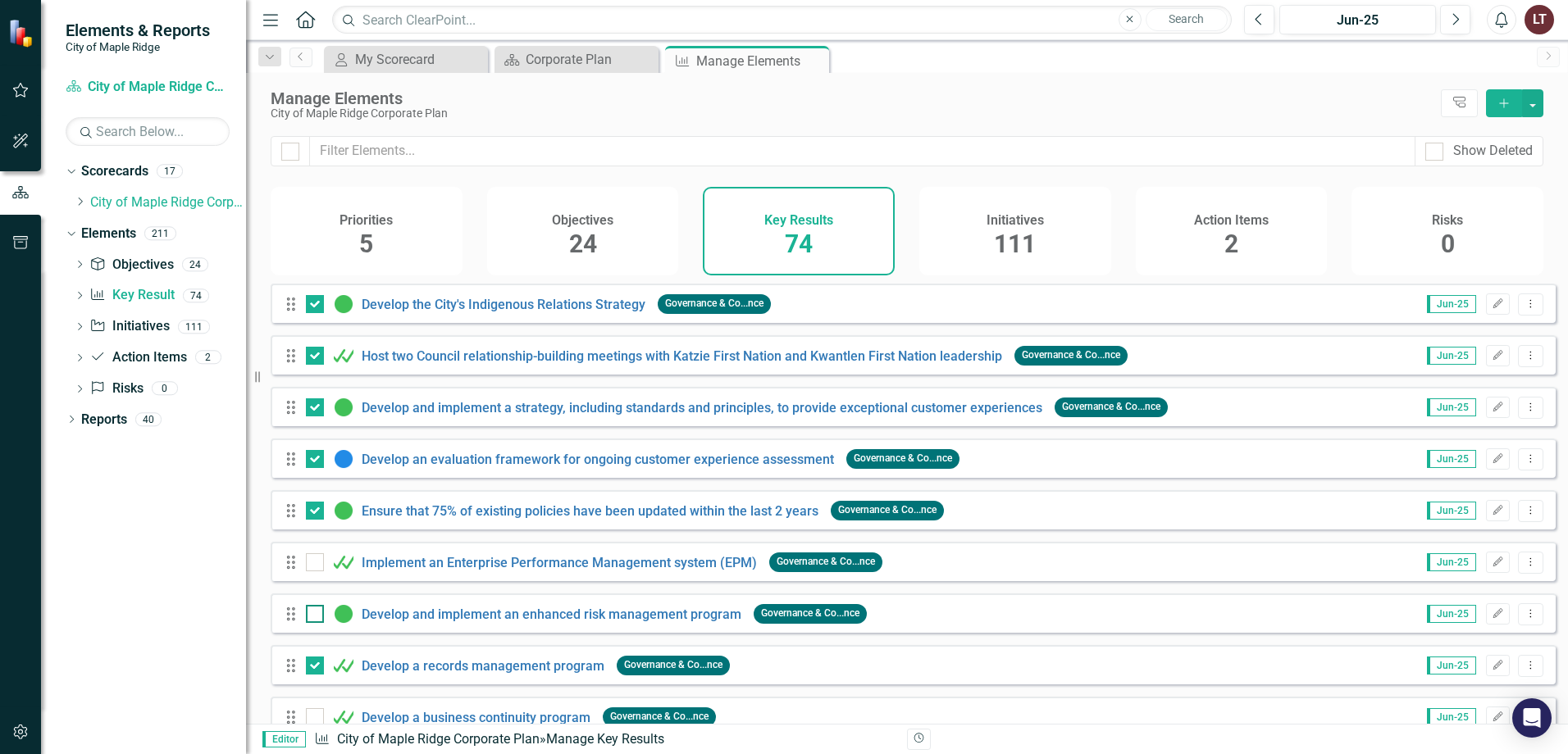 click at bounding box center (315, 614) 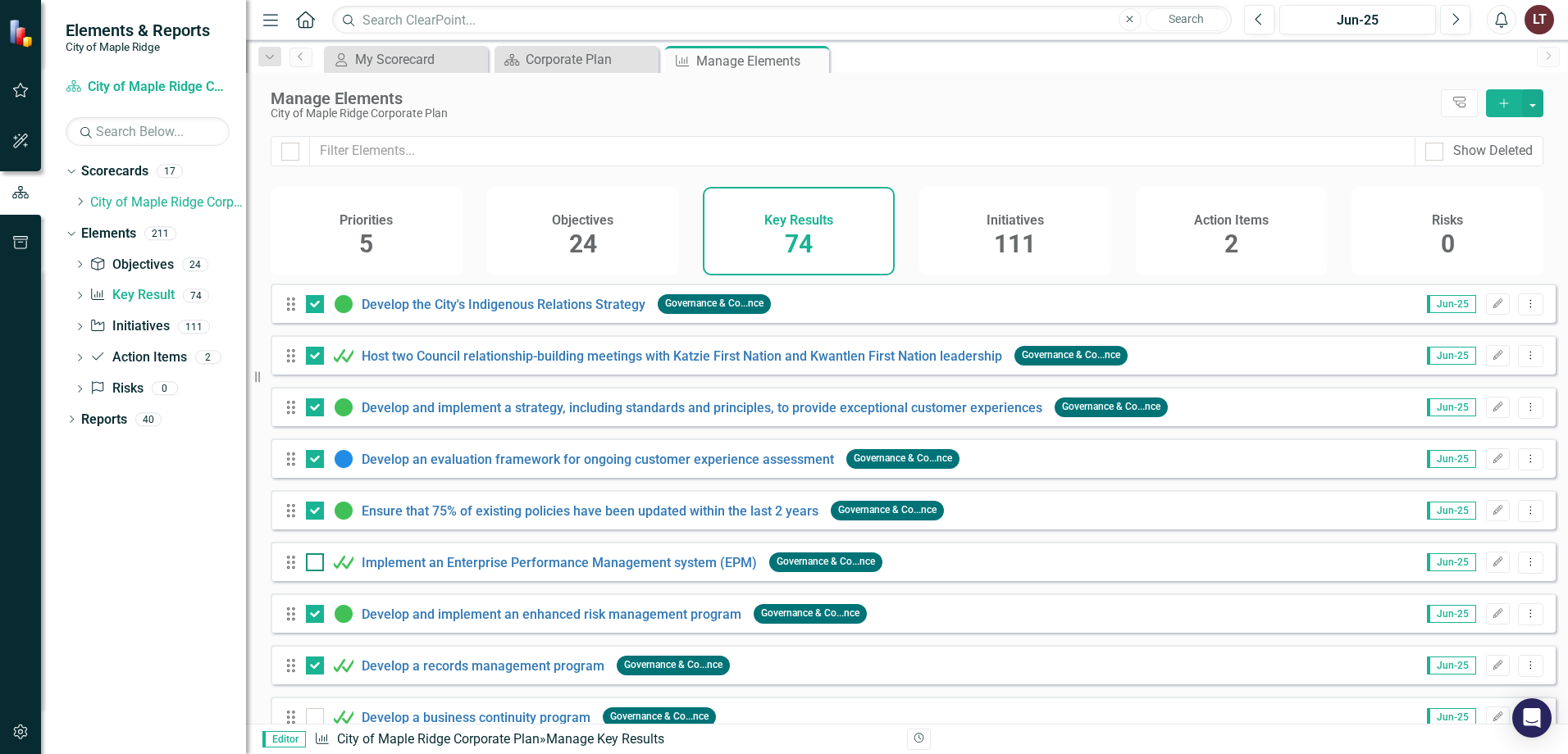 click at bounding box center [315, 562] 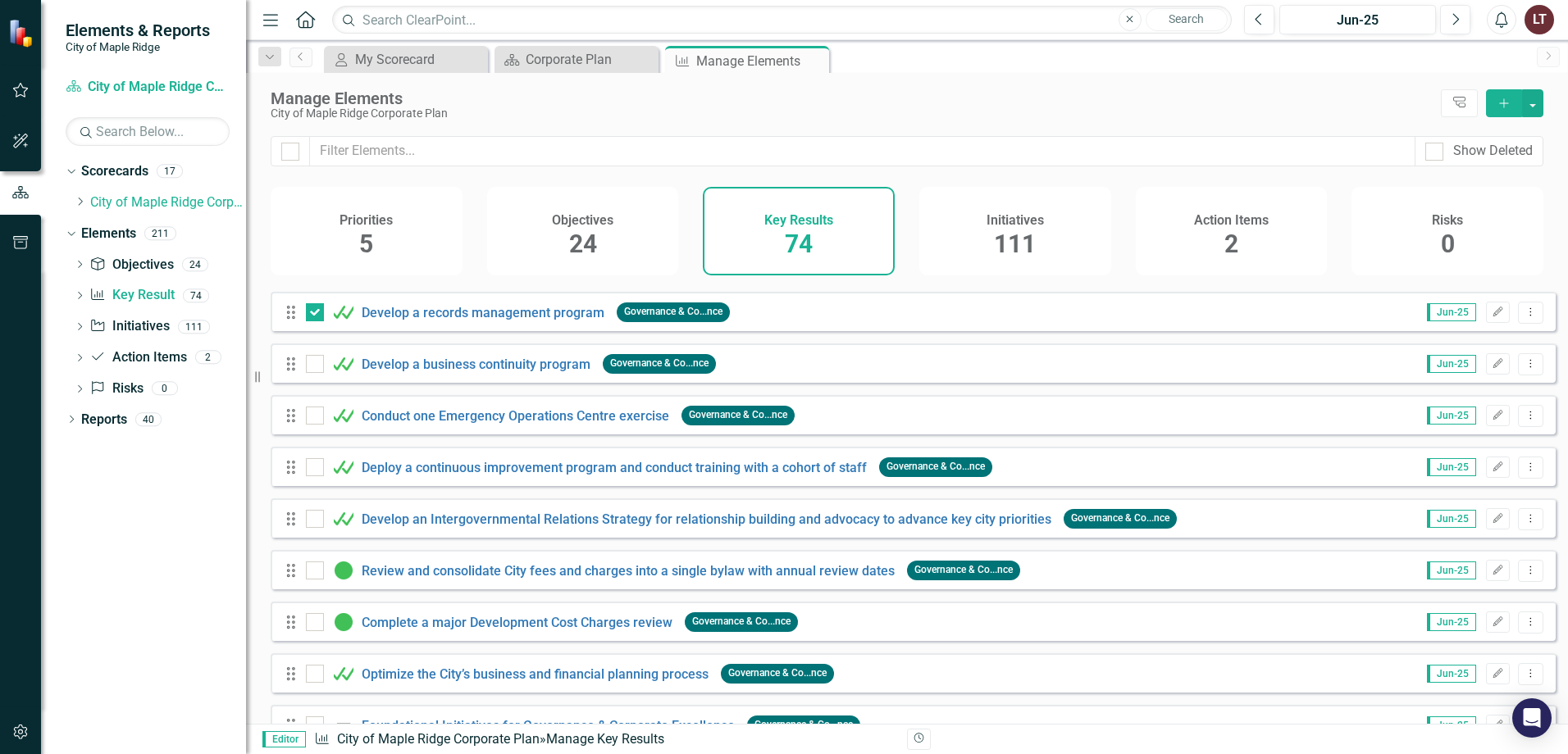 scroll, scrollTop: 2909, scrollLeft: 0, axis: vertical 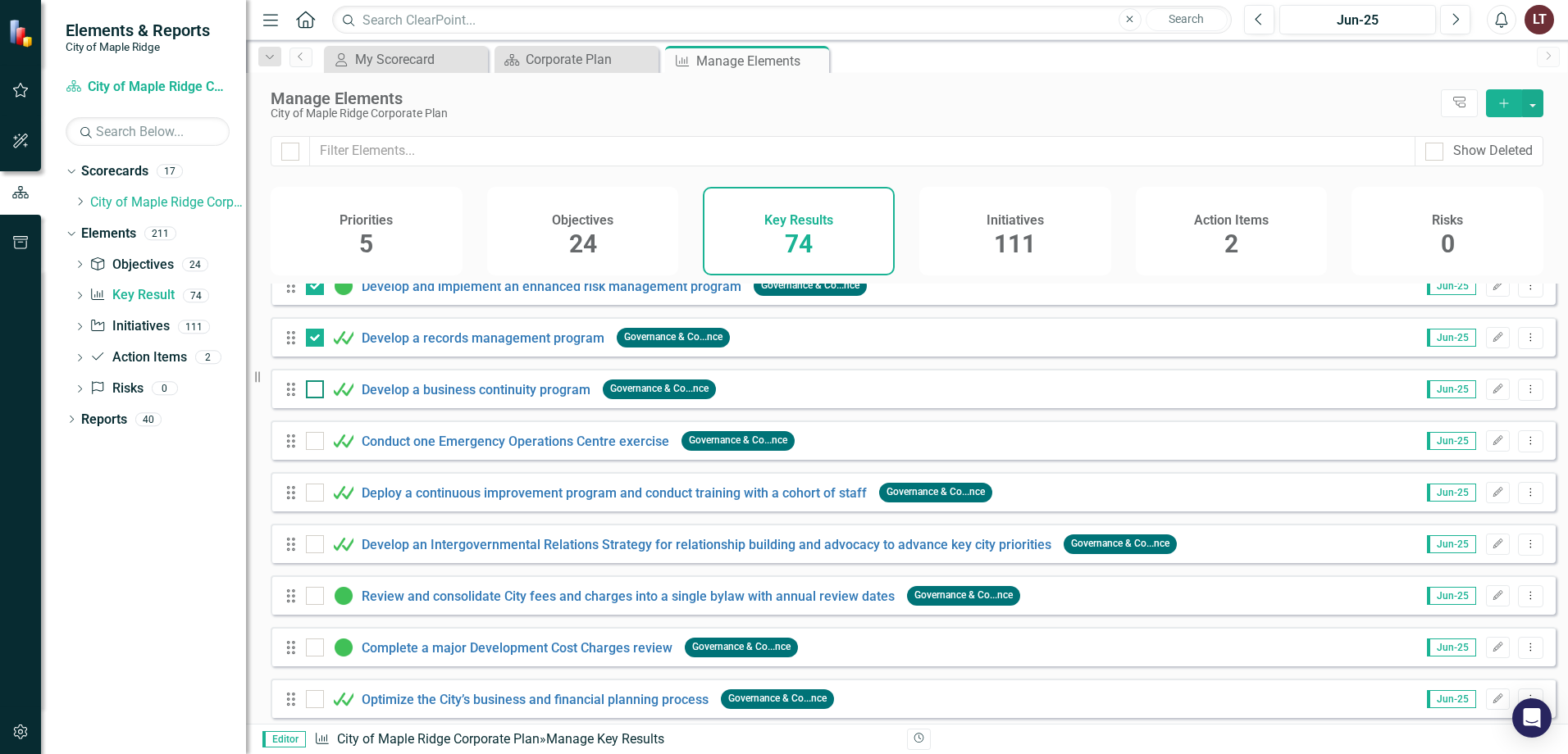 click at bounding box center (311, 385) 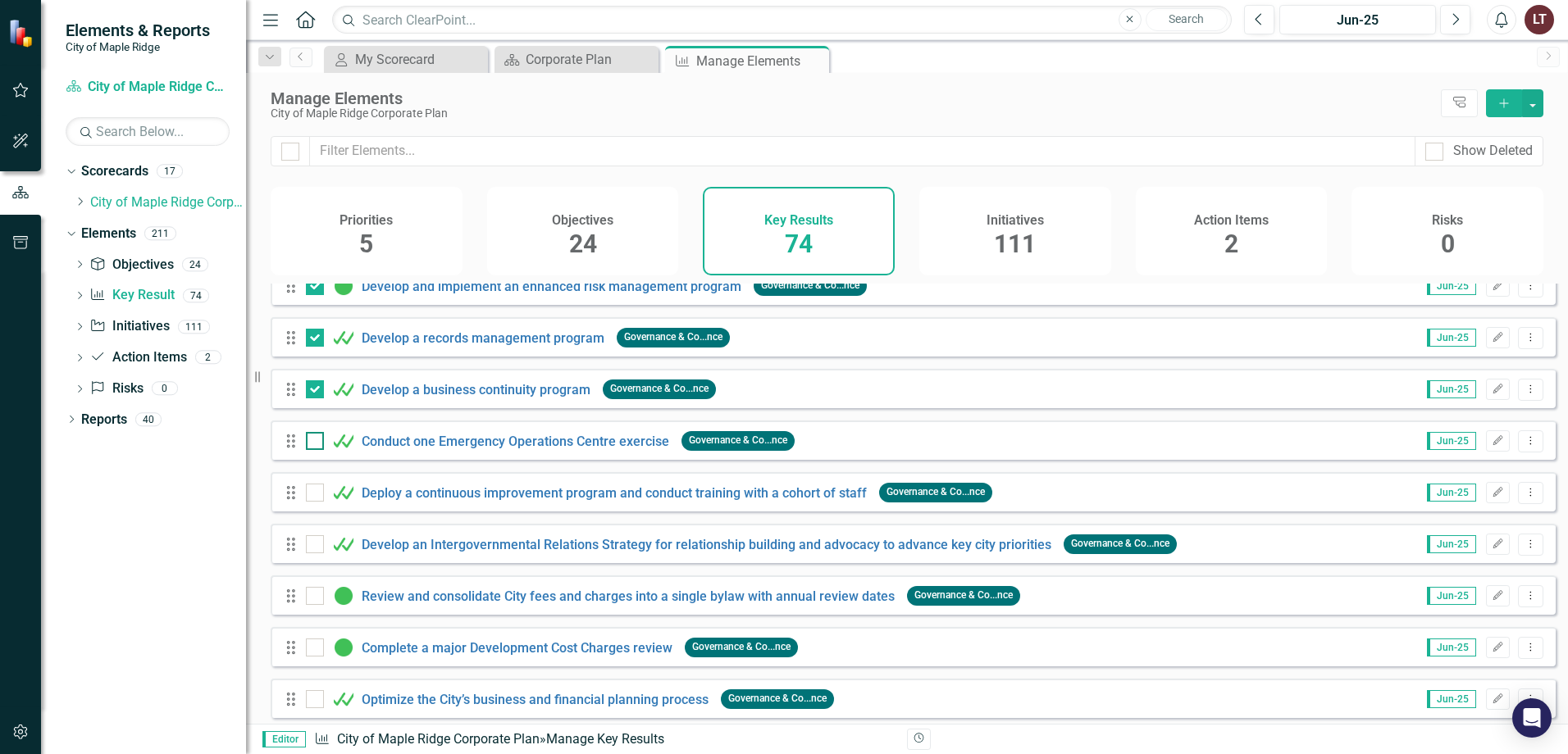 click at bounding box center [311, 437] 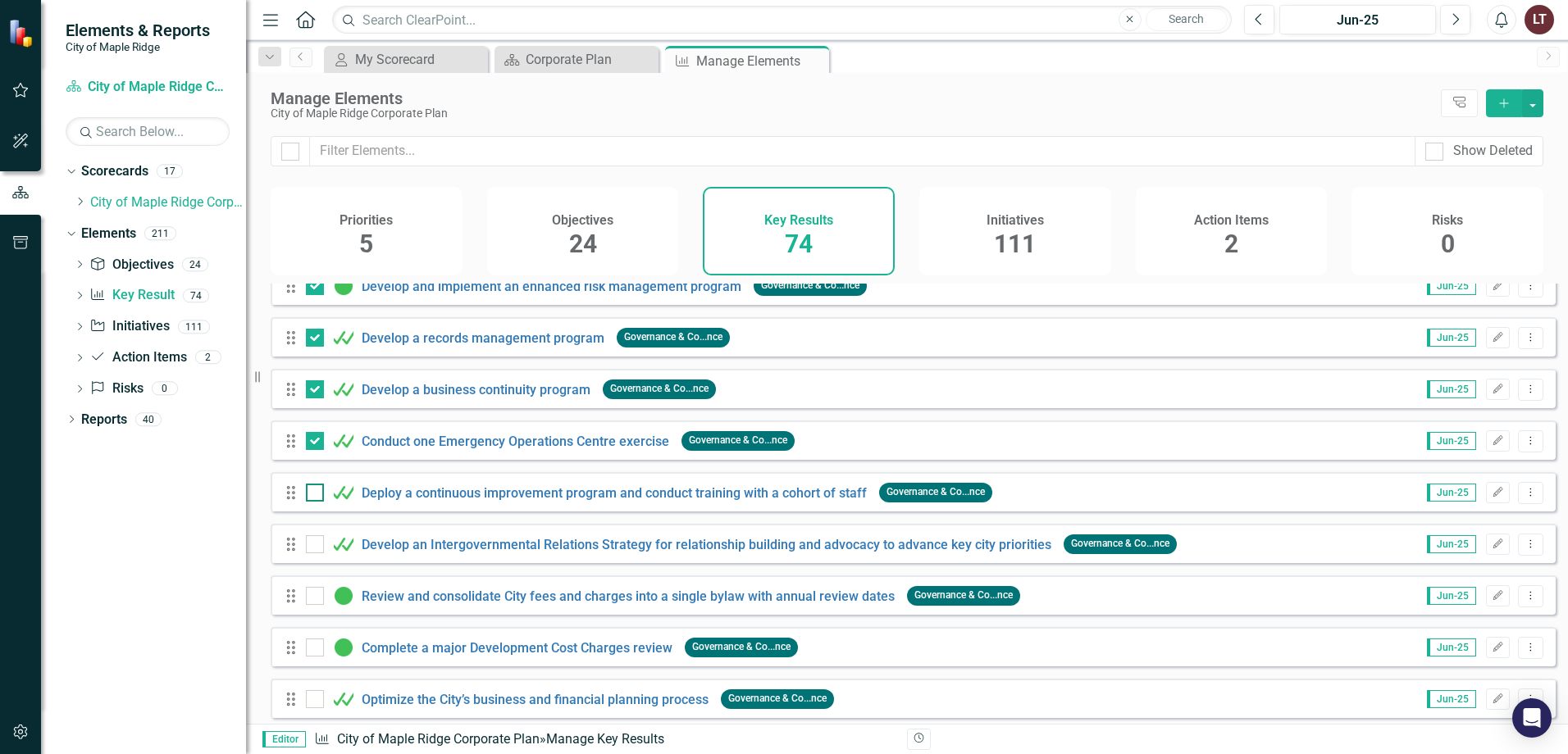 click at bounding box center (311, 488) 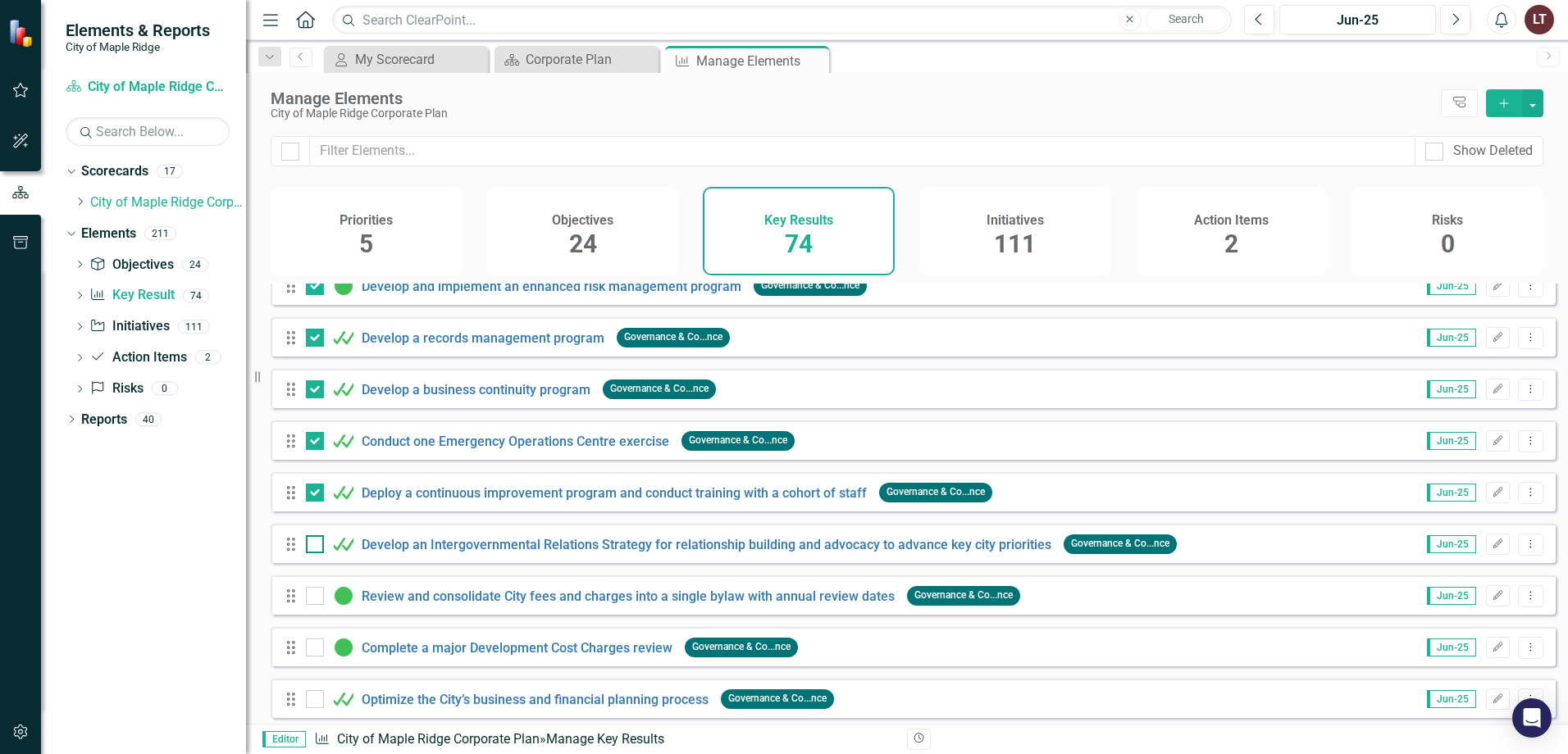 click at bounding box center [311, 540] 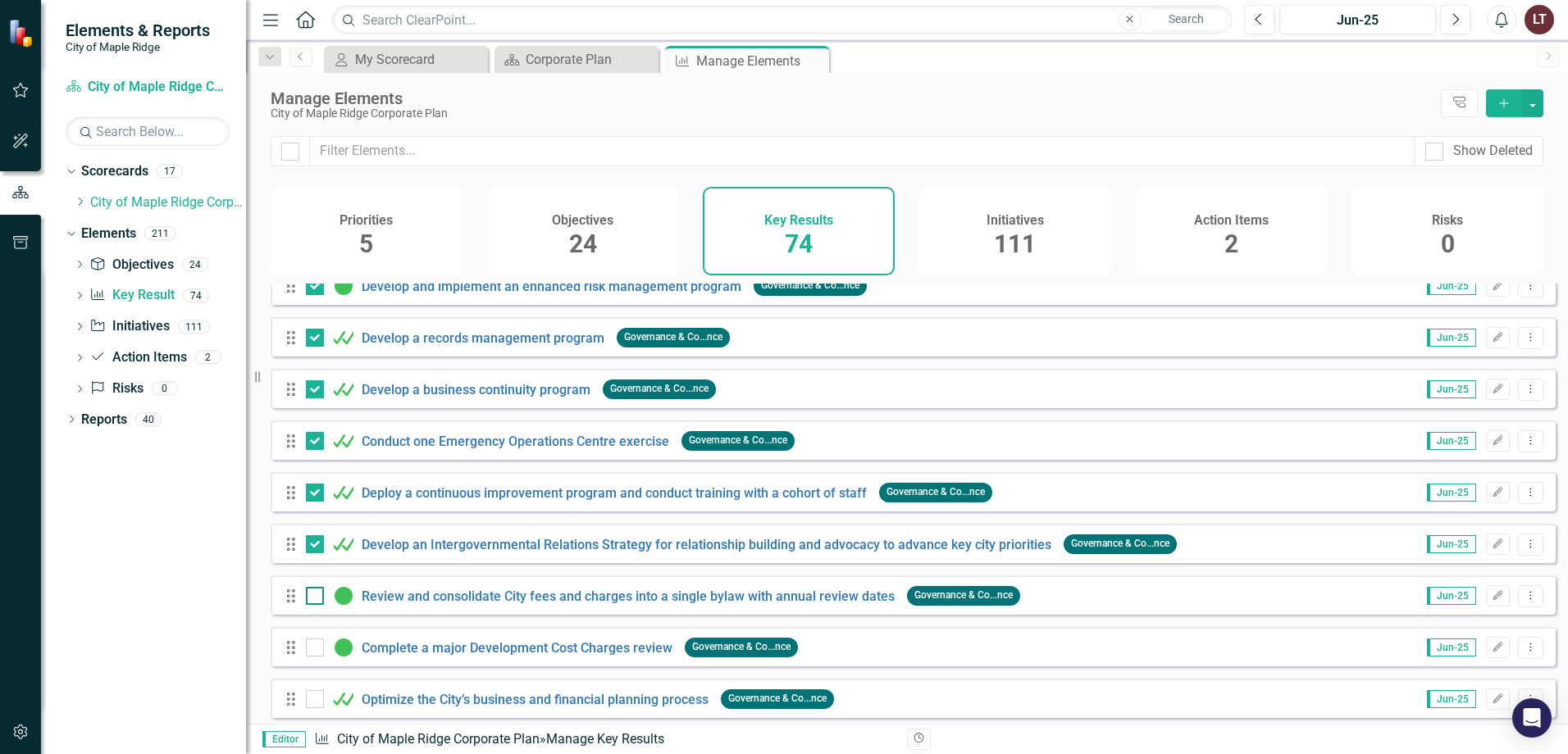click at bounding box center [311, 592] 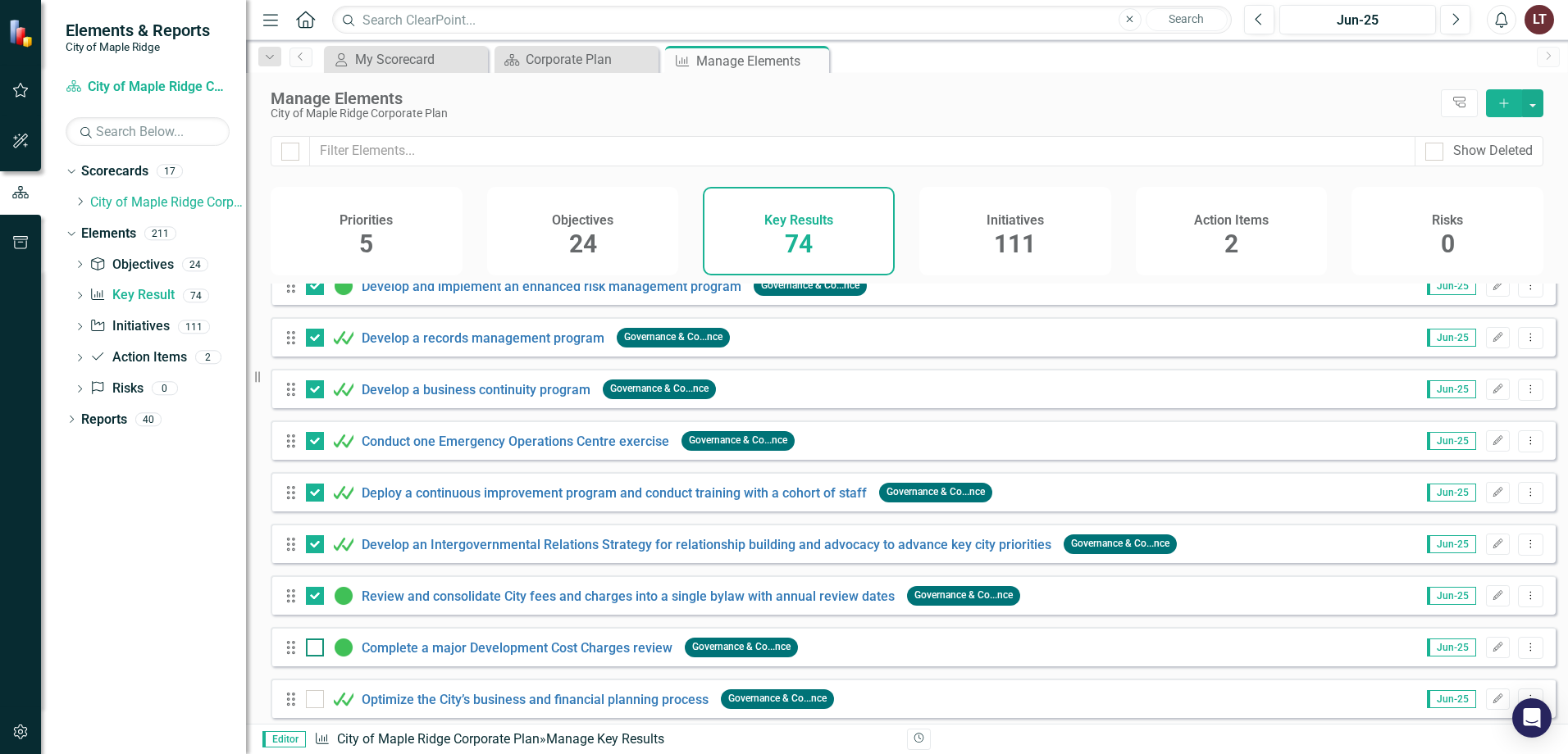 click at bounding box center [315, 647] 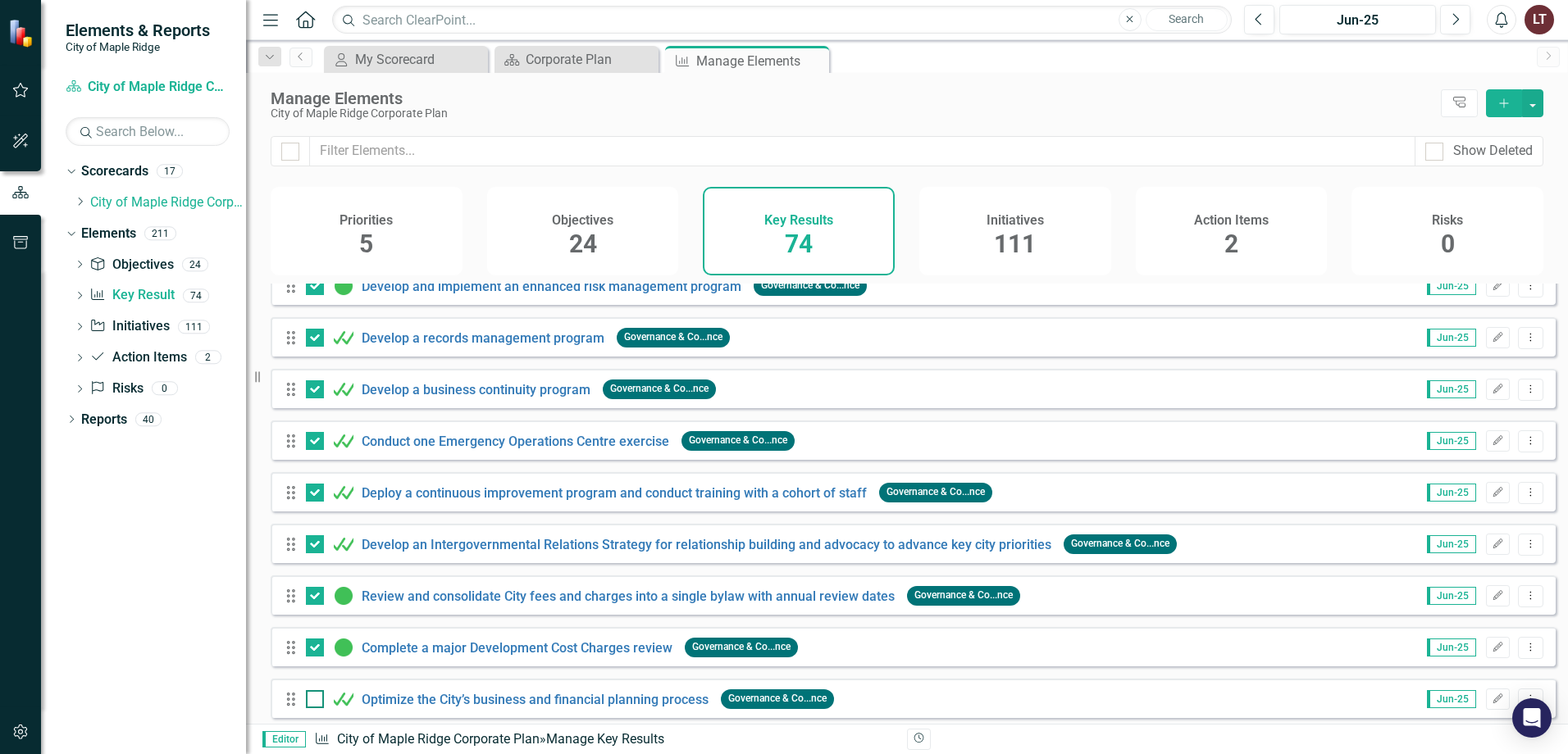 click at bounding box center (315, 699) 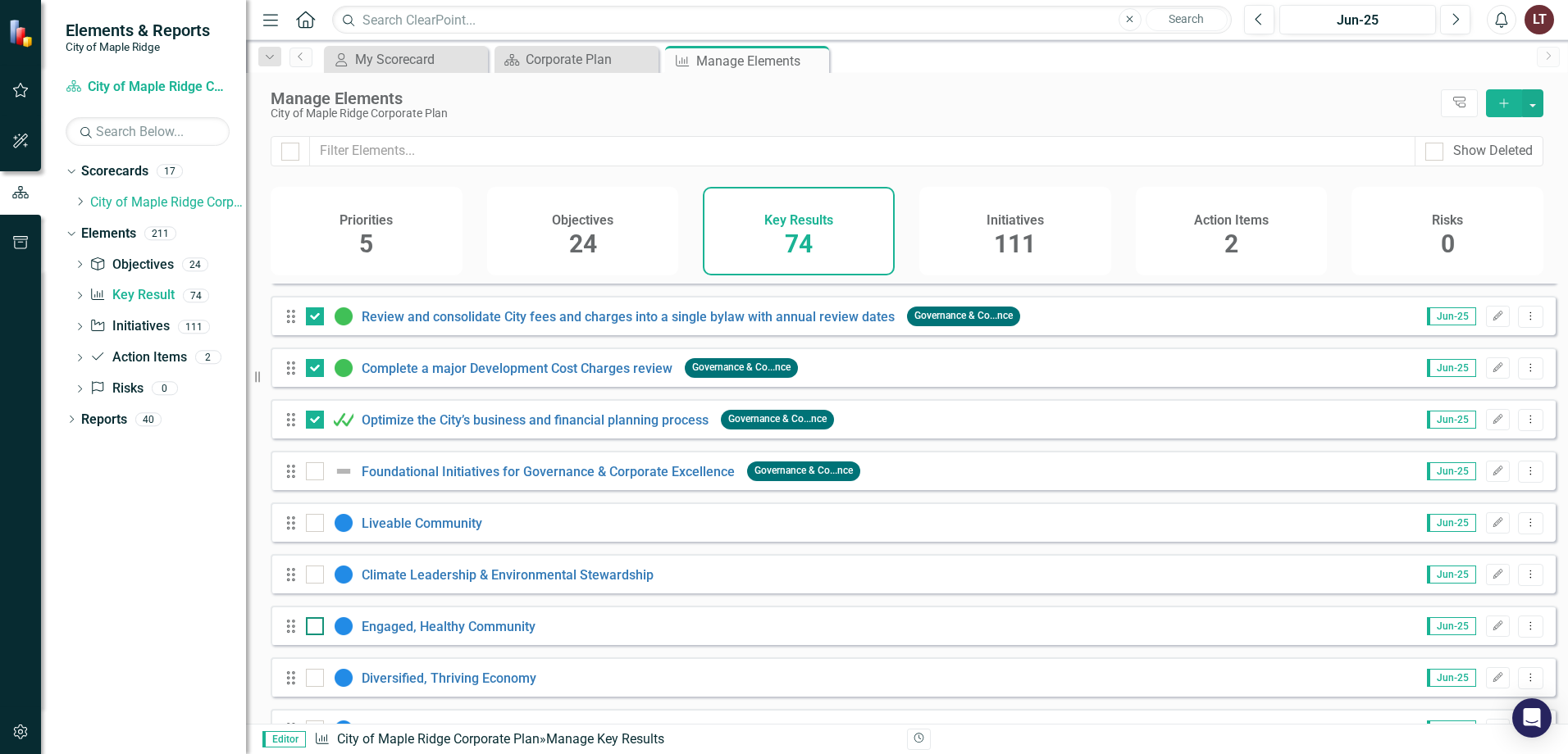 scroll, scrollTop: 3237, scrollLeft: 0, axis: vertical 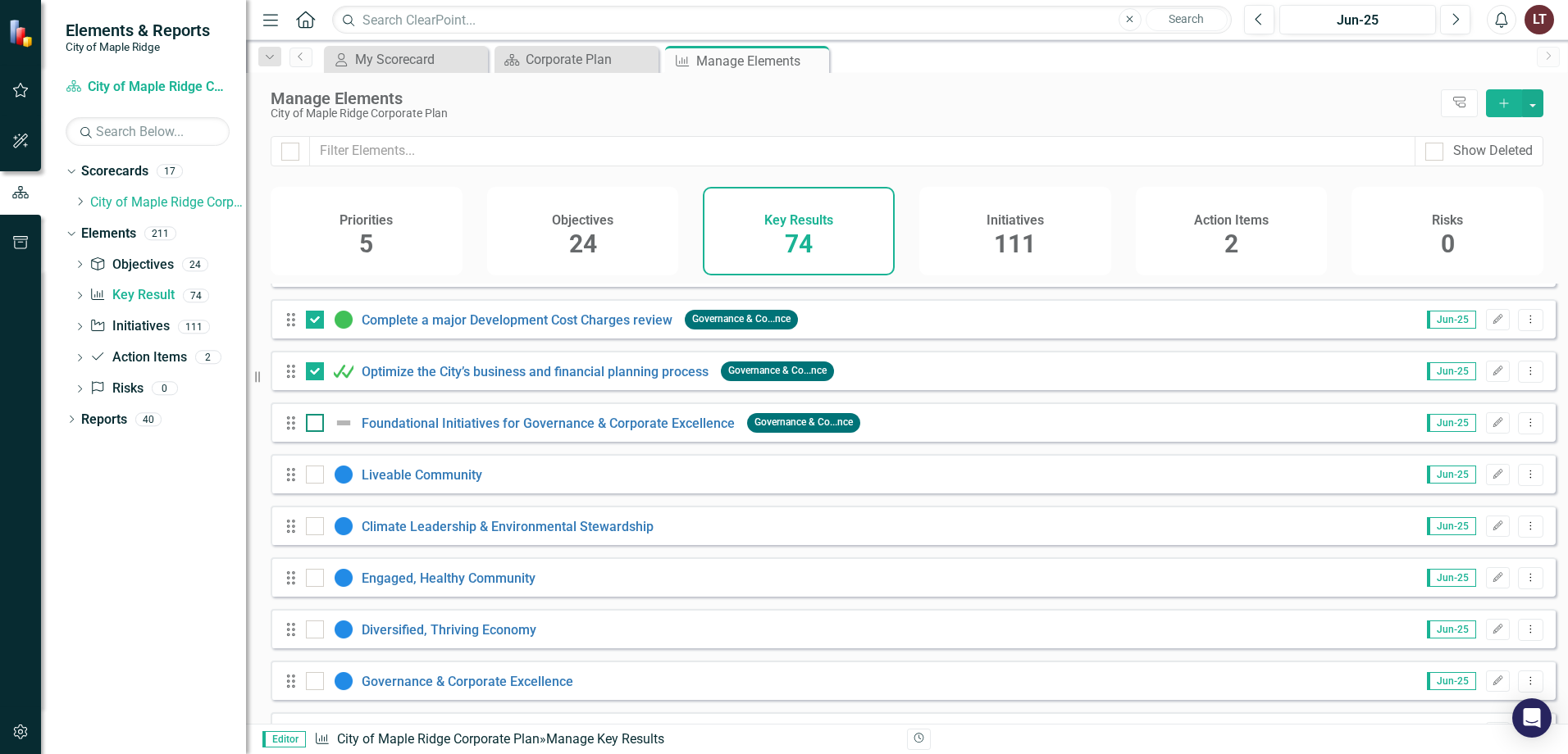 click at bounding box center (311, 419) 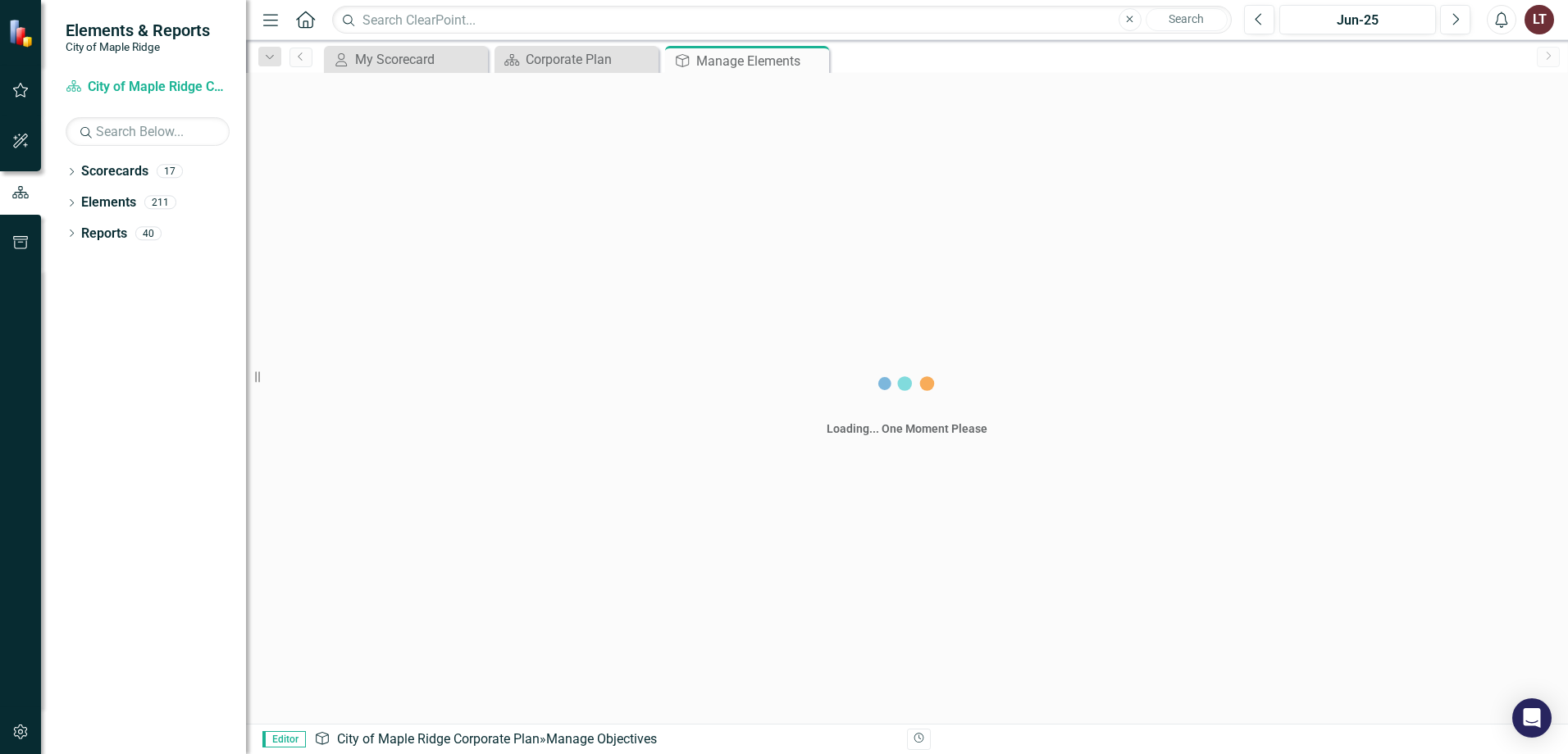 scroll, scrollTop: 0, scrollLeft: 0, axis: both 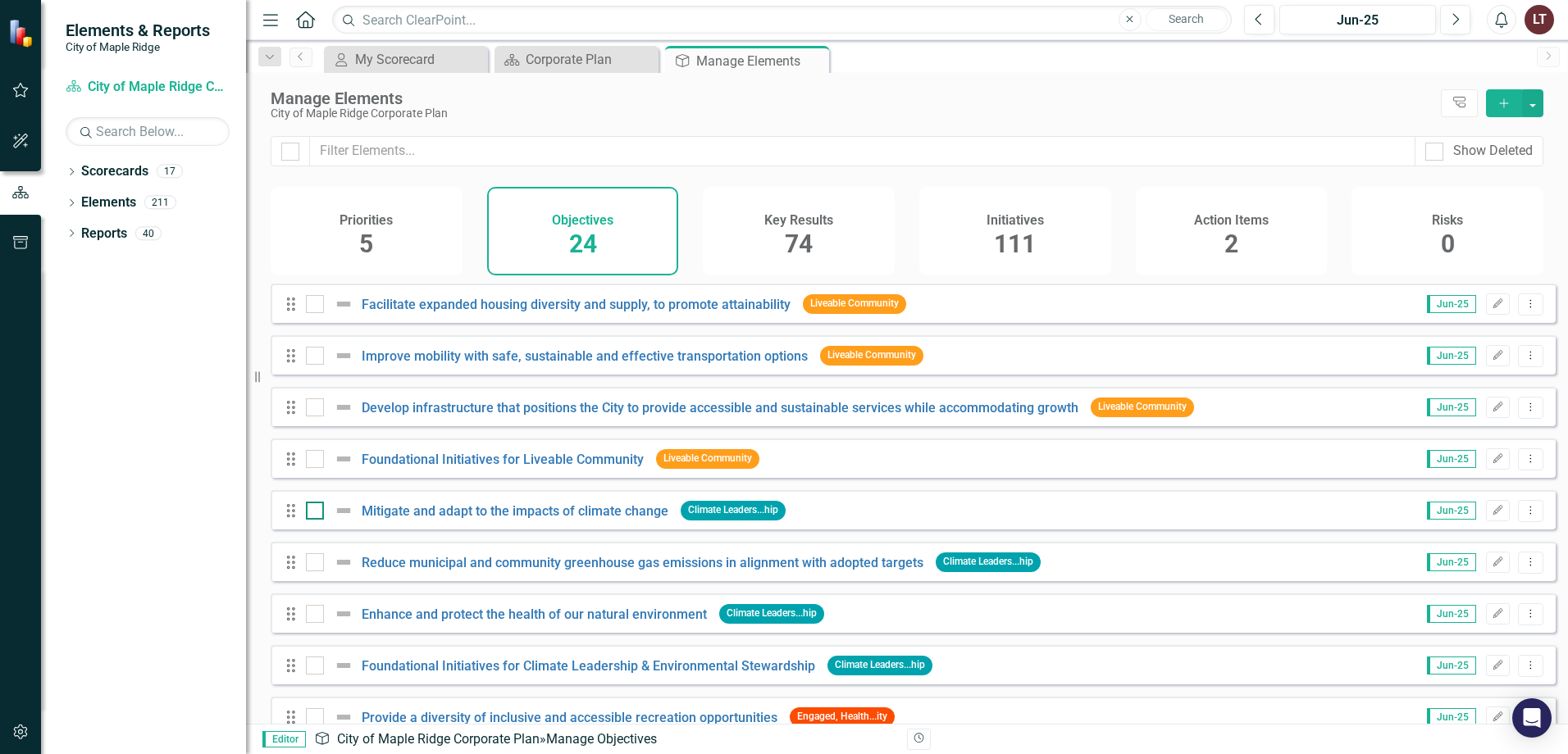 click at bounding box center (315, 511) 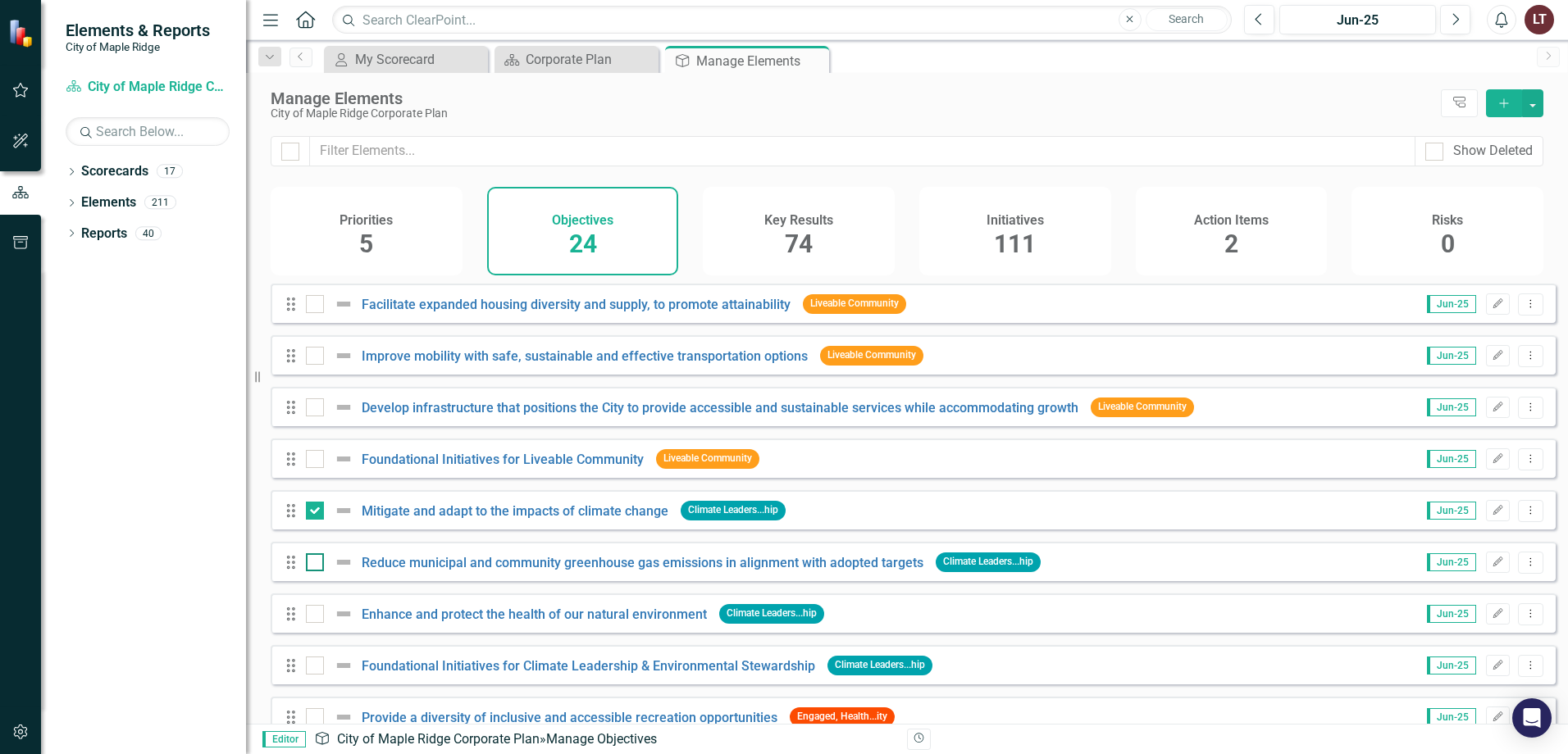click at bounding box center [311, 558] 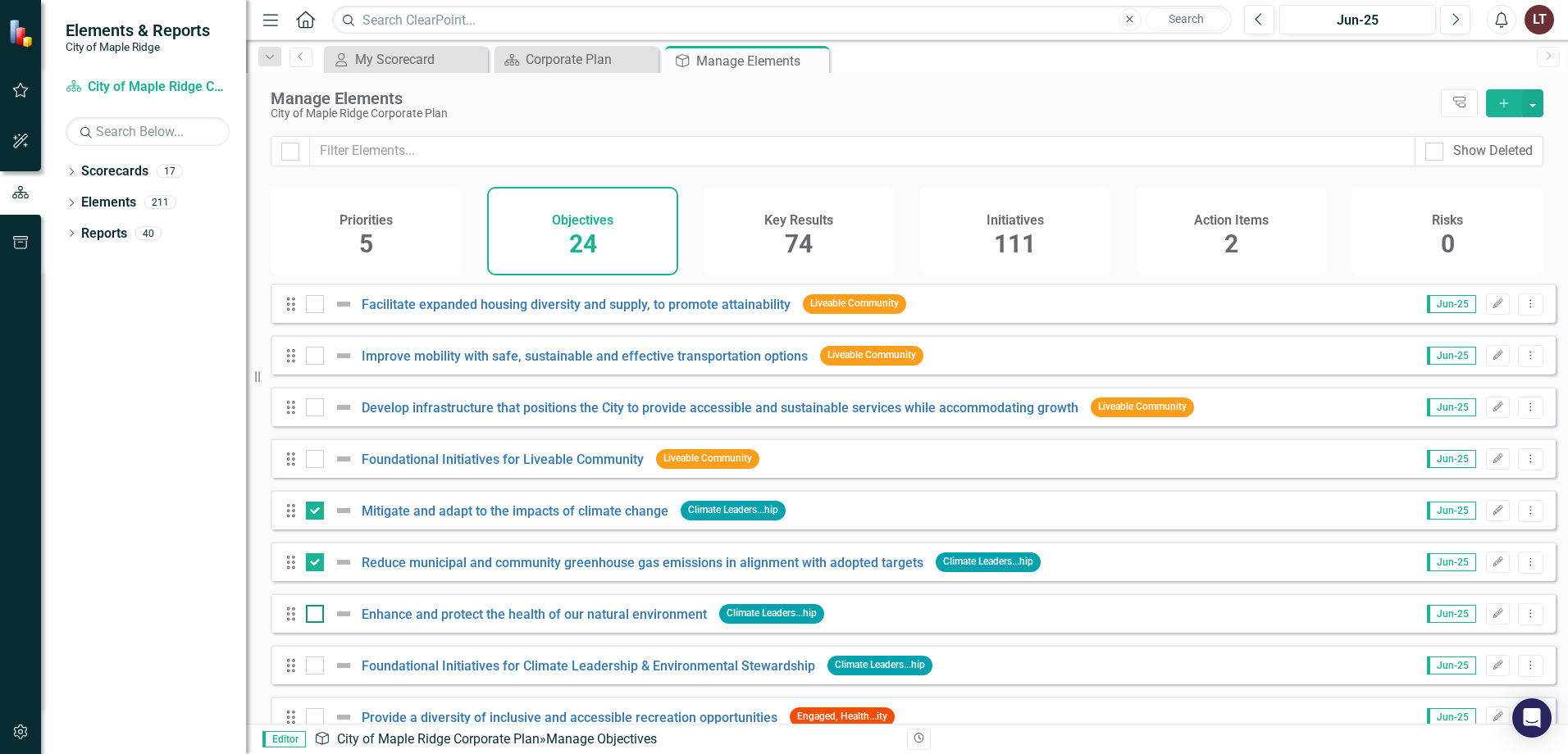click at bounding box center (311, 610) 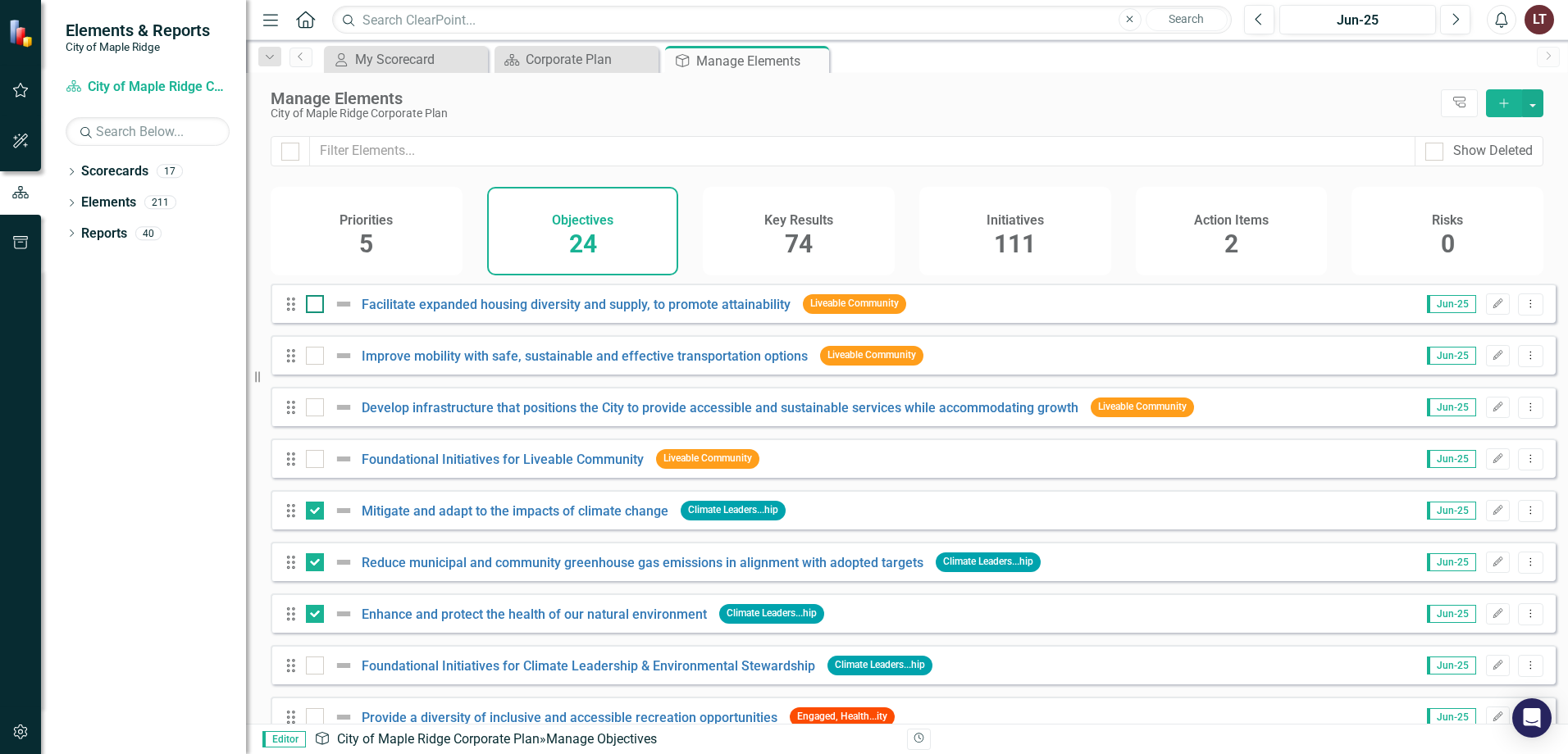 click at bounding box center (311, 300) 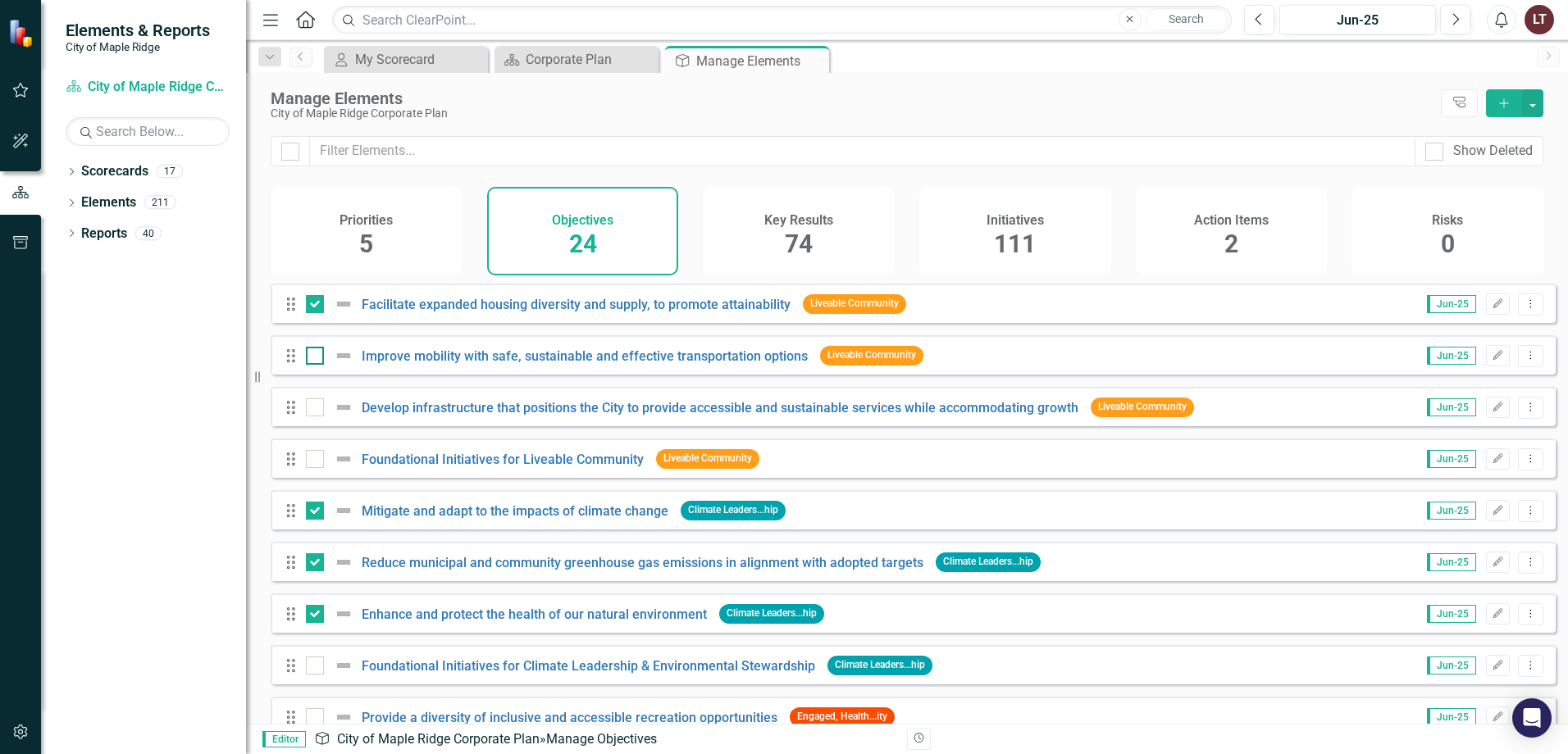click at bounding box center [311, 352] 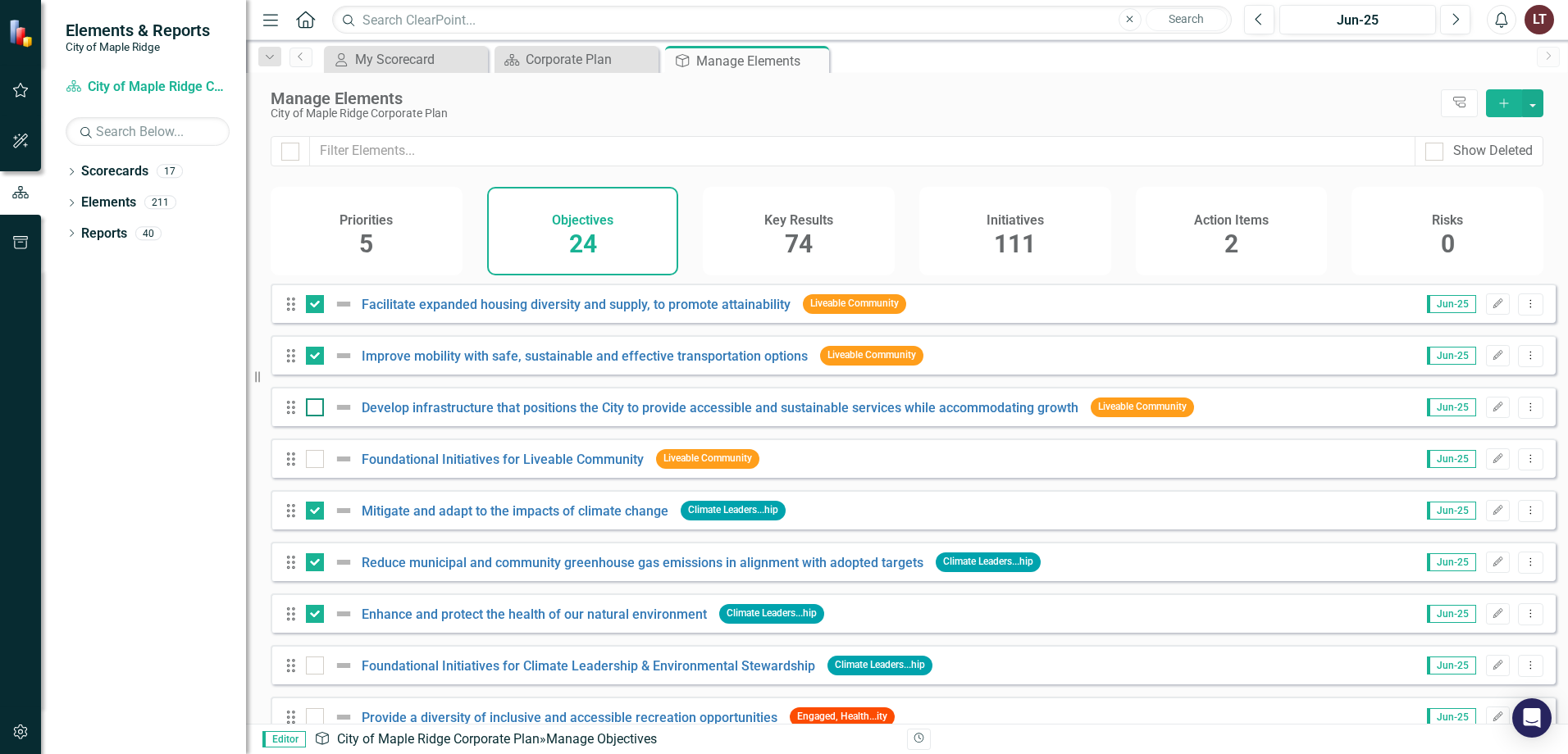 click at bounding box center (315, 407) 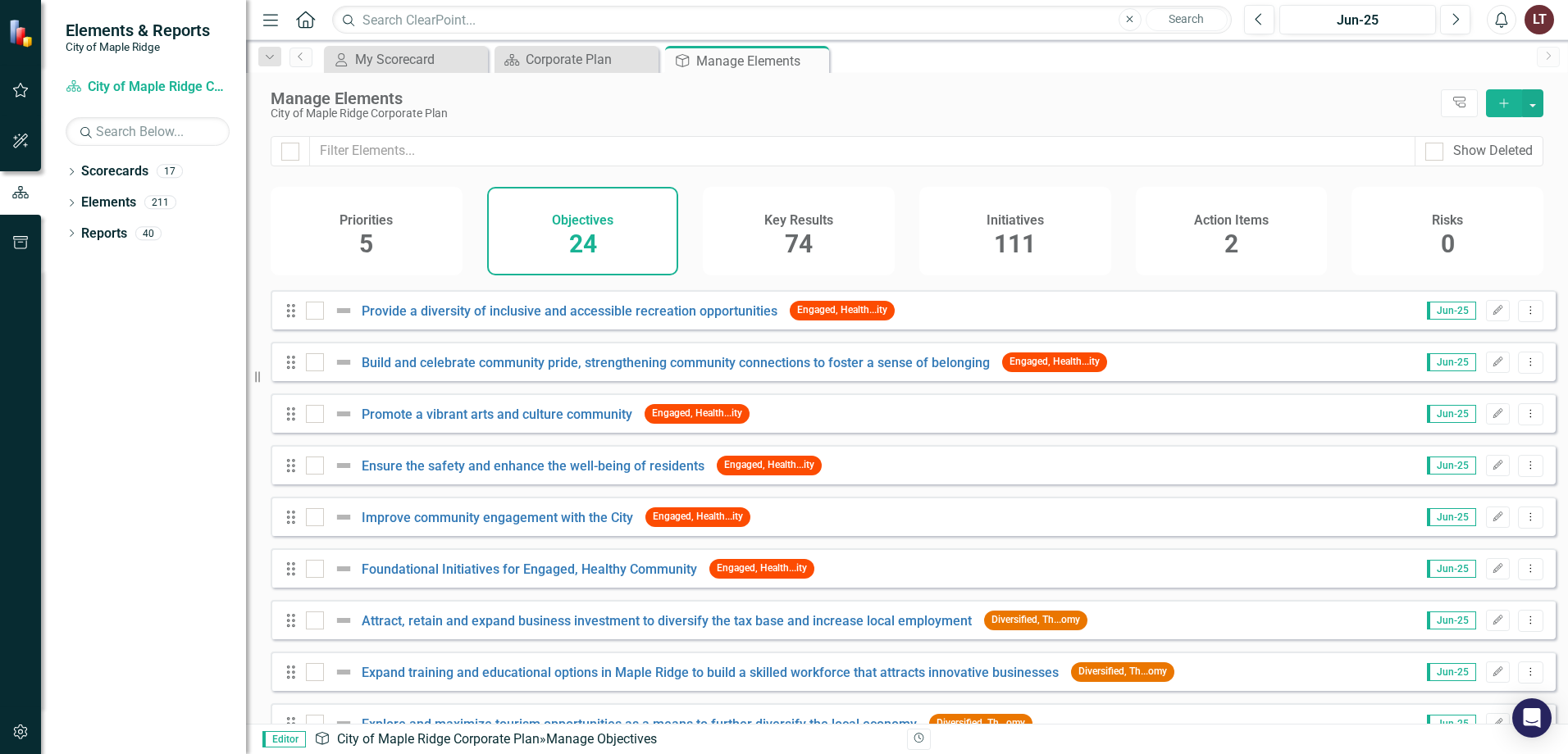 scroll, scrollTop: 410, scrollLeft: 0, axis: vertical 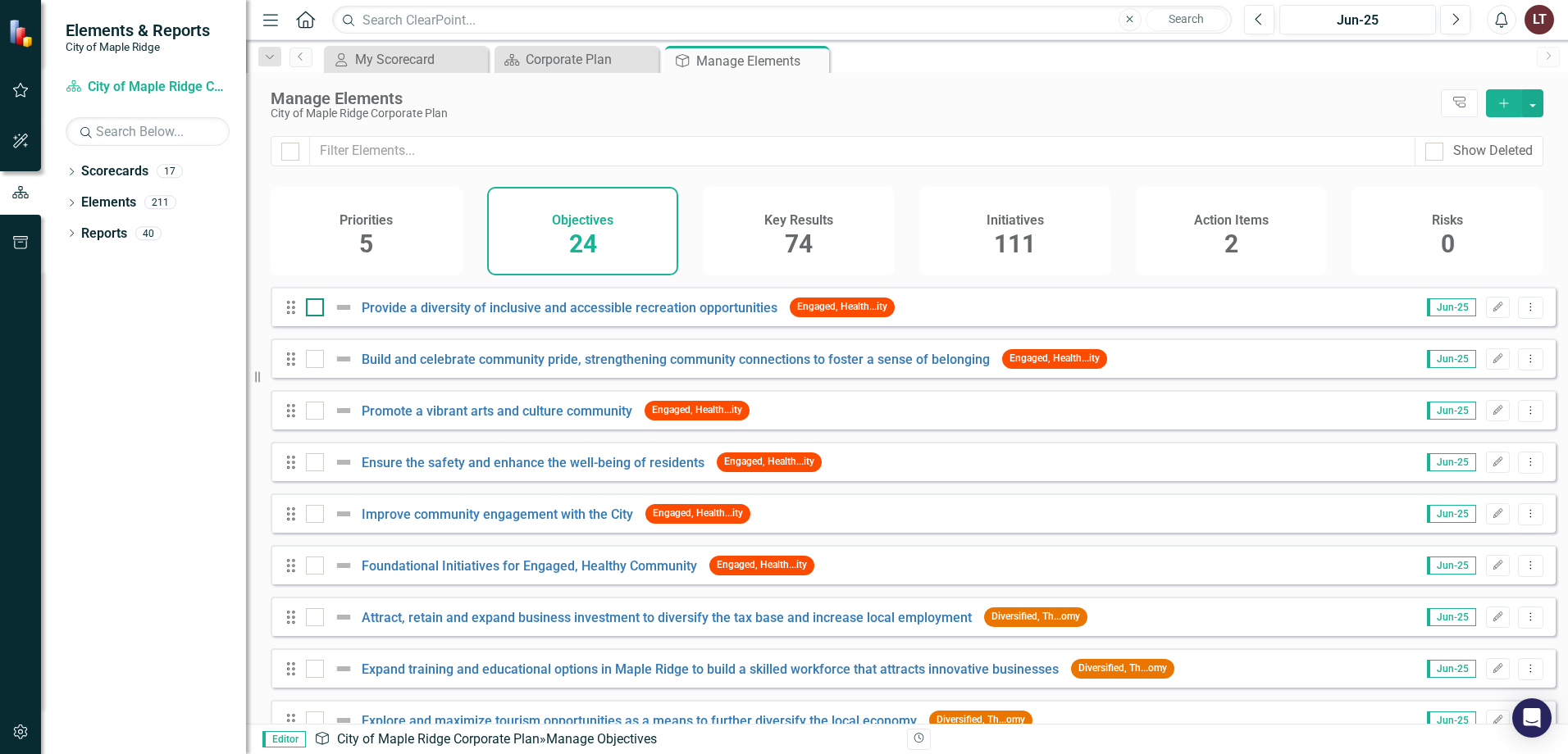 click at bounding box center [315, 307] 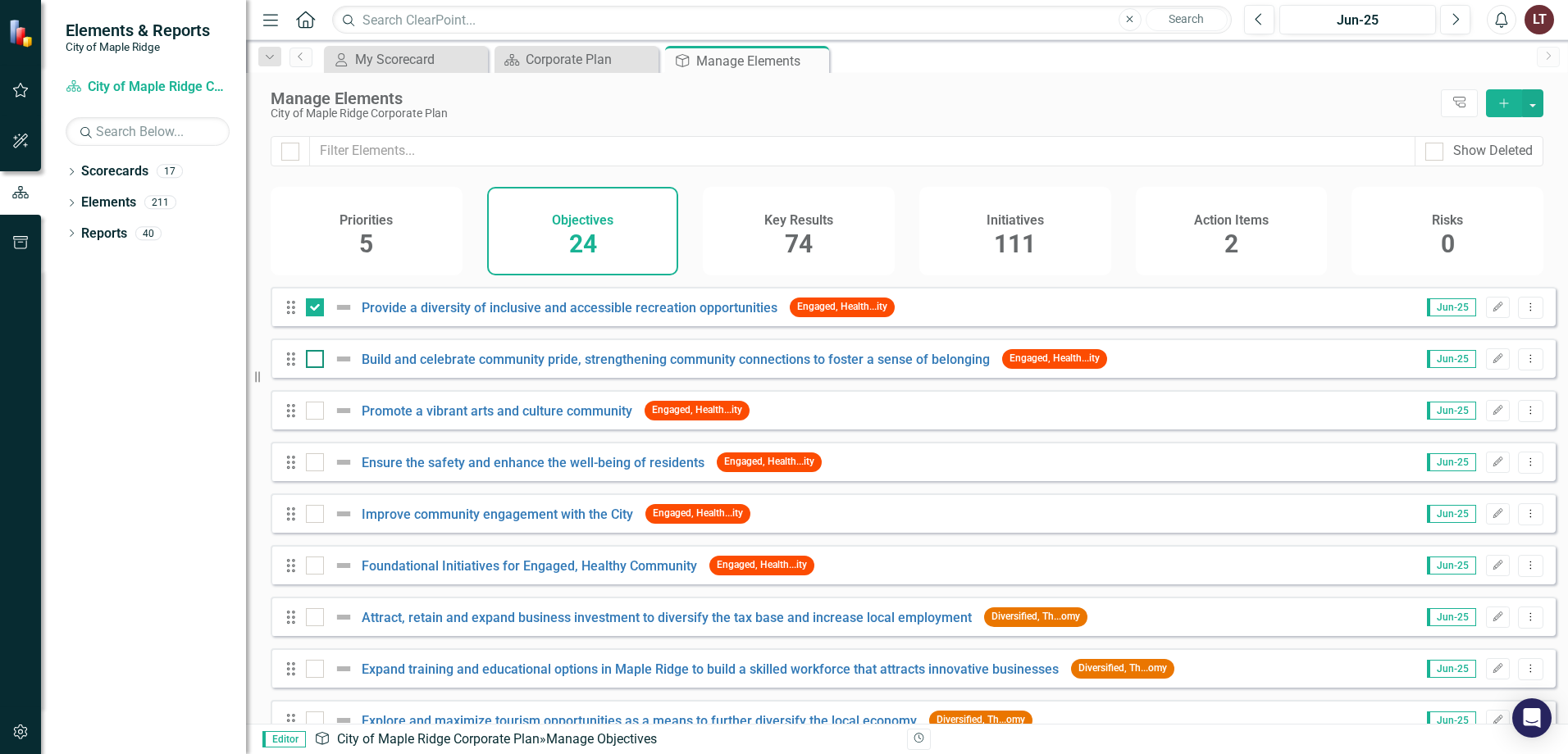 click at bounding box center (315, 359) 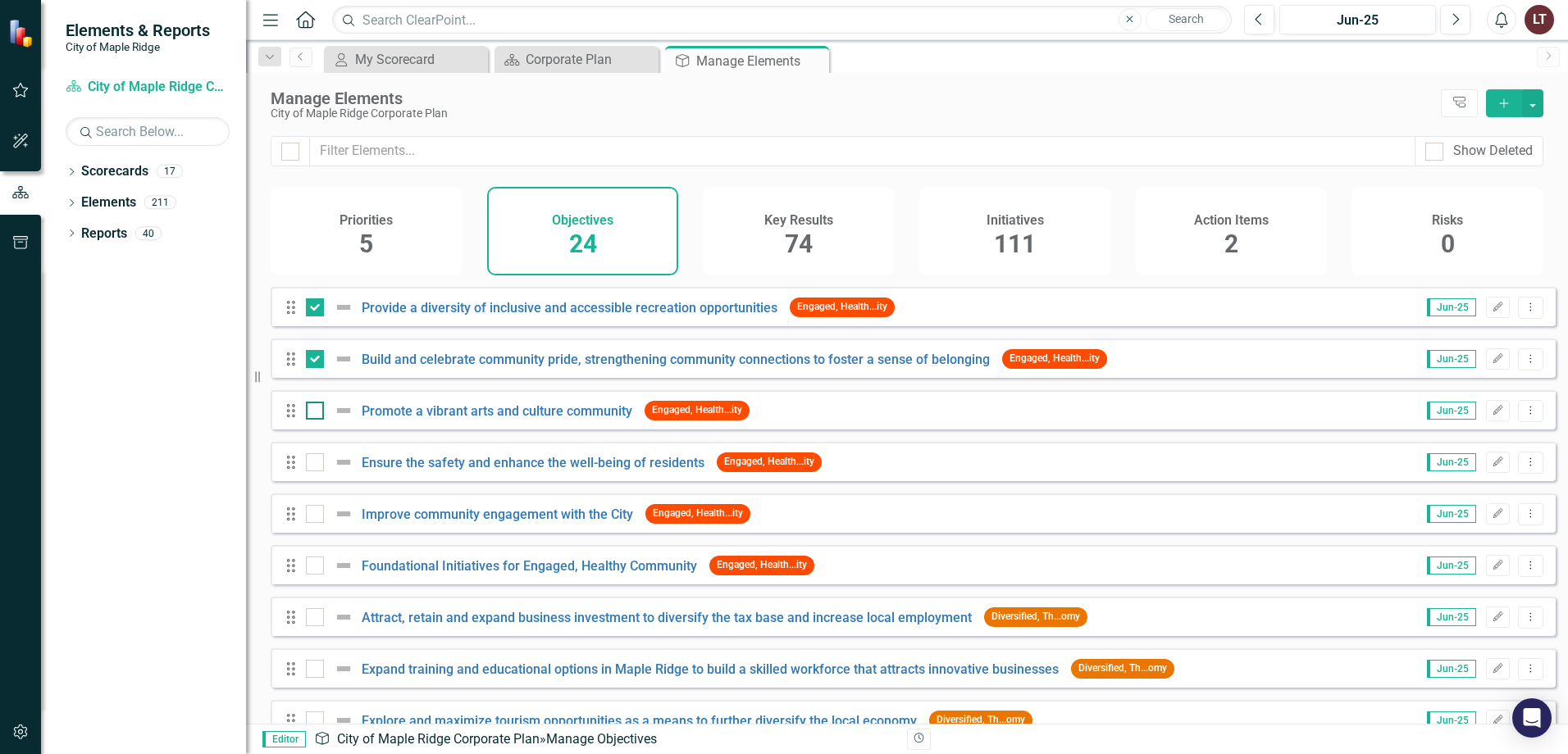 click at bounding box center (315, 411) 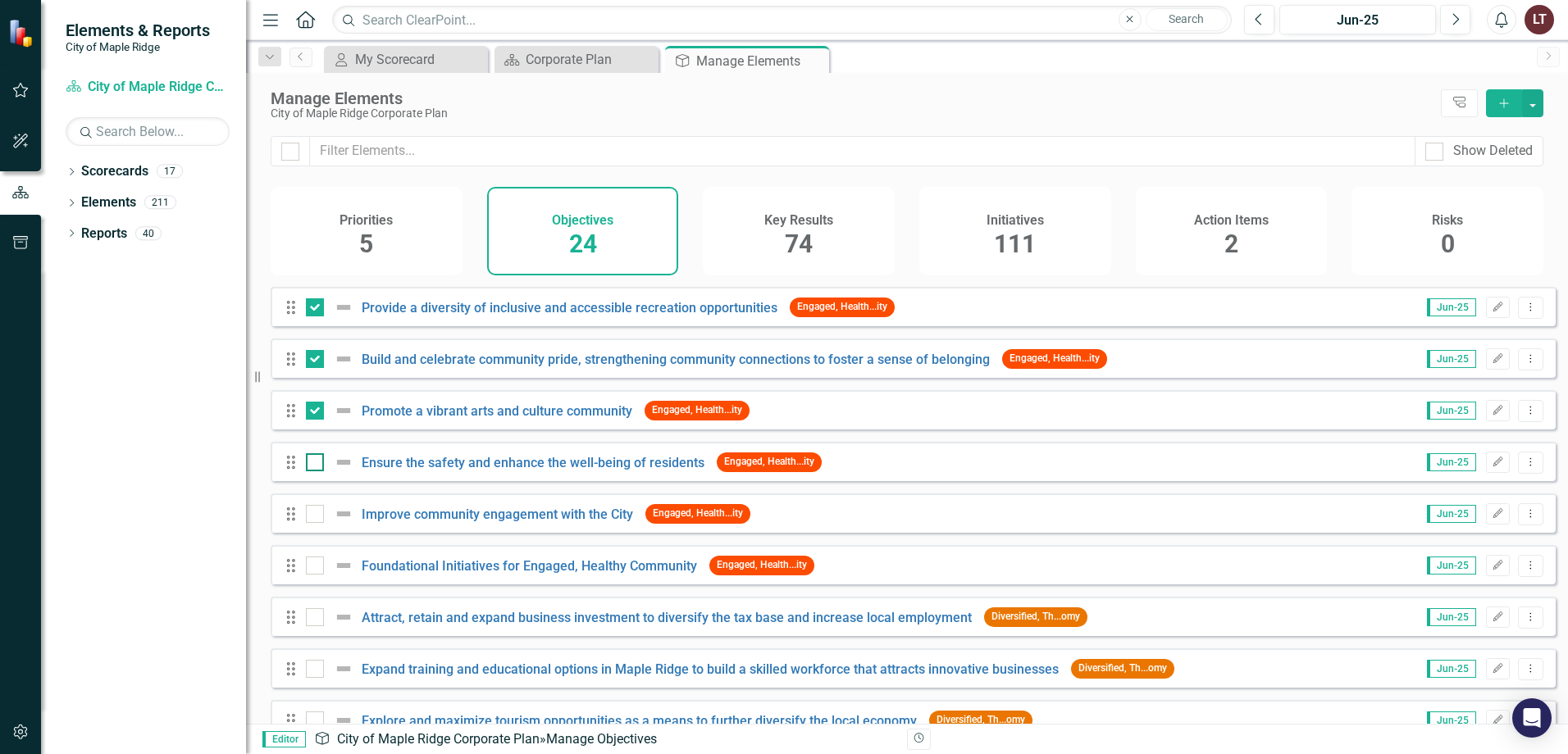click at bounding box center [315, 462] 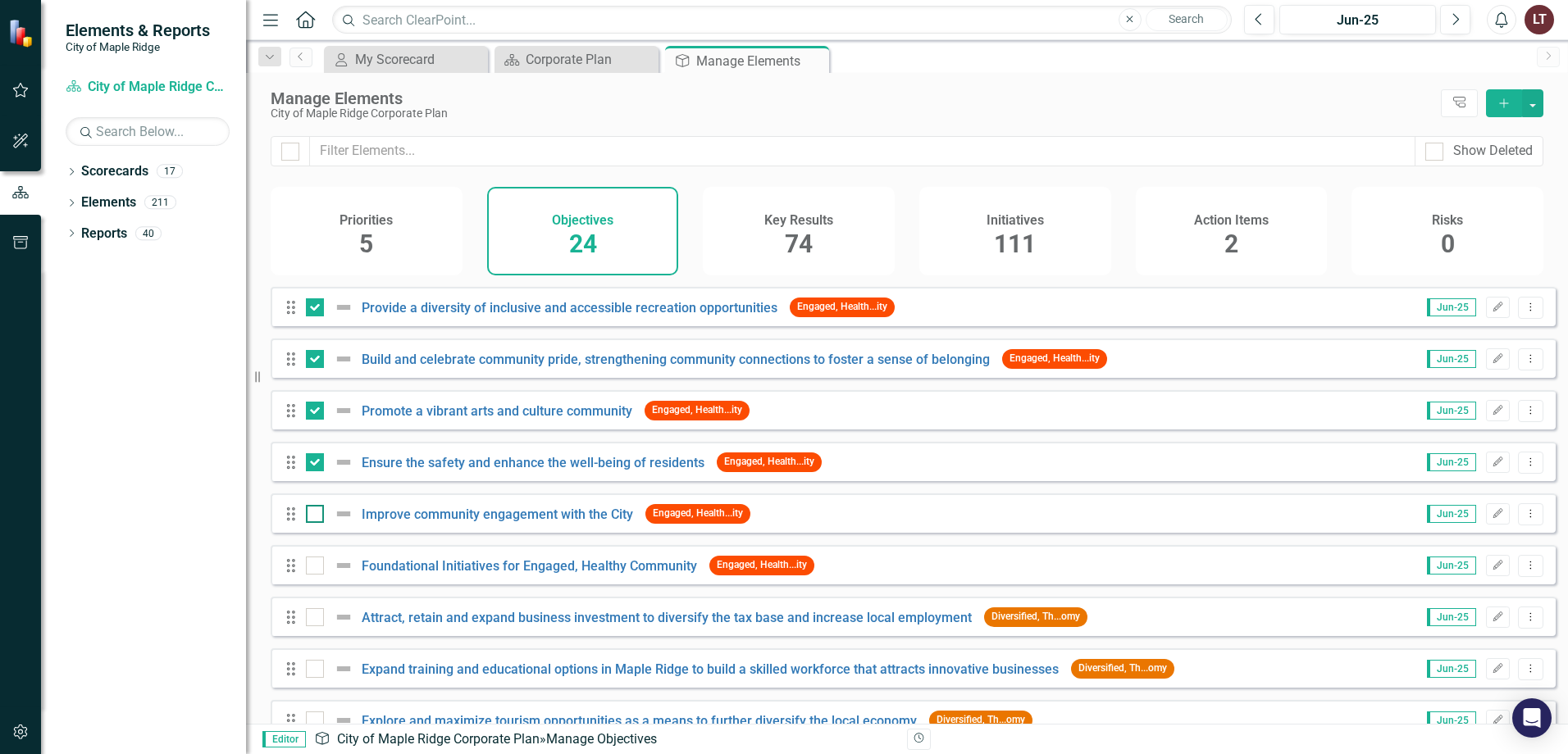 click at bounding box center [311, 510] 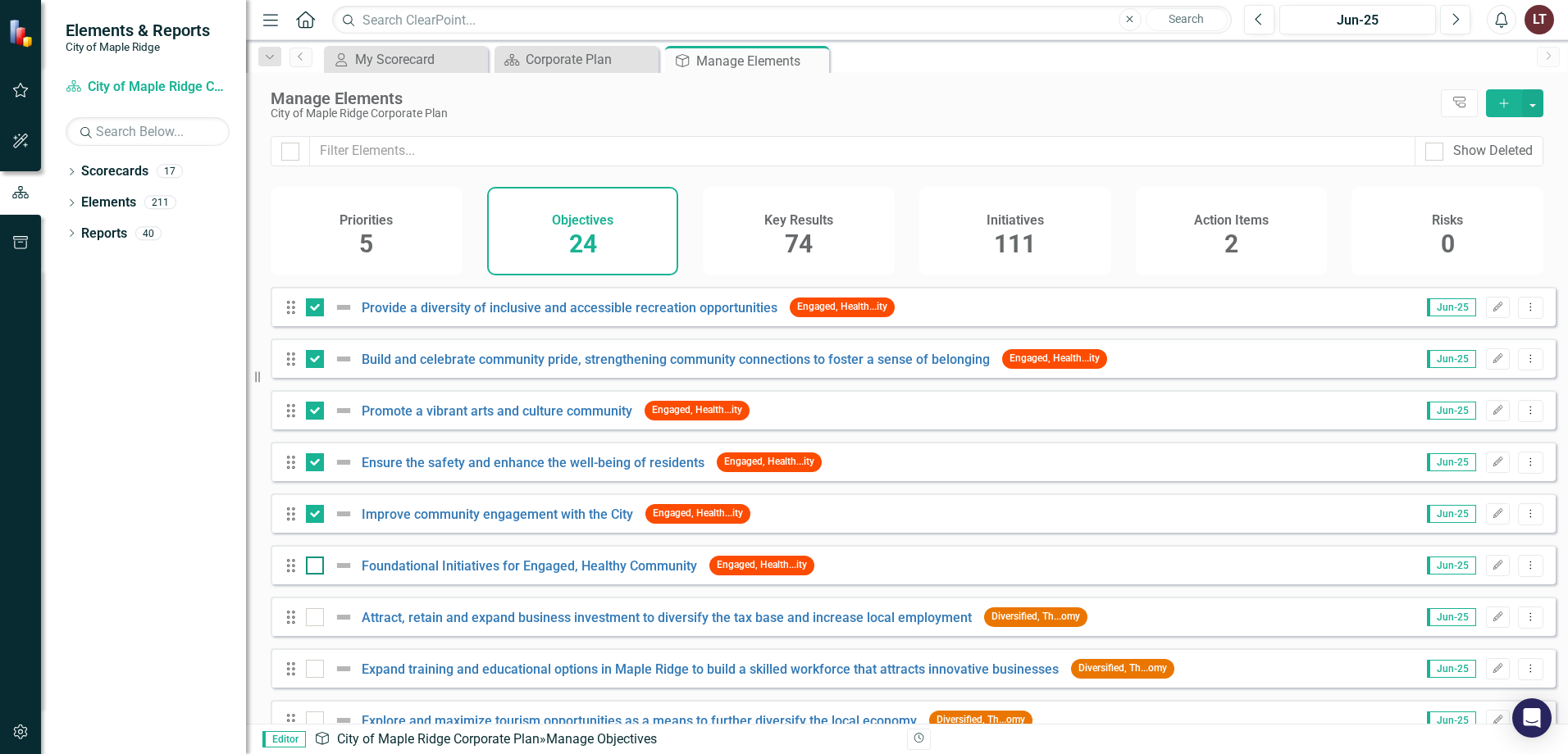 click at bounding box center (315, 566) 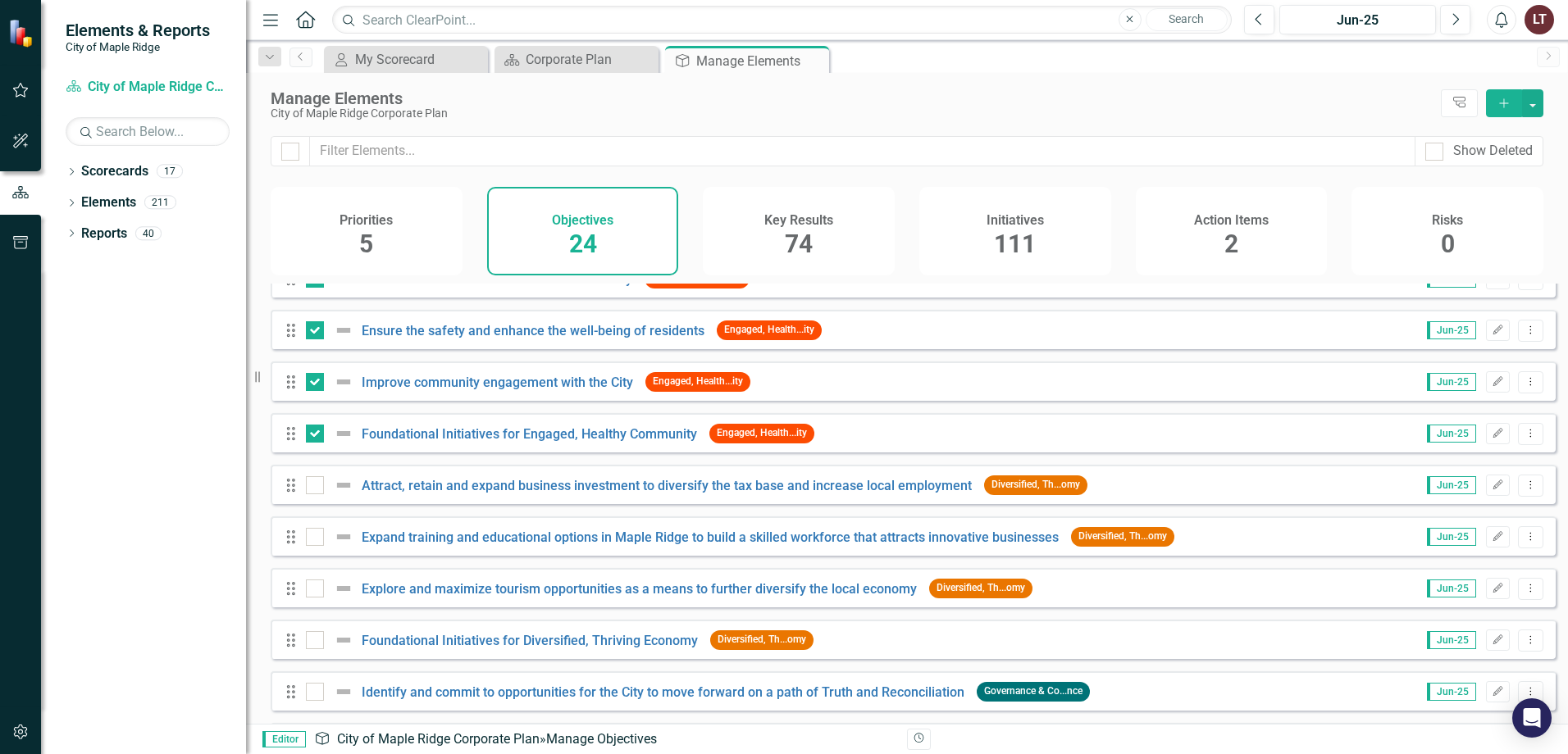 scroll, scrollTop: 574, scrollLeft: 0, axis: vertical 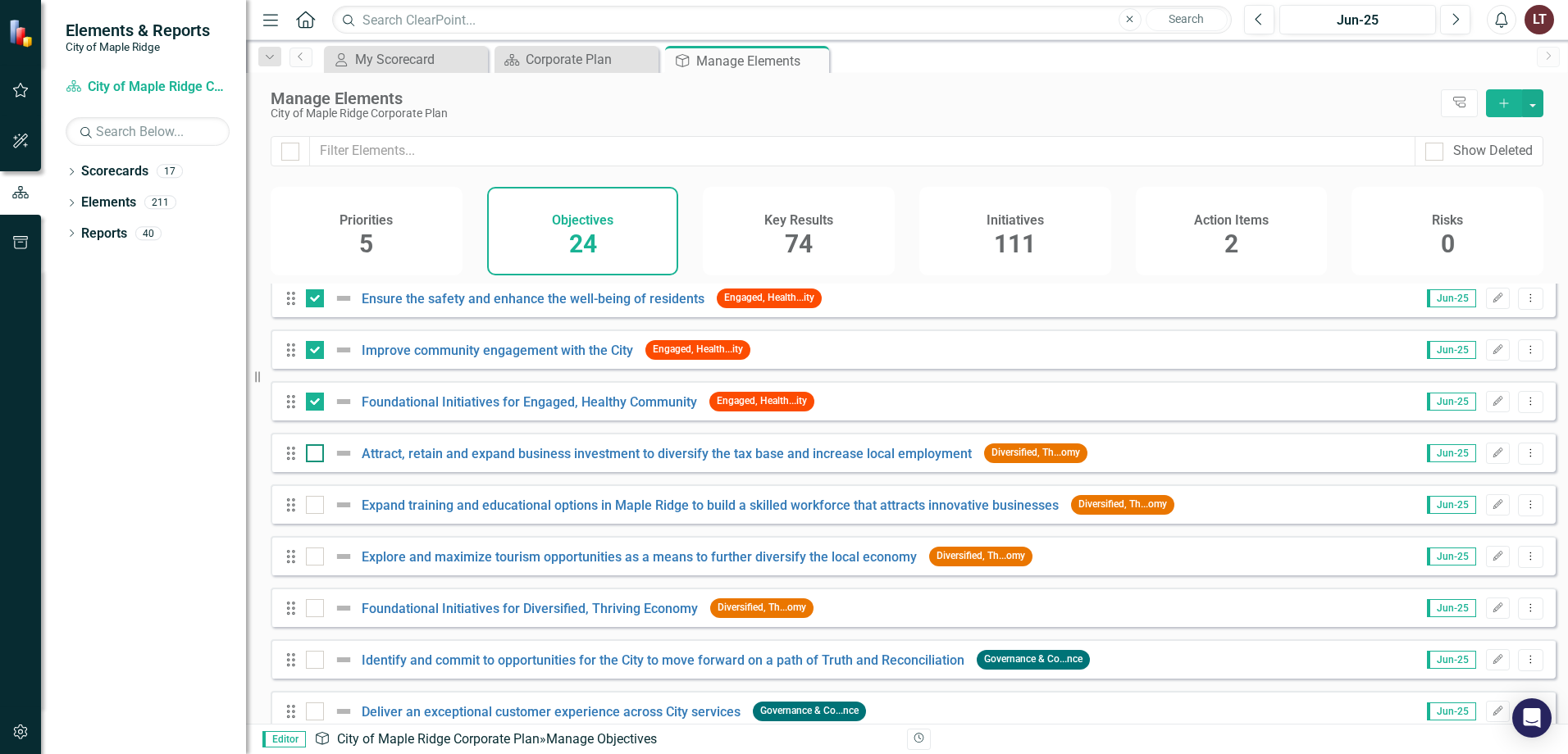 click at bounding box center [315, 453] 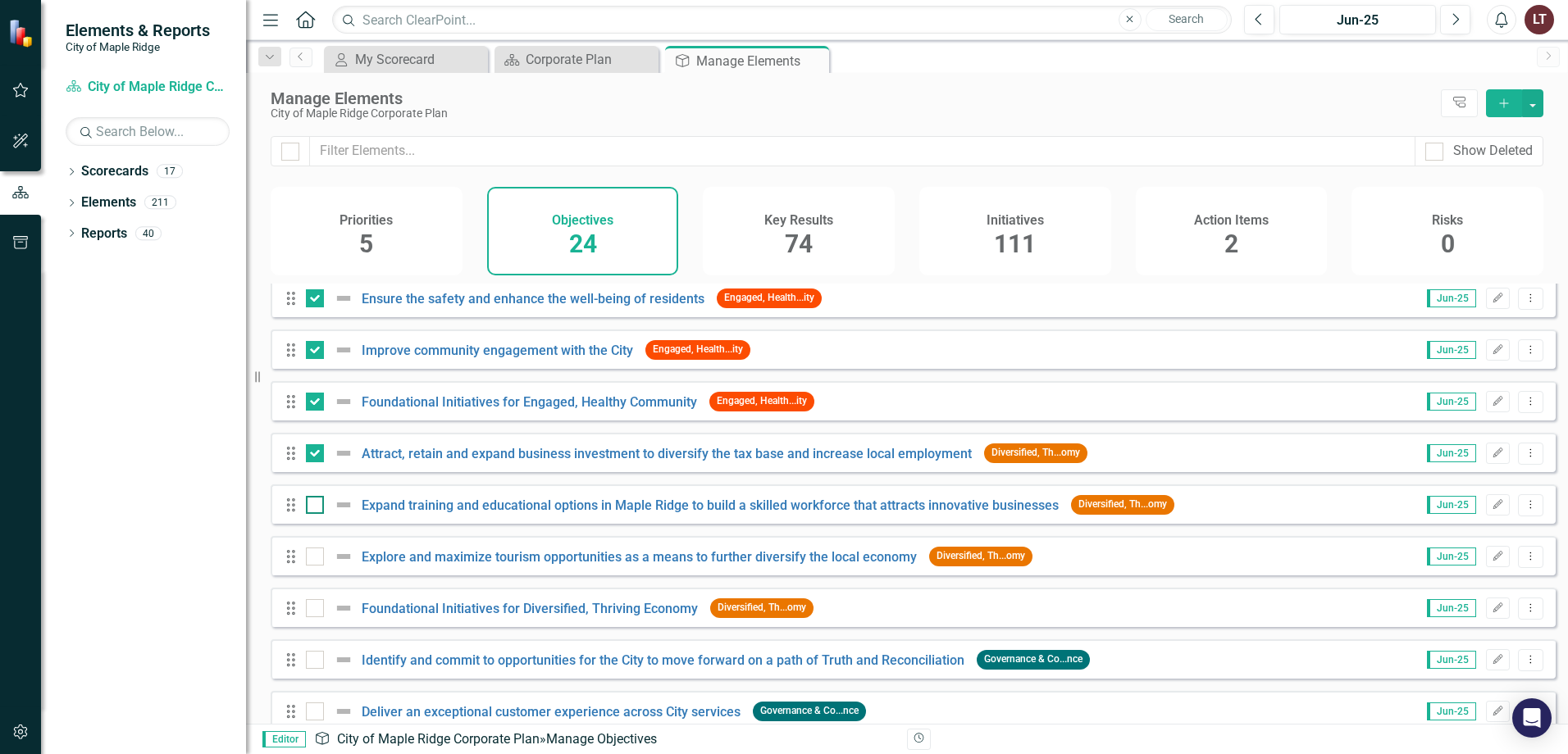 click at bounding box center (311, 501) 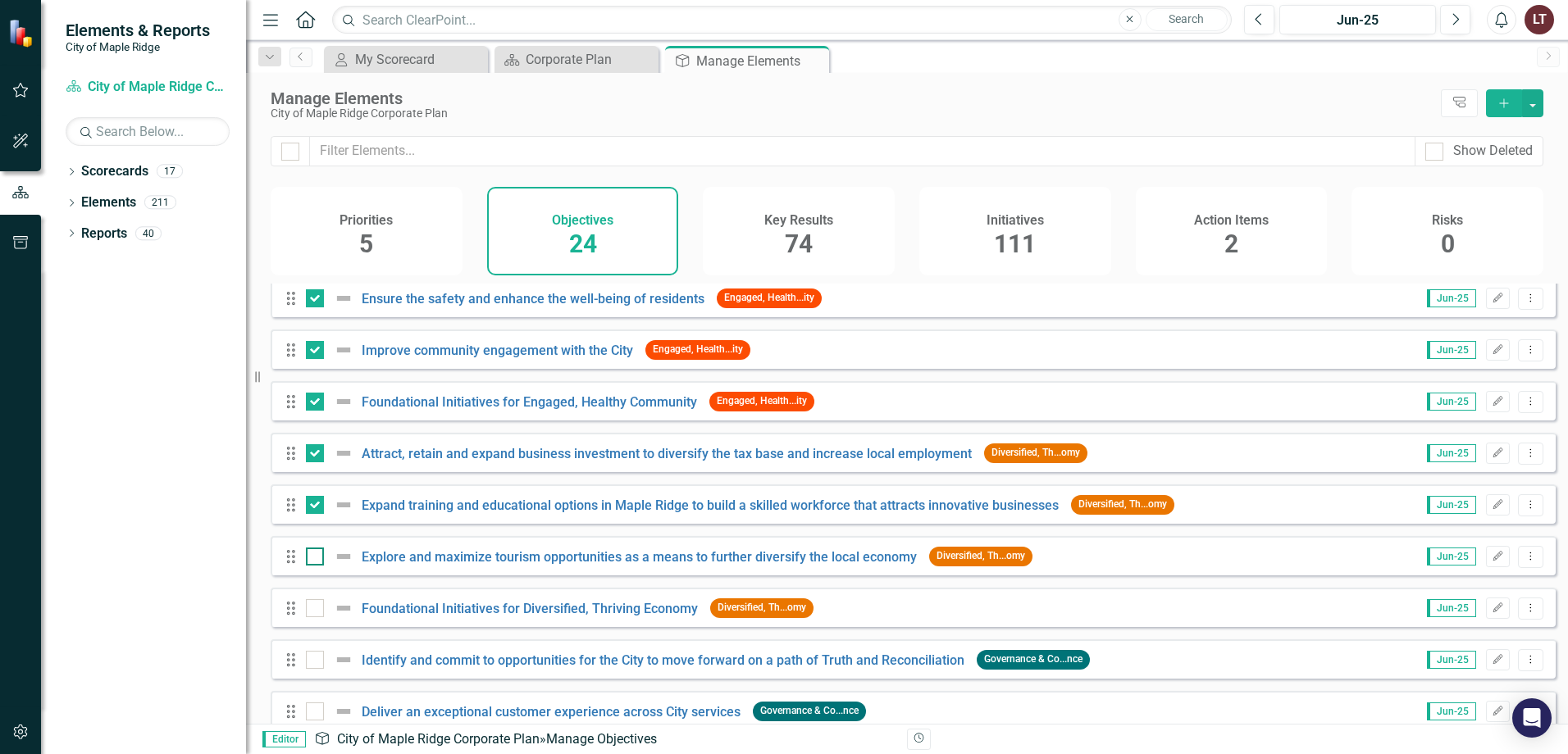 click at bounding box center [315, 556] 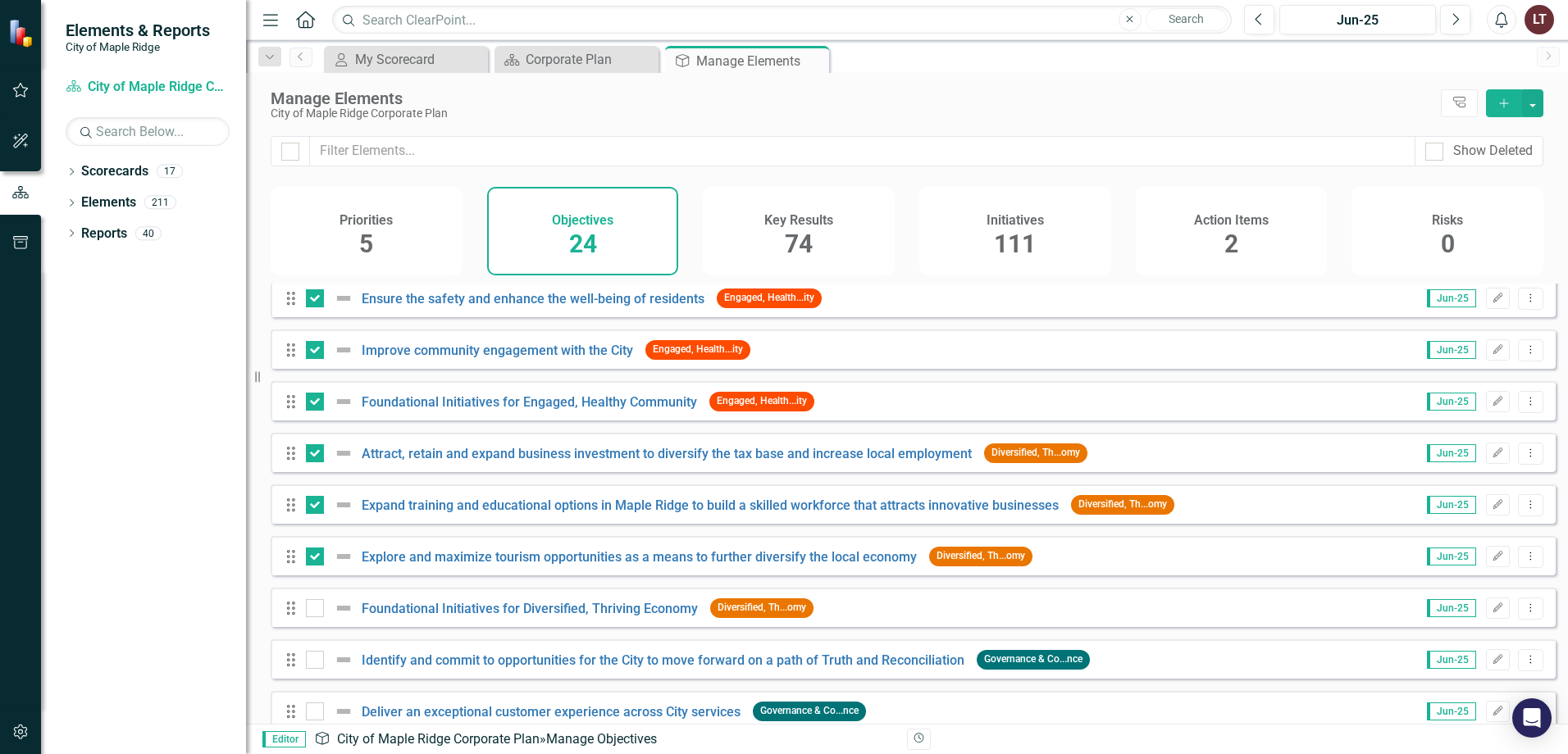 click on "Drag" at bounding box center (295, 608) 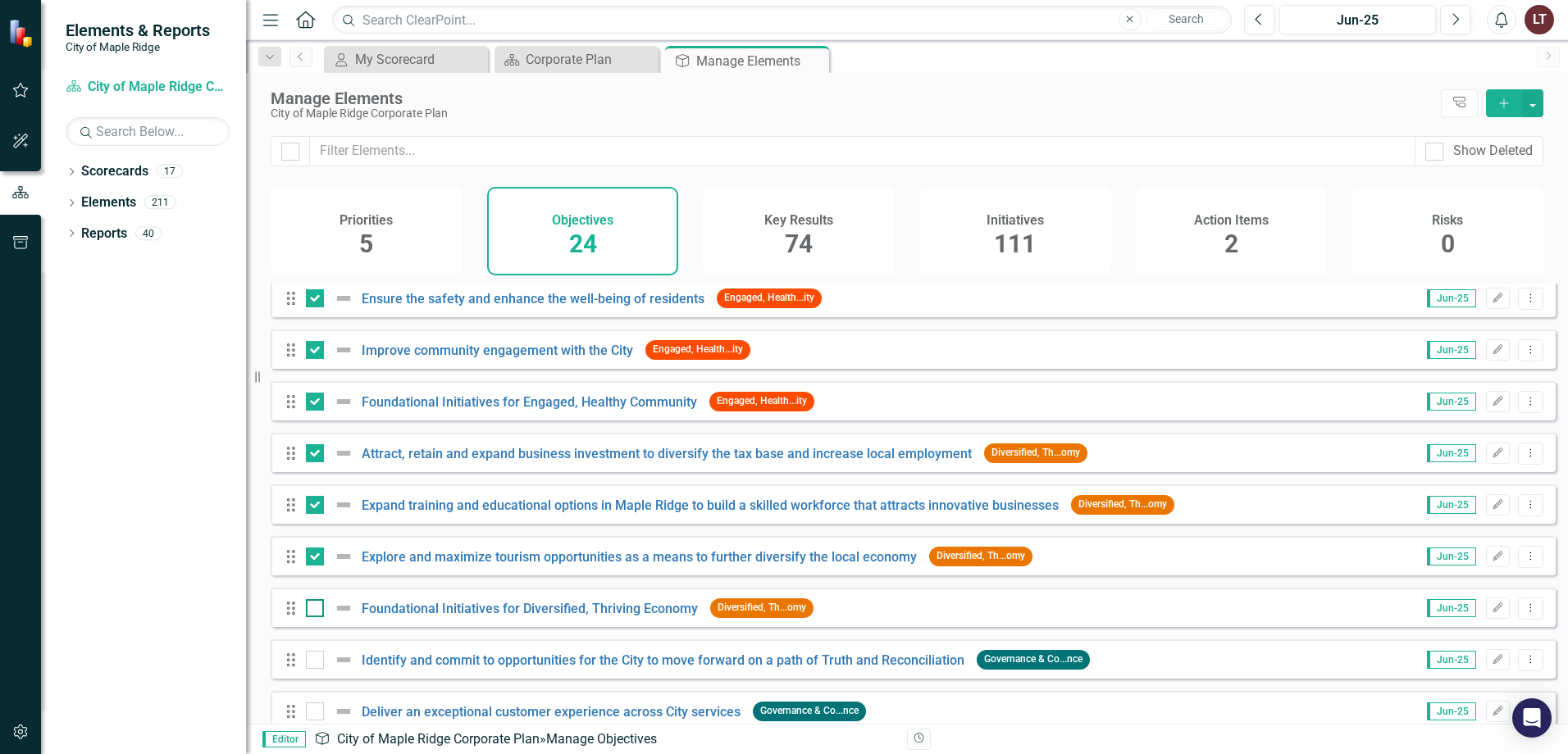 click at bounding box center [315, 608] 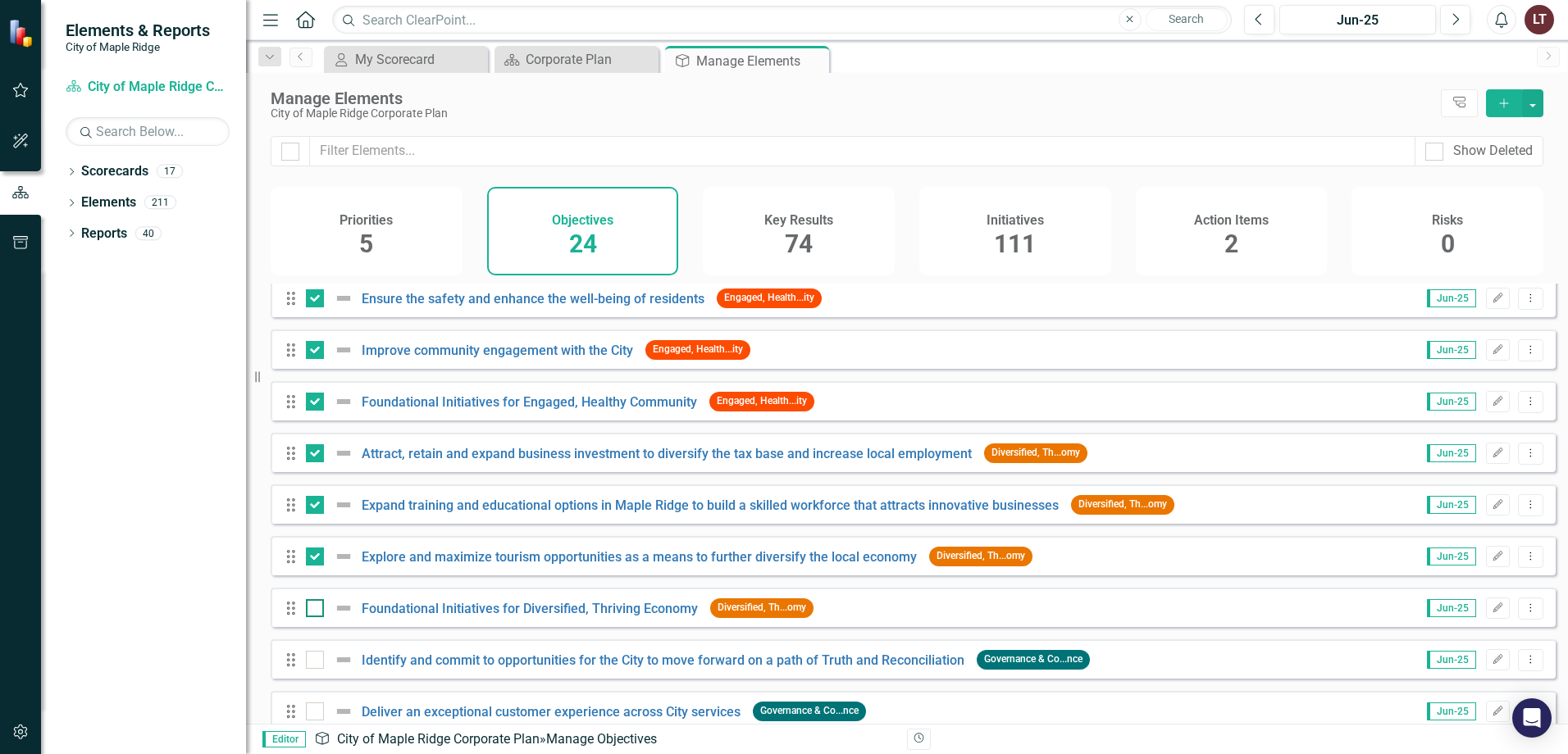 click at bounding box center [311, 604] 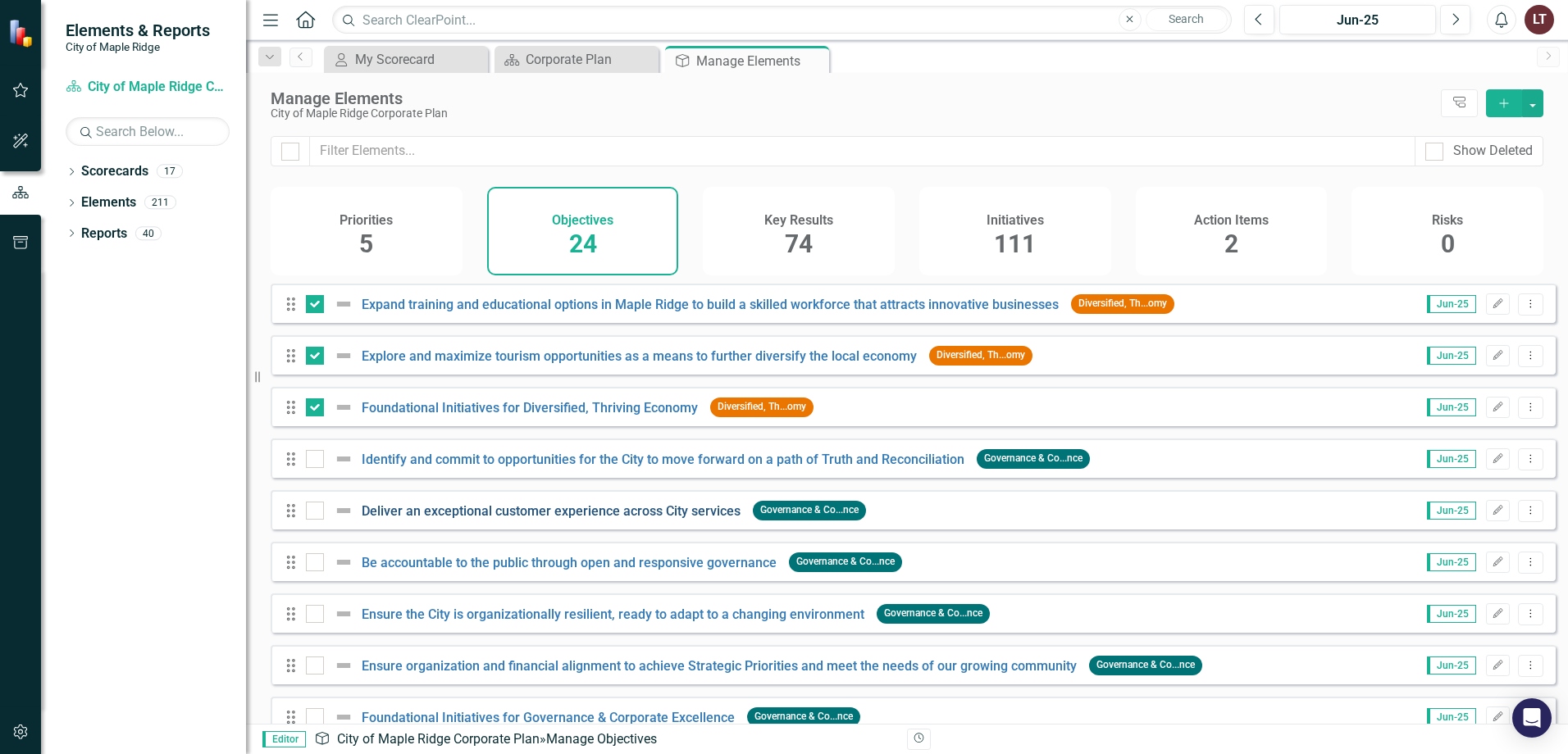scroll, scrollTop: 811, scrollLeft: 0, axis: vertical 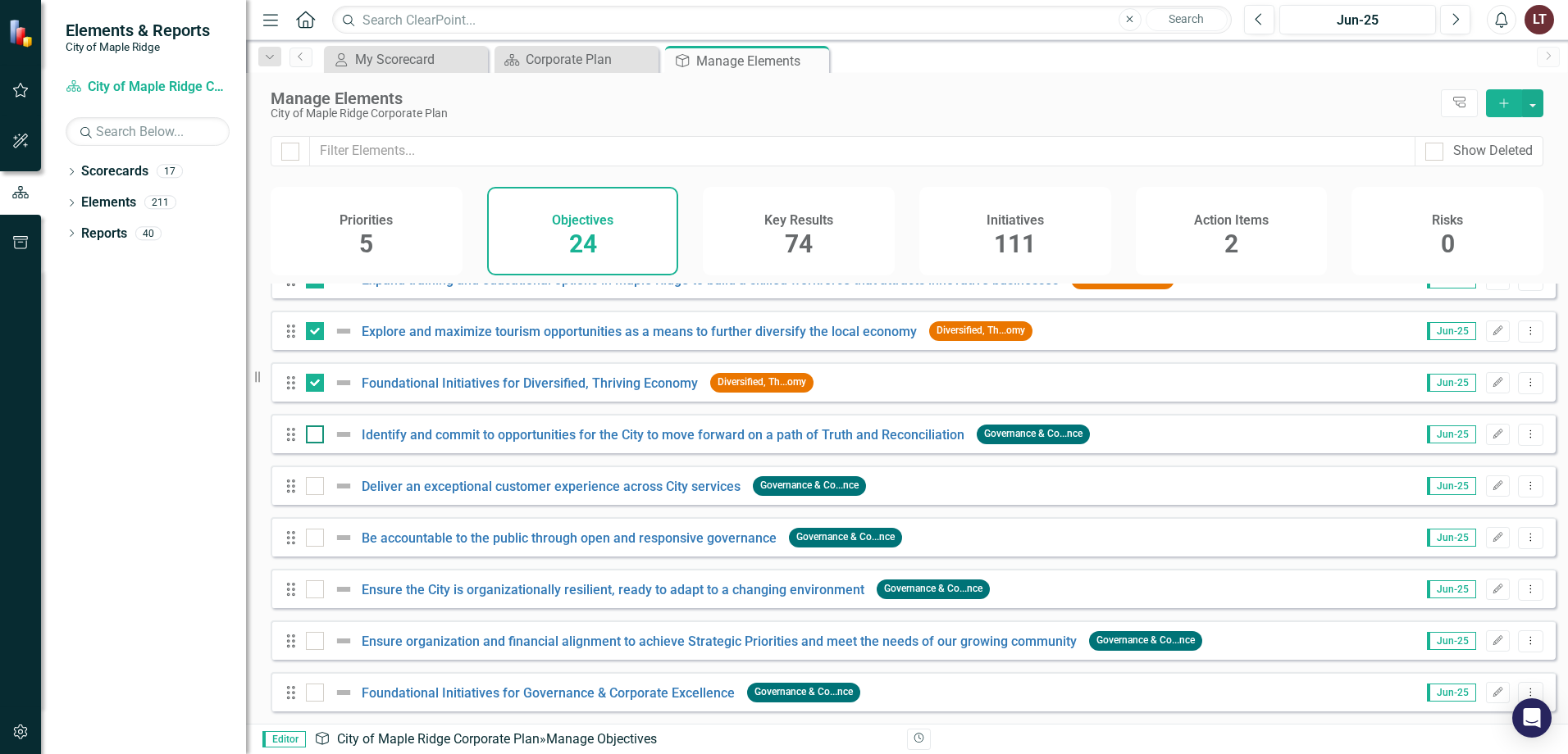 click at bounding box center [315, 434] 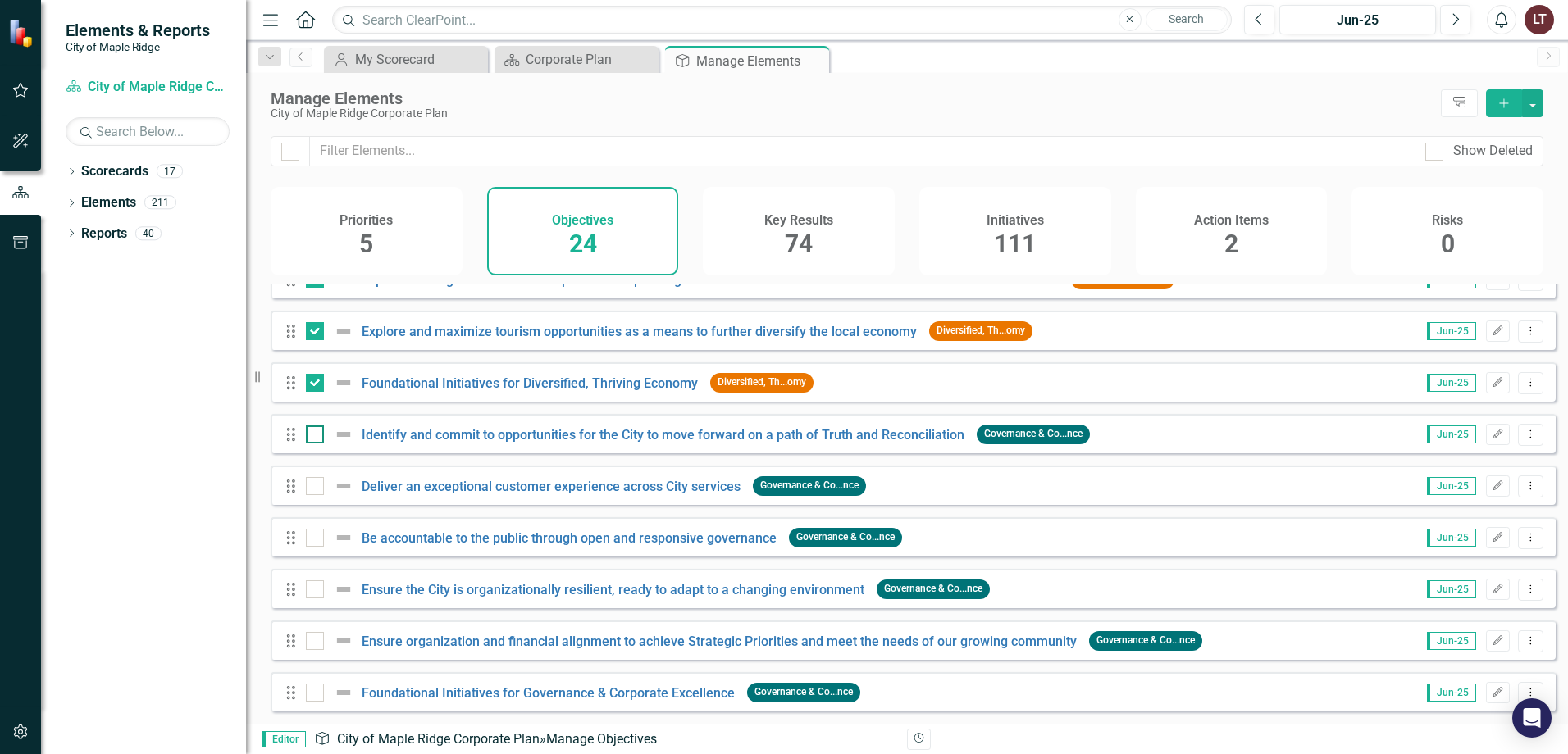 click at bounding box center [311, 430] 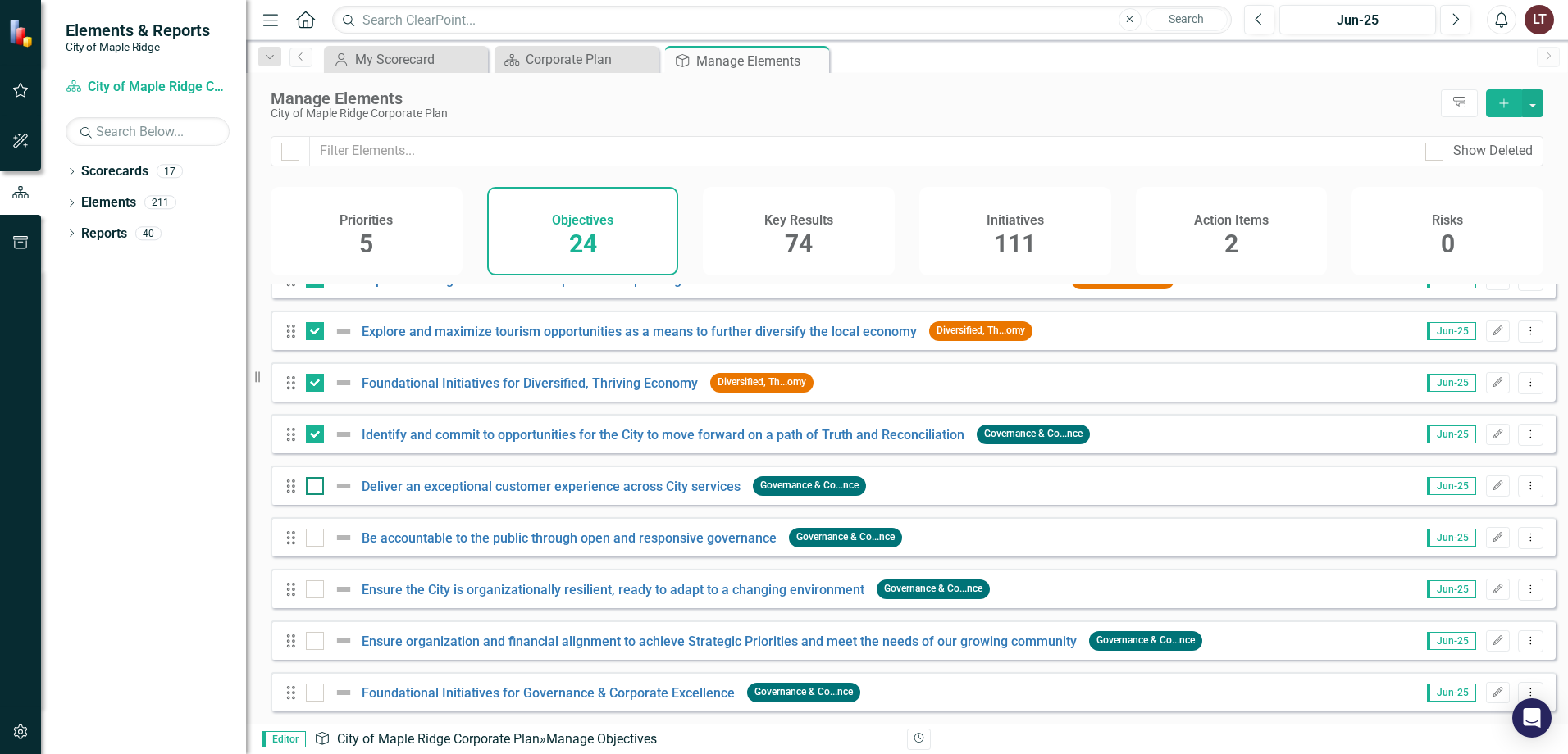 click at bounding box center (315, 486) 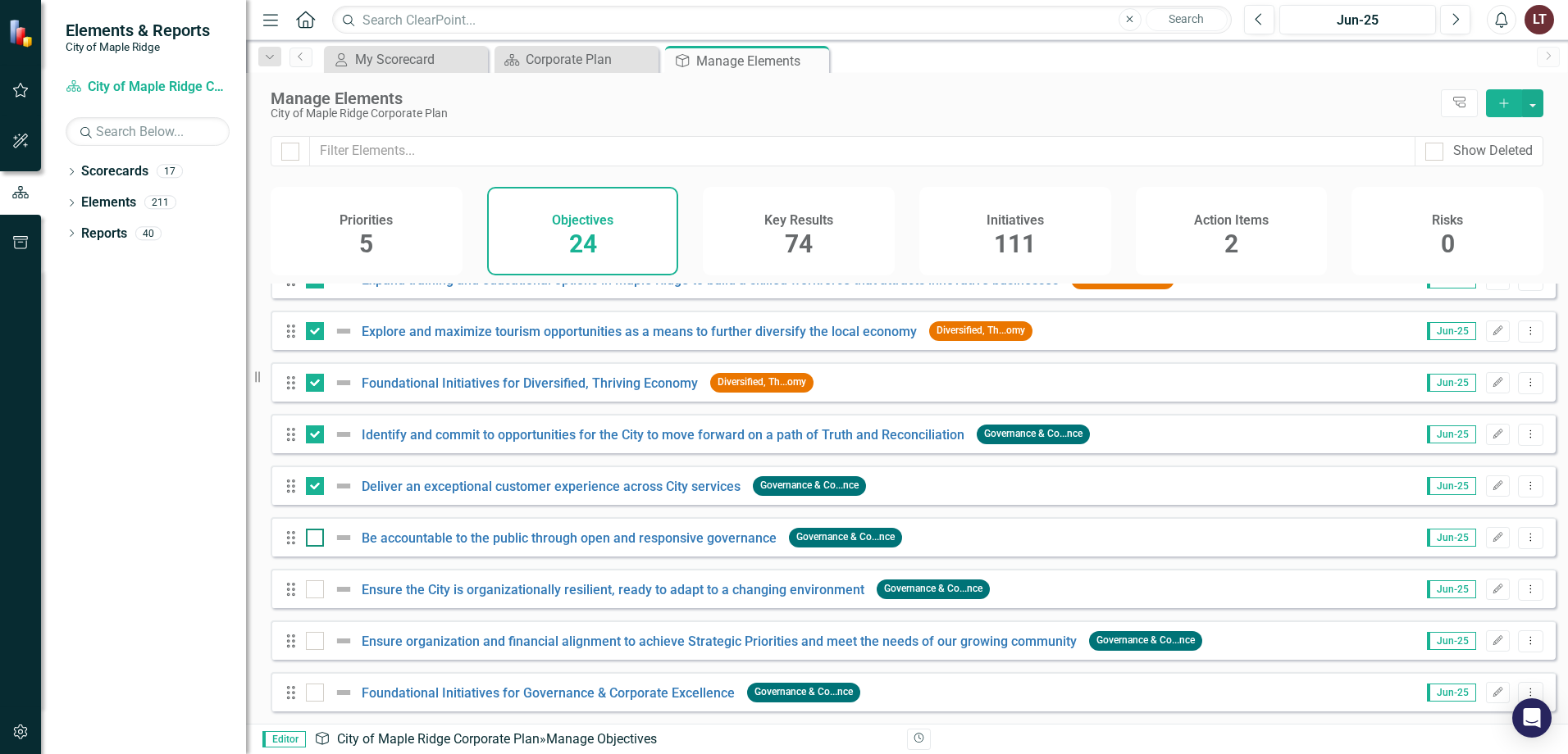 click at bounding box center [315, 538] 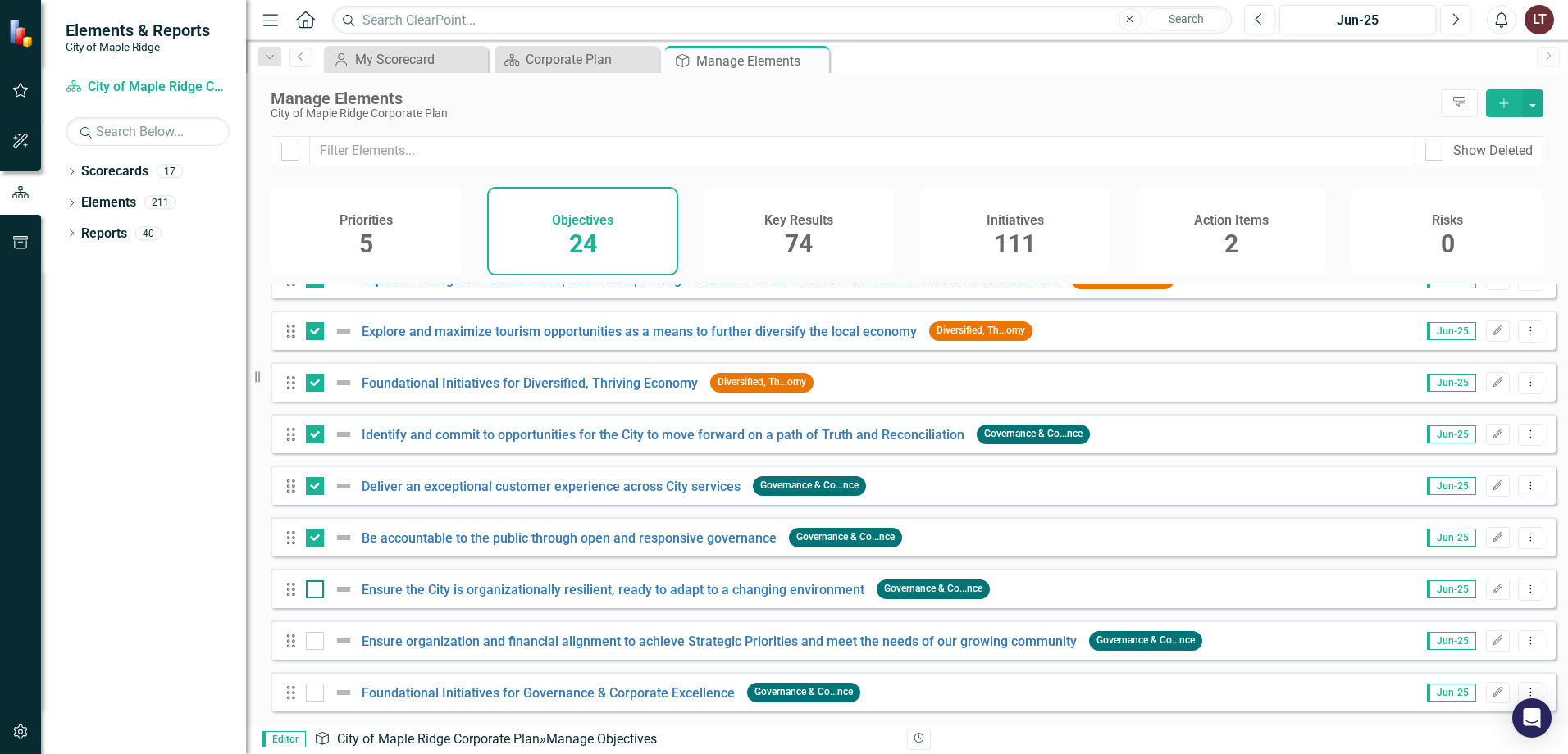 click at bounding box center (311, 585) 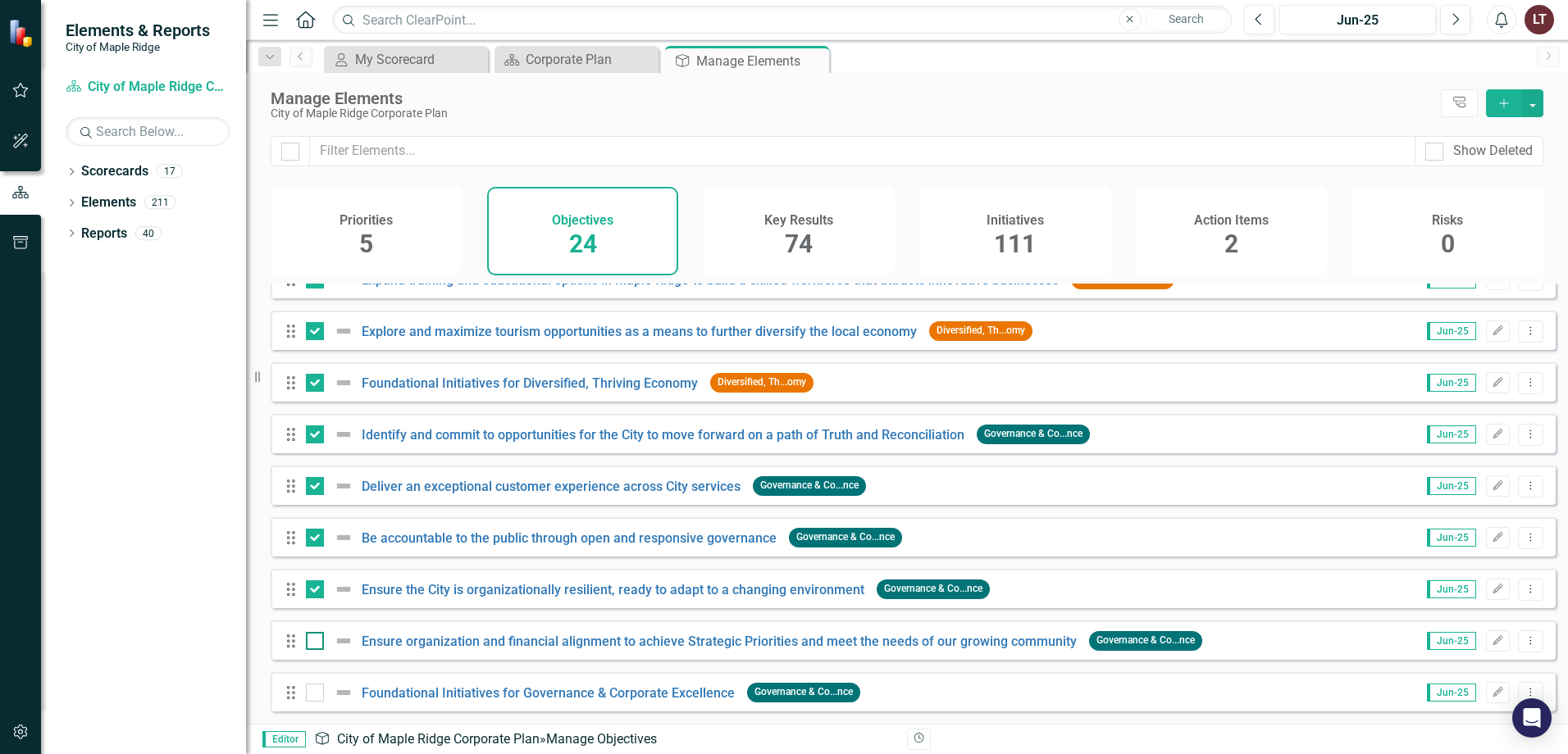 click at bounding box center [315, 641] 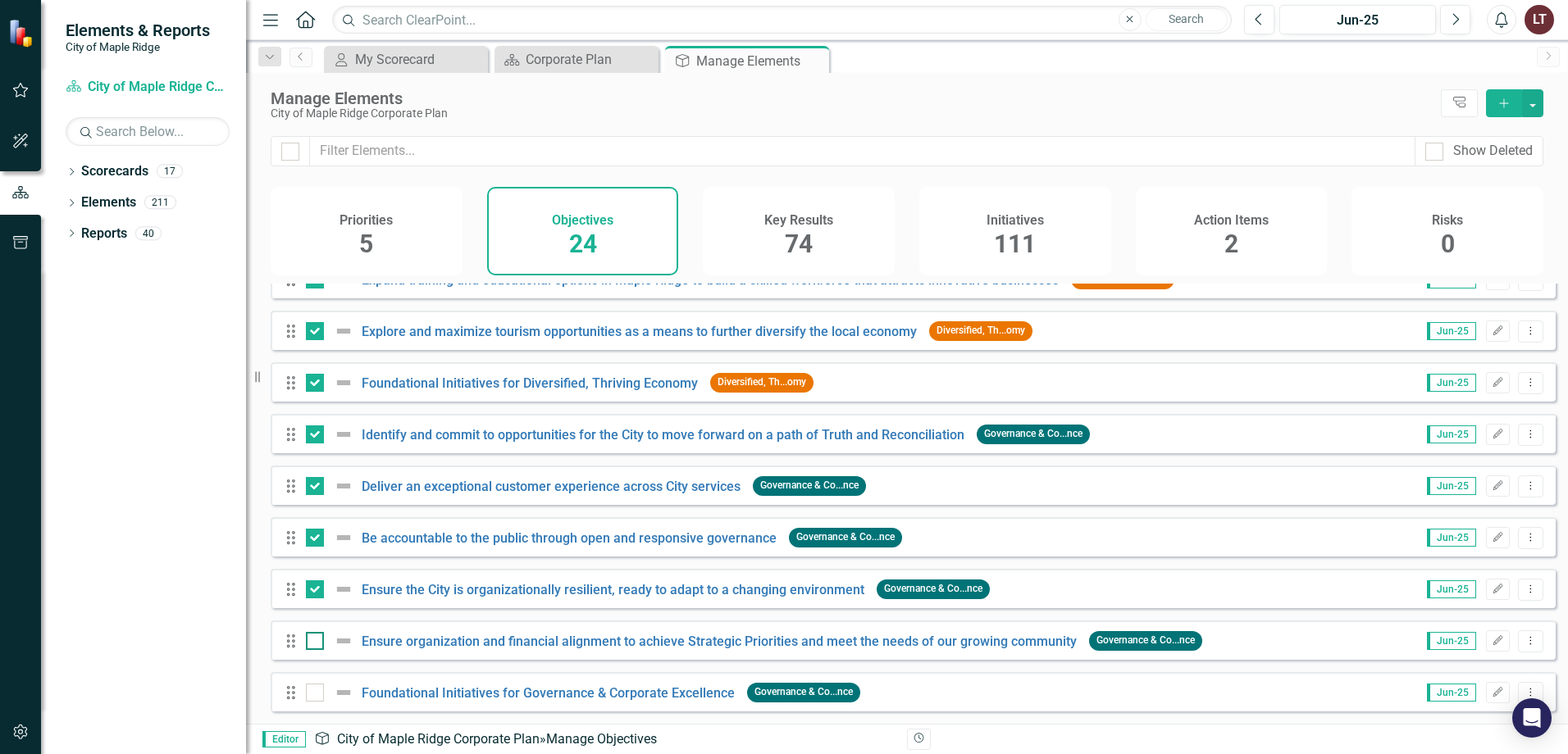 click at bounding box center (311, 637) 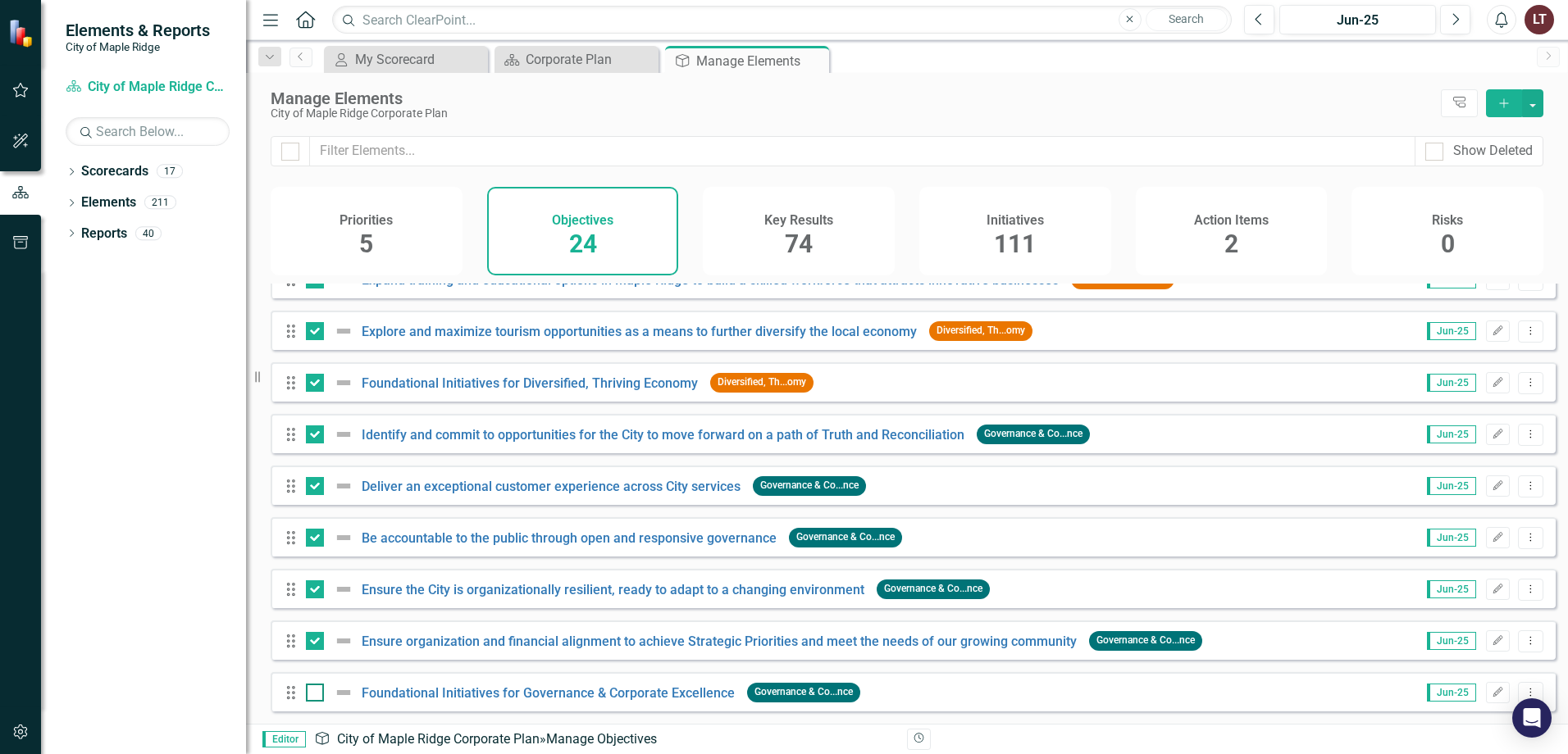 click at bounding box center (311, 688) 